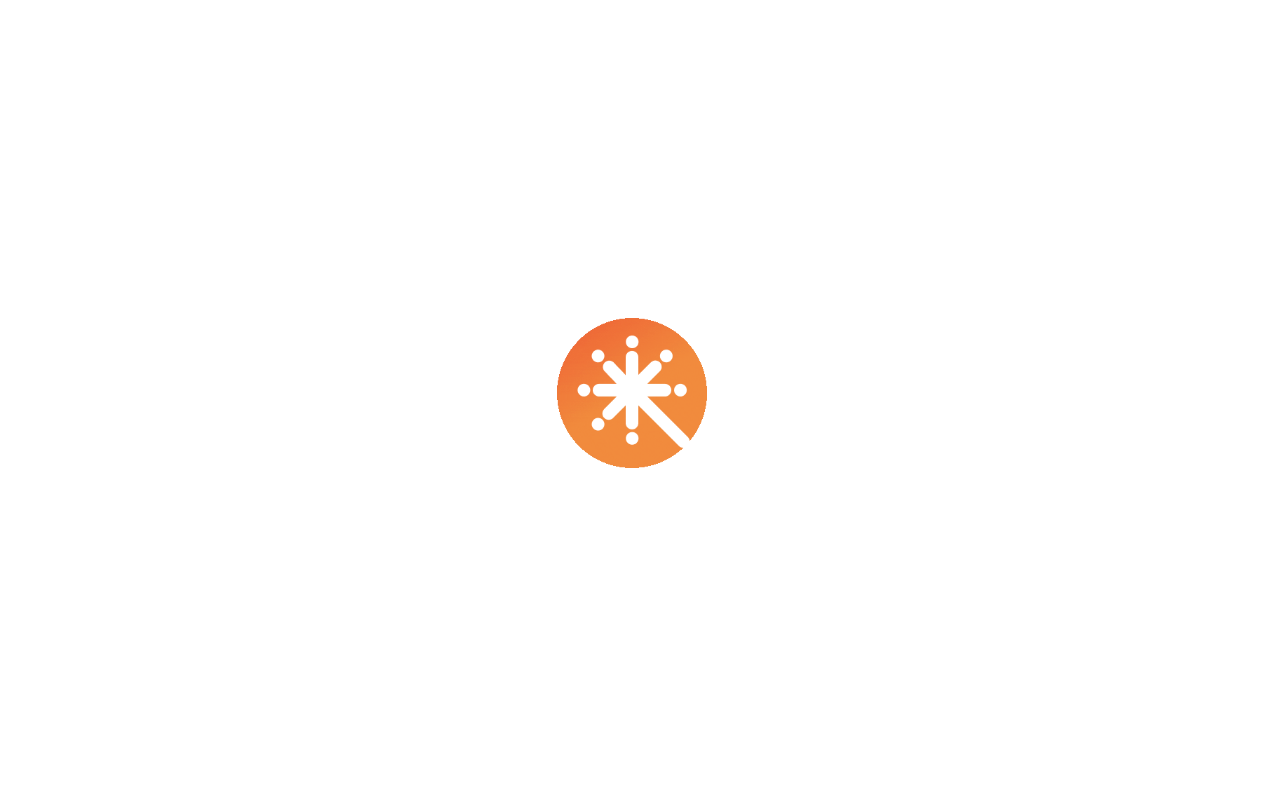 scroll, scrollTop: 0, scrollLeft: 0, axis: both 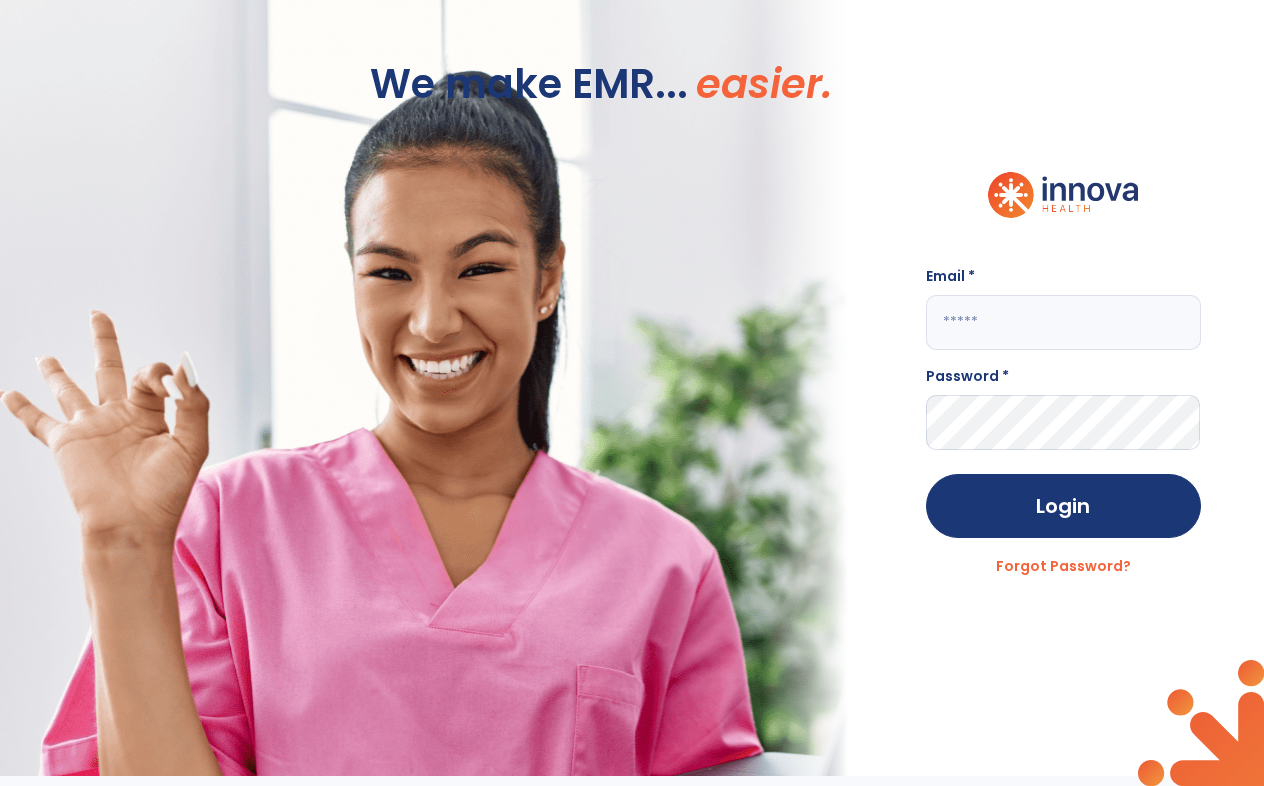 click 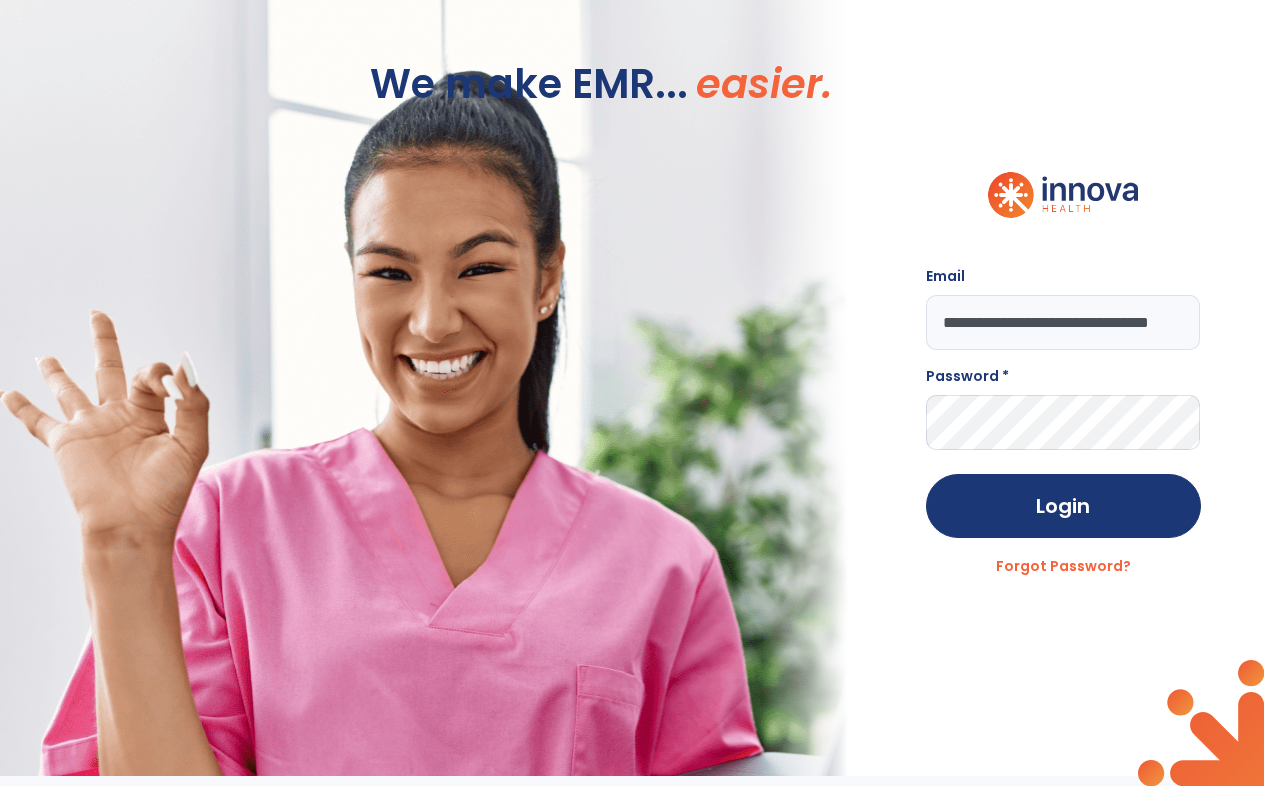 scroll, scrollTop: 0, scrollLeft: 45, axis: horizontal 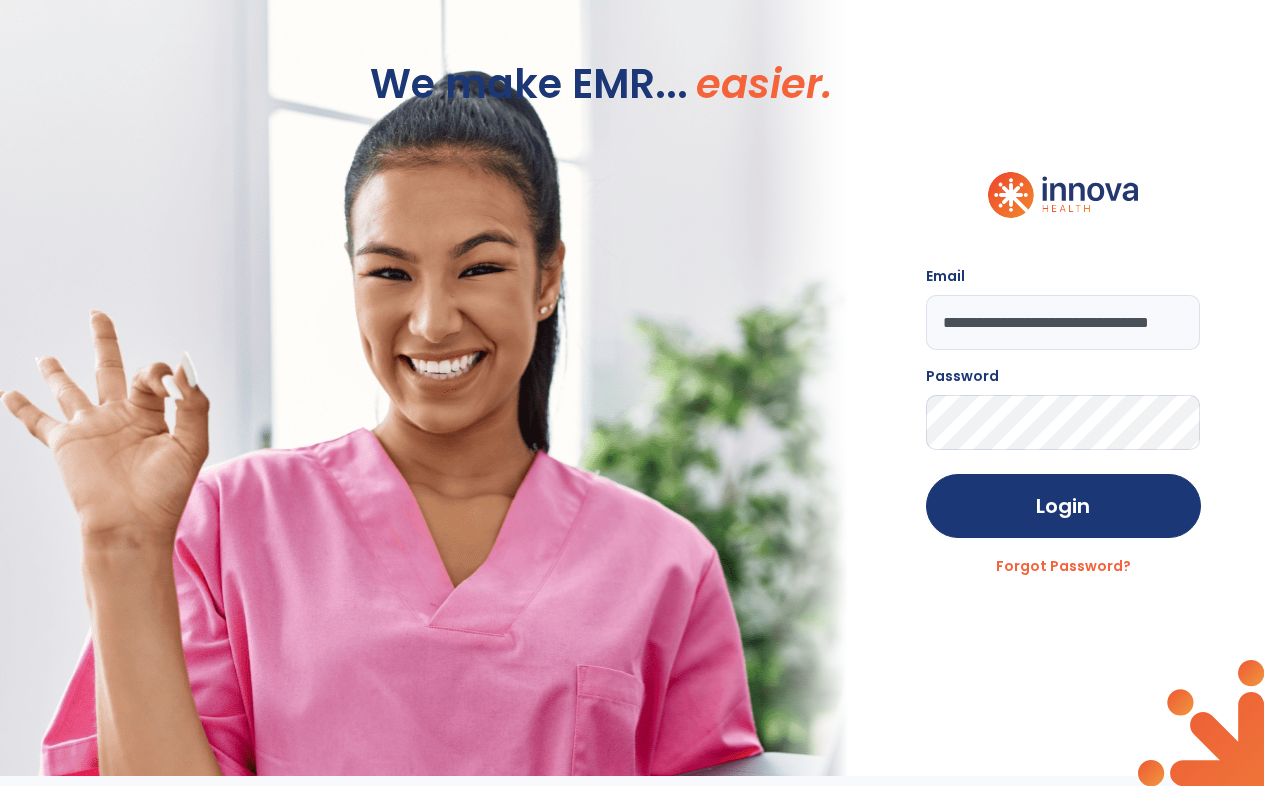 click on "Login" 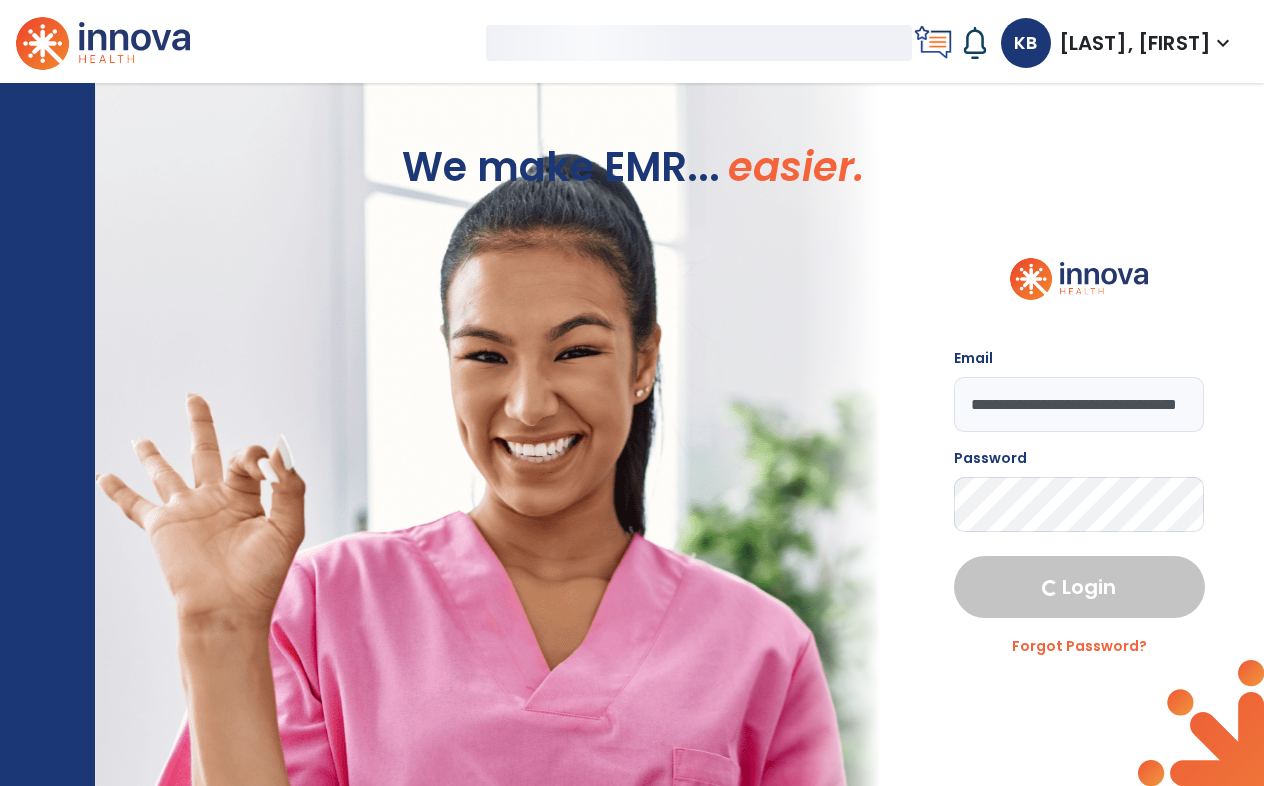 select on "***" 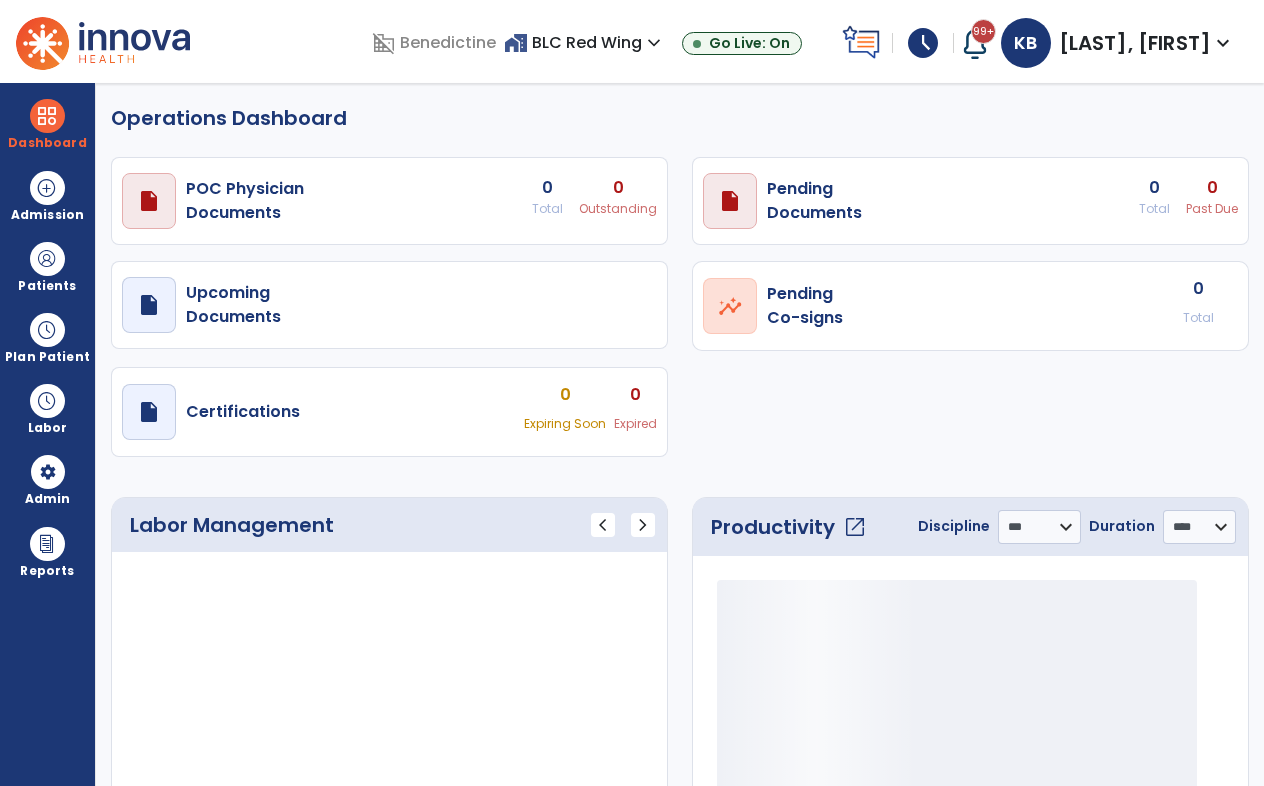 select on "***" 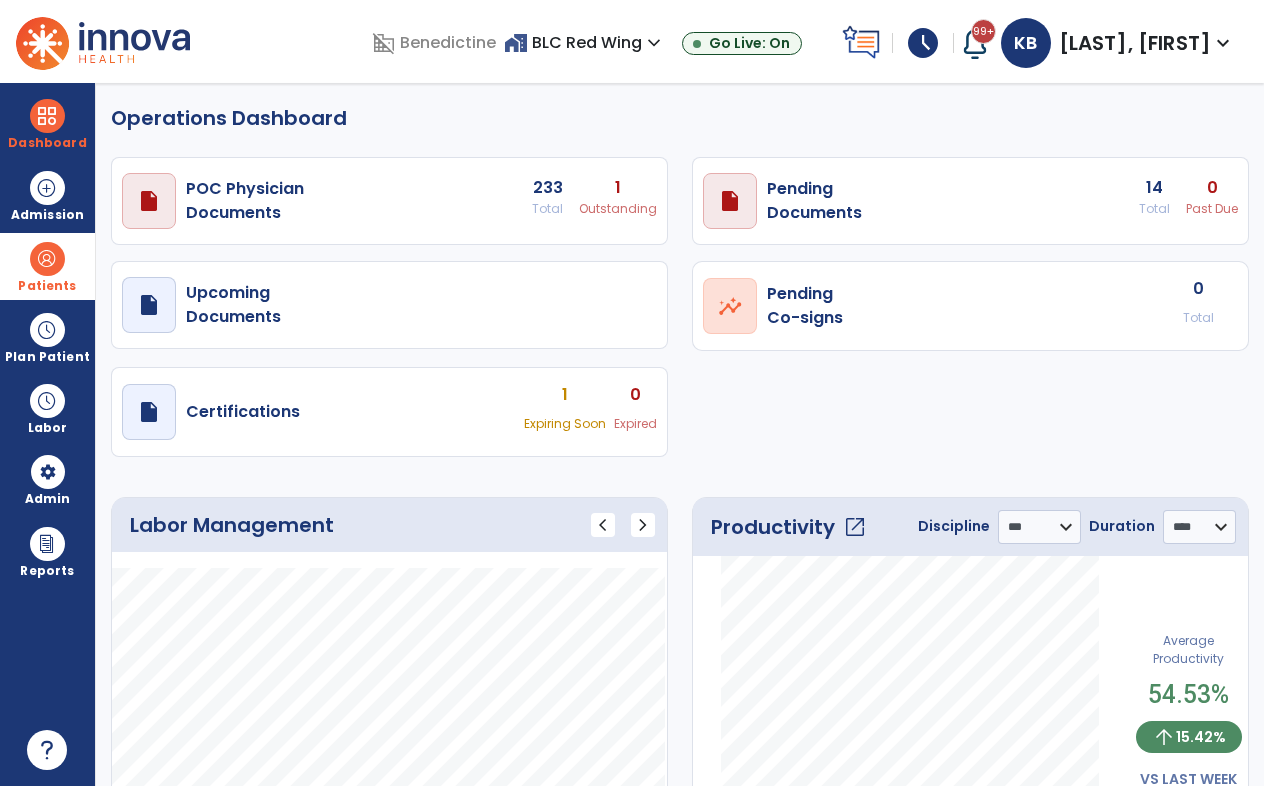 click at bounding box center [47, 259] 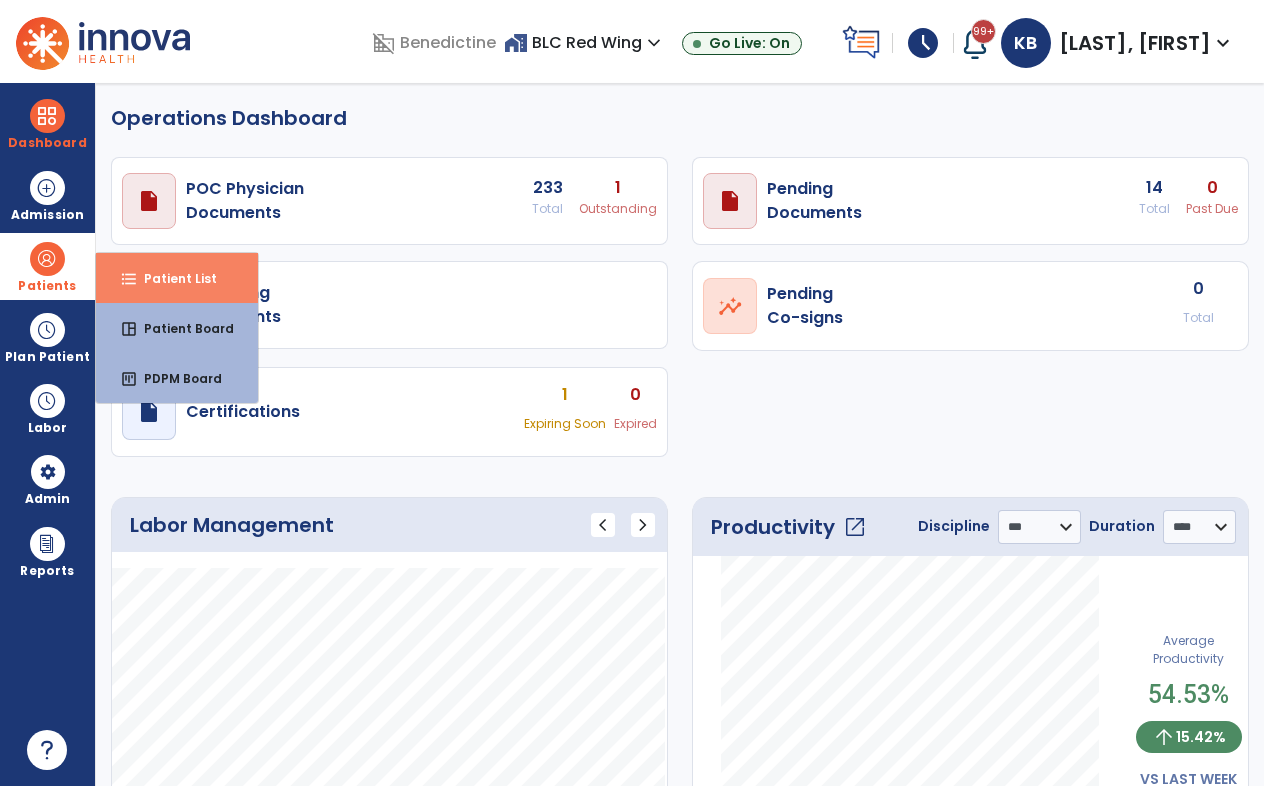 click on "format_list_bulleted  Patient List" at bounding box center [177, 278] 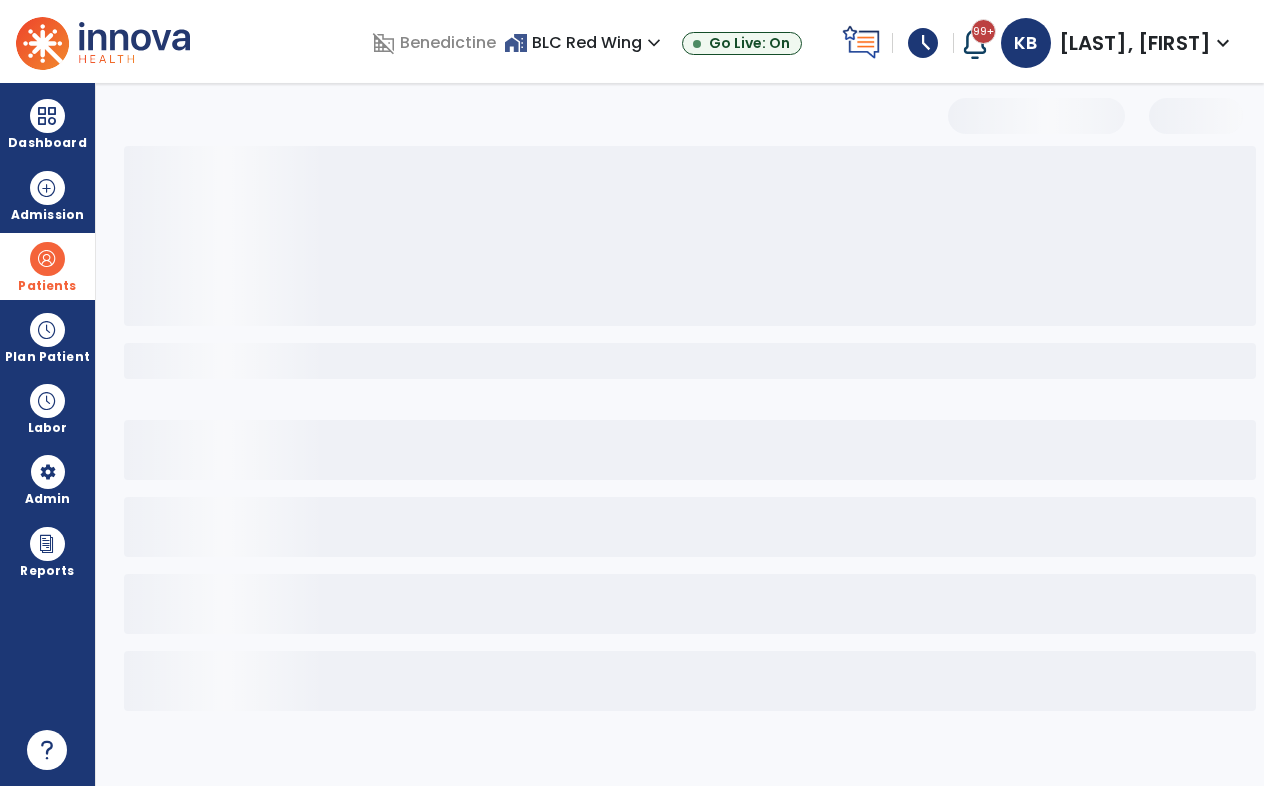 select on "***" 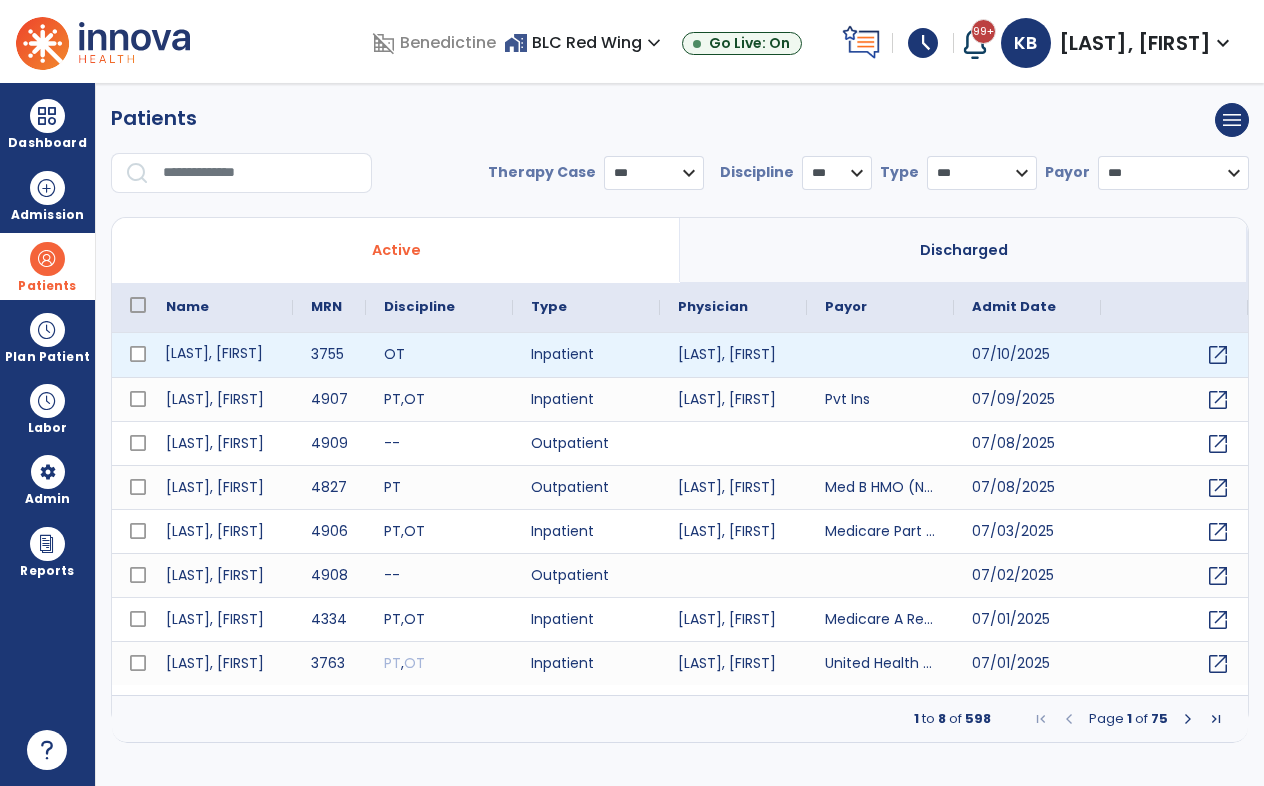 click on "[LAST], [FIRST]" at bounding box center (220, 355) 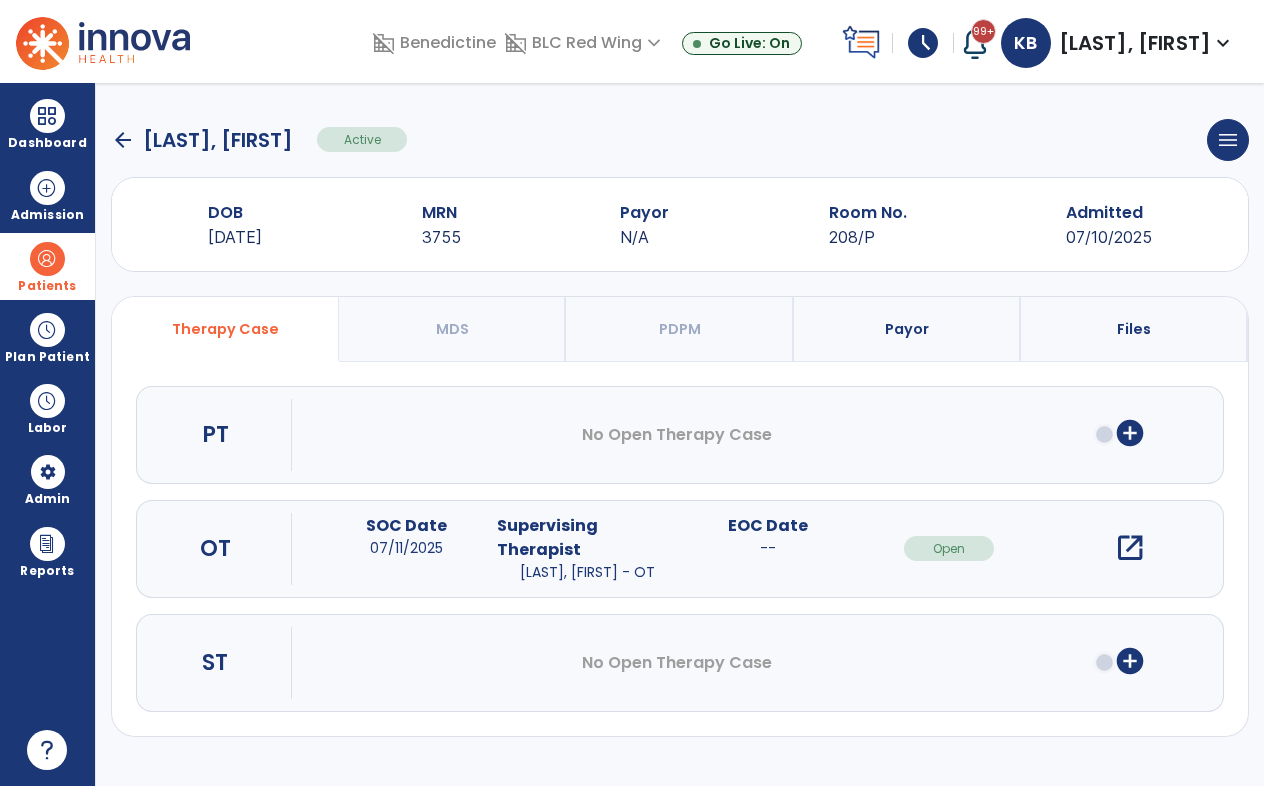click on "Payor" at bounding box center (907, 329) 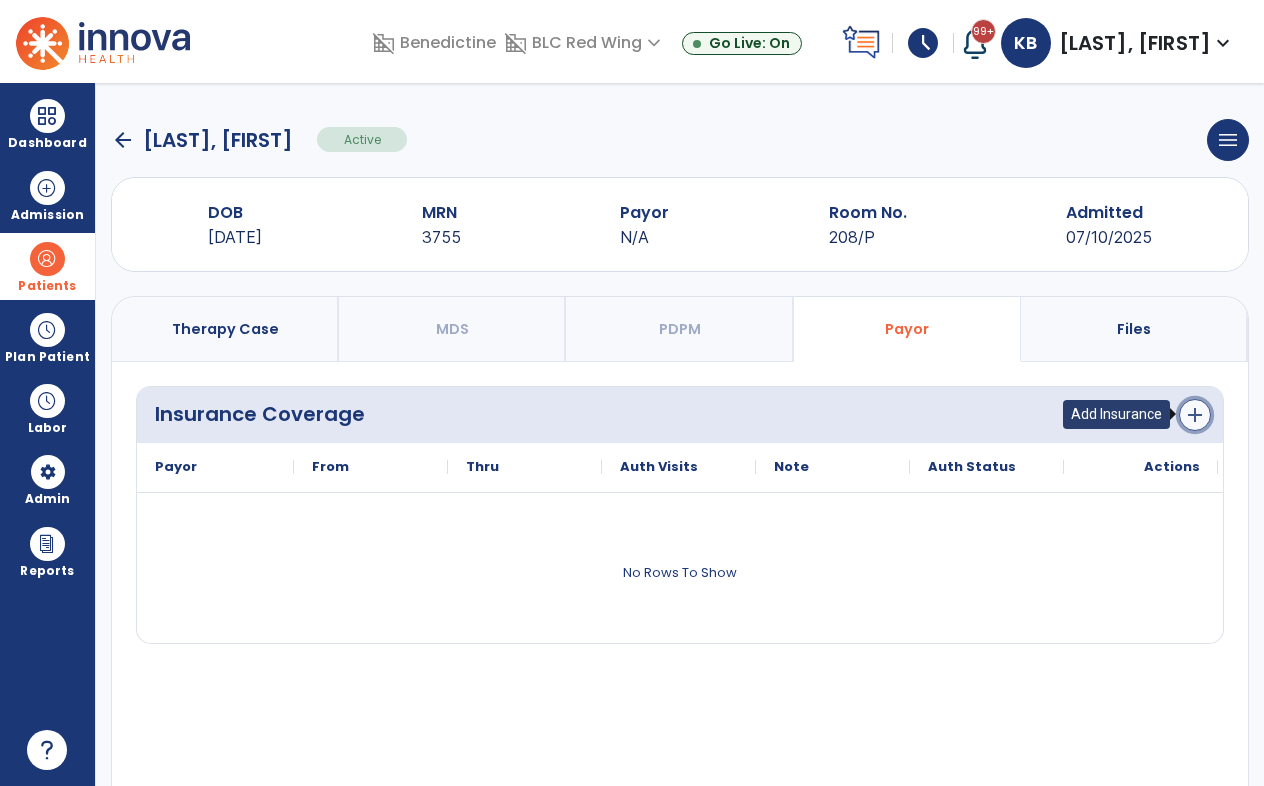 click on "add" 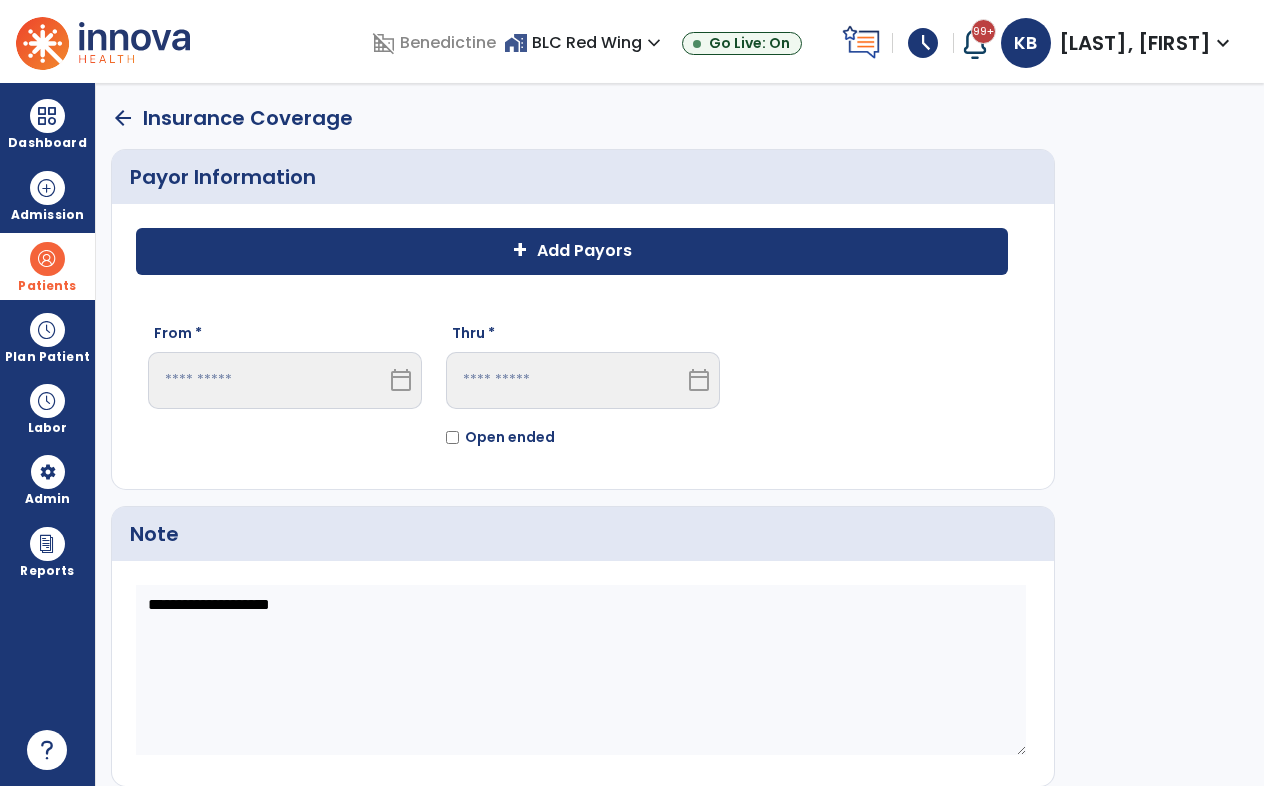click on "Add Payors" 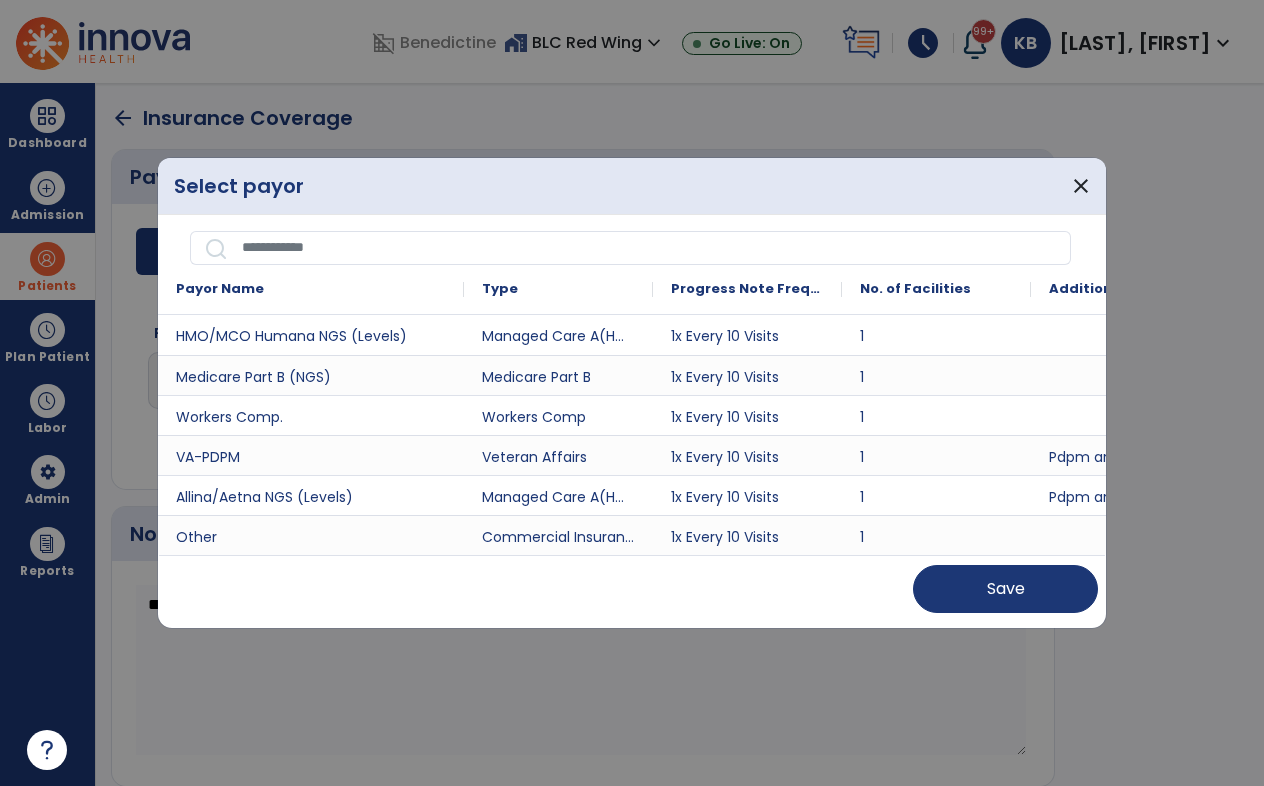drag, startPoint x: 343, startPoint y: 287, endPoint x: 462, endPoint y: 297, distance: 119.419426 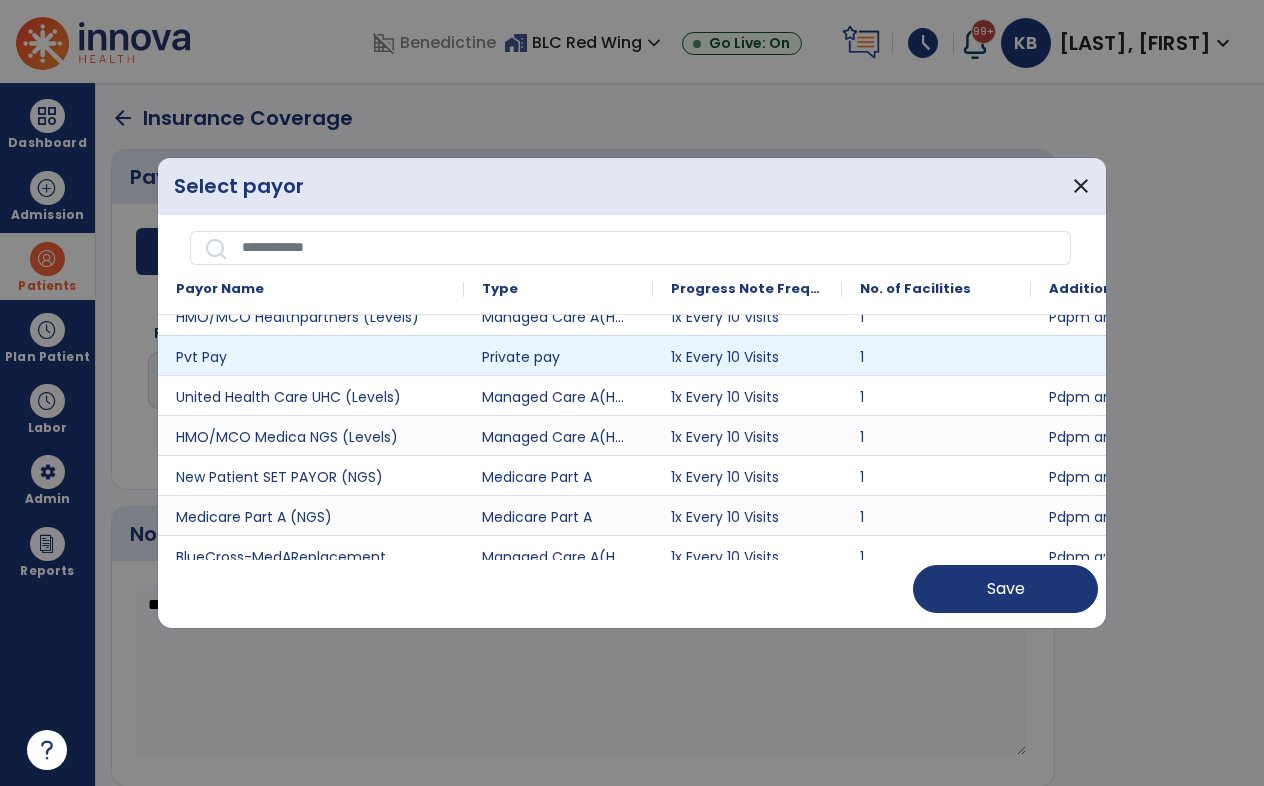 scroll, scrollTop: 595, scrollLeft: 0, axis: vertical 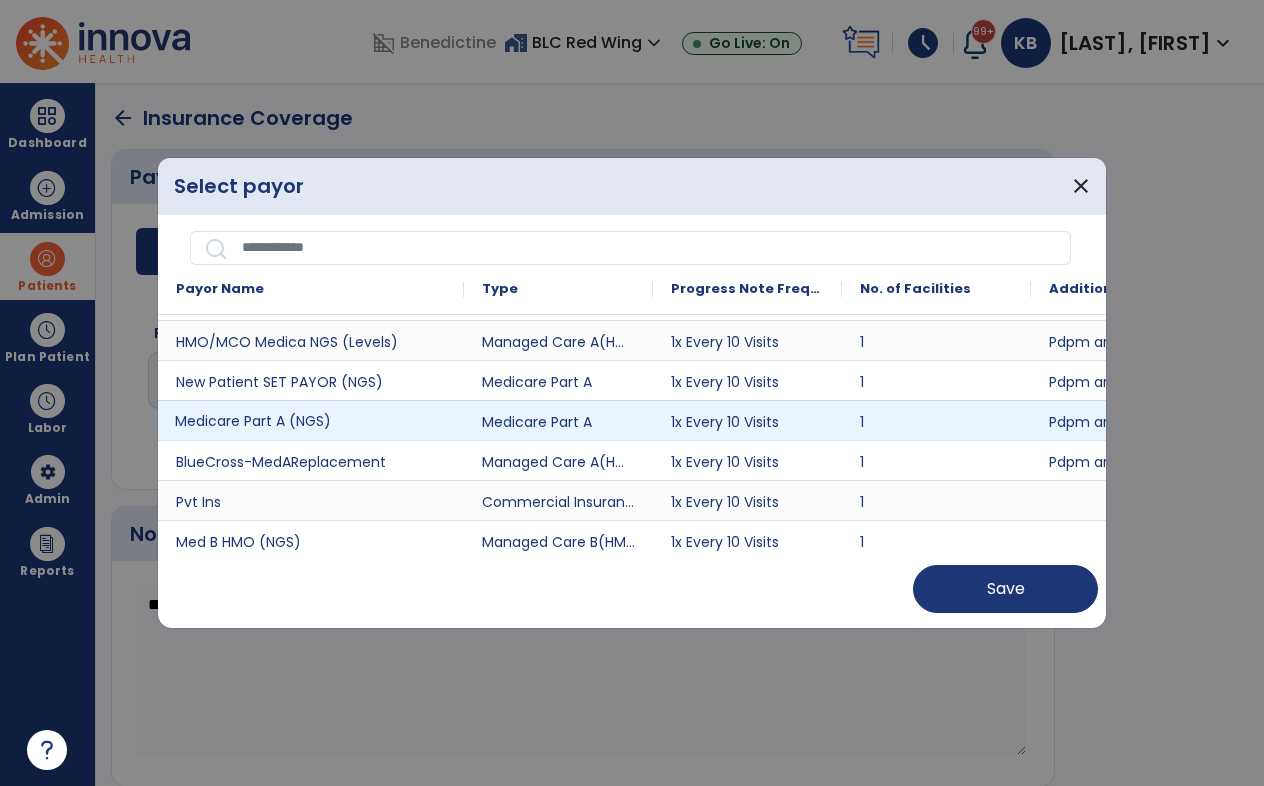 click on "Medicare Part A (NGS)" at bounding box center [311, 420] 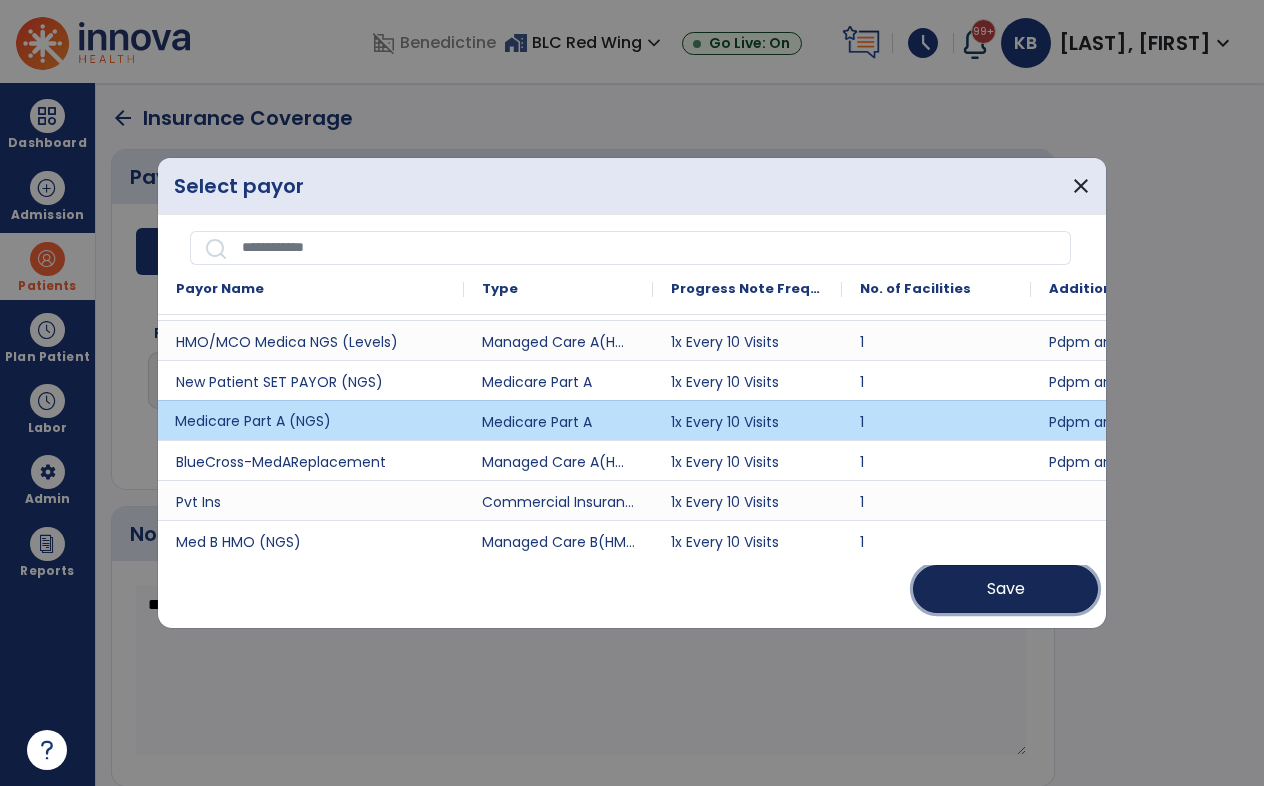 click on "Save" at bounding box center (1005, 589) 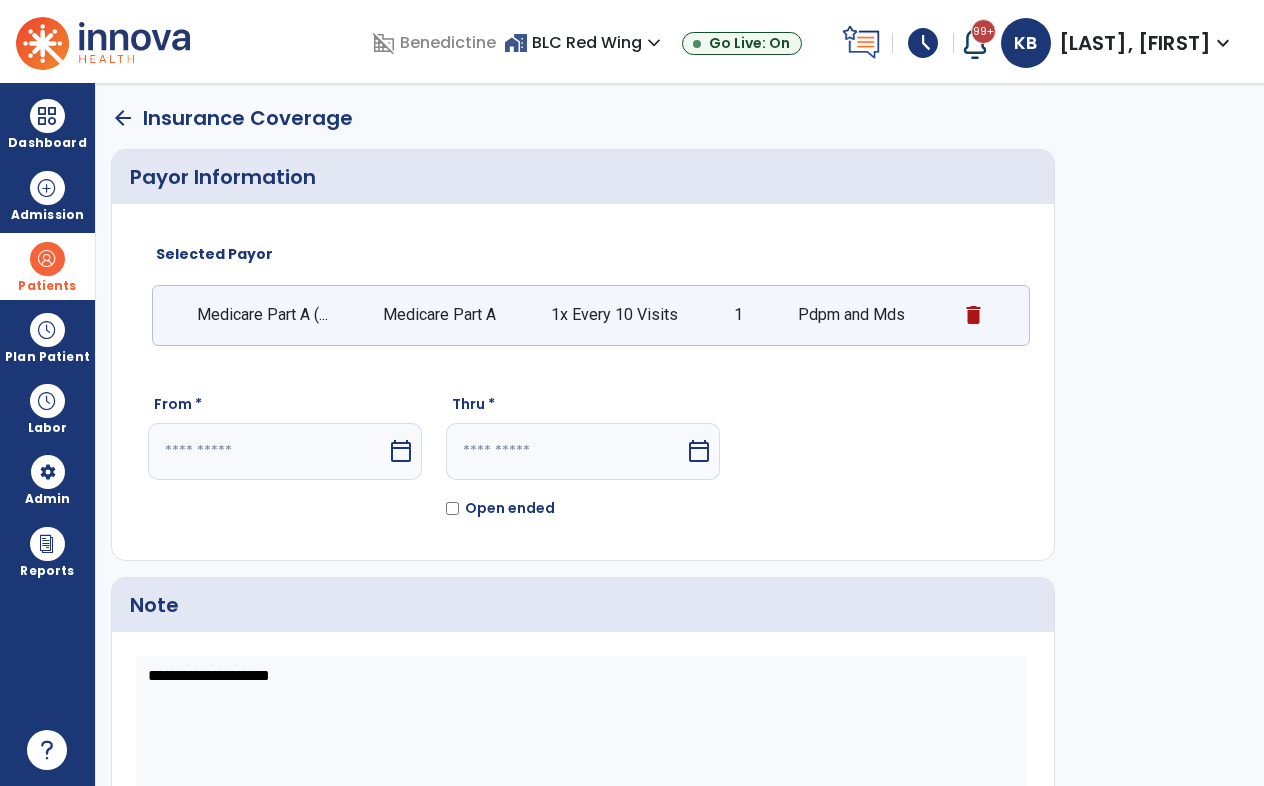 click on "calendar_today" at bounding box center [401, 451] 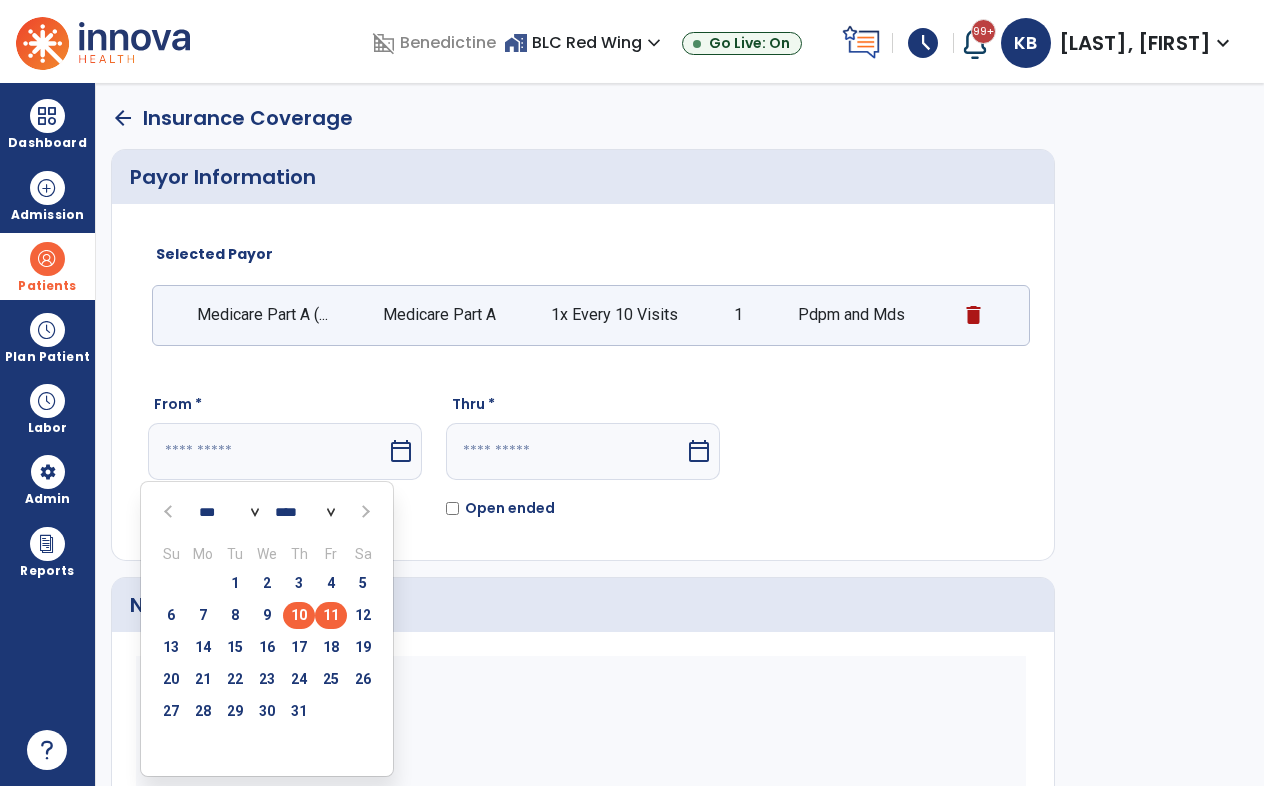 click on "10" at bounding box center (299, 615) 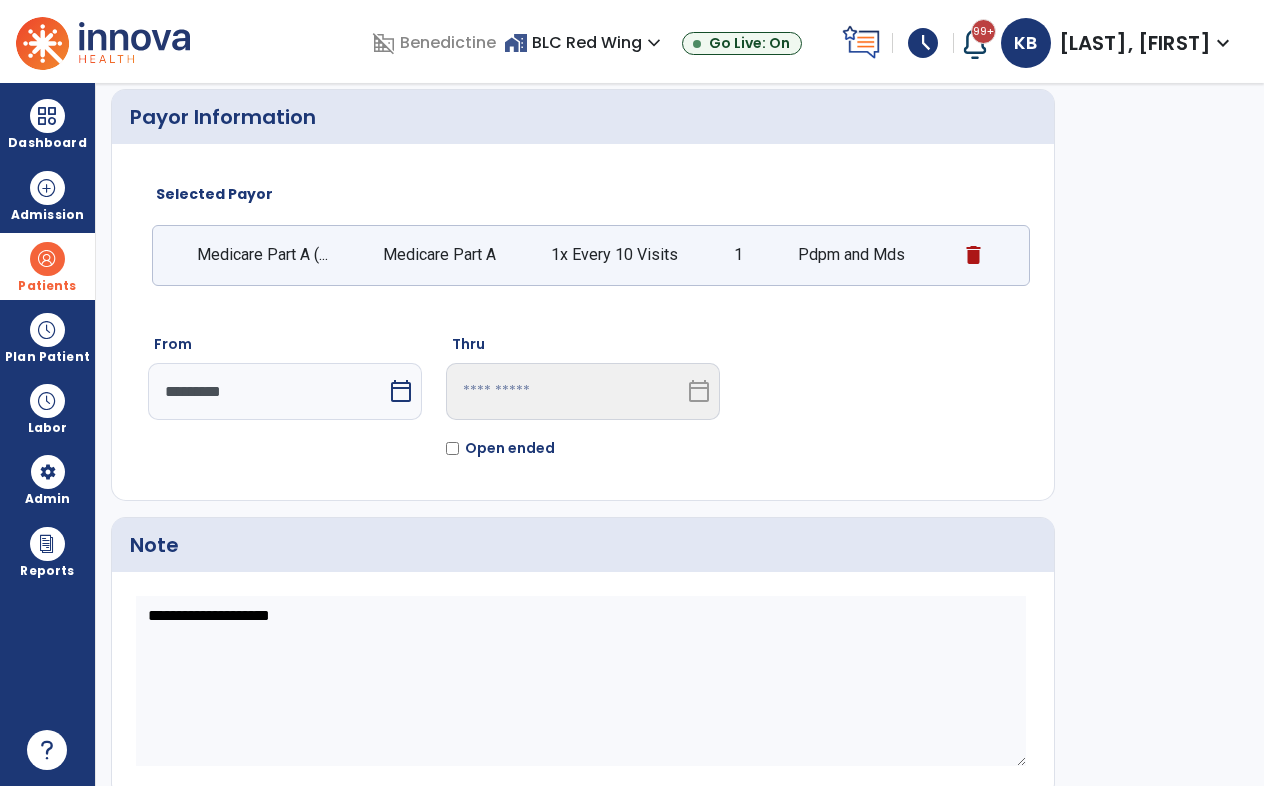 scroll, scrollTop: 126, scrollLeft: 0, axis: vertical 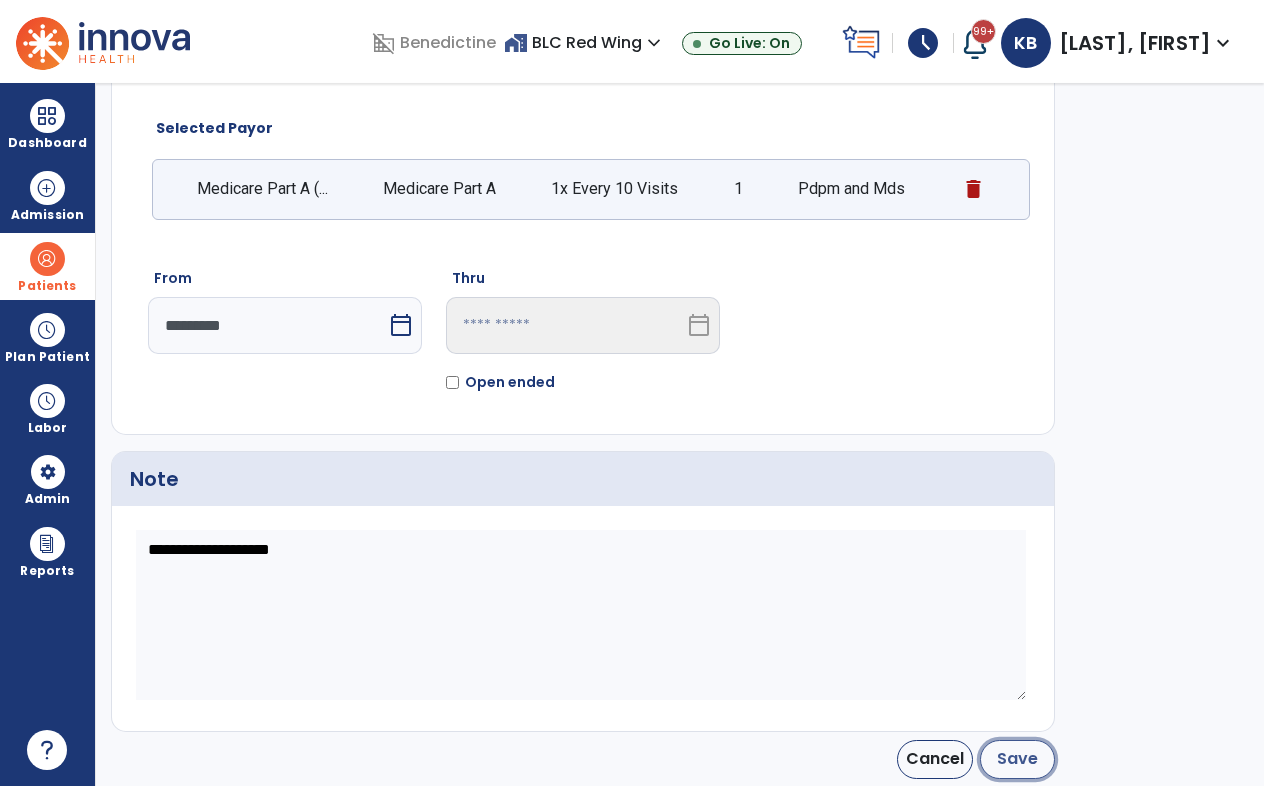 click on "Save" 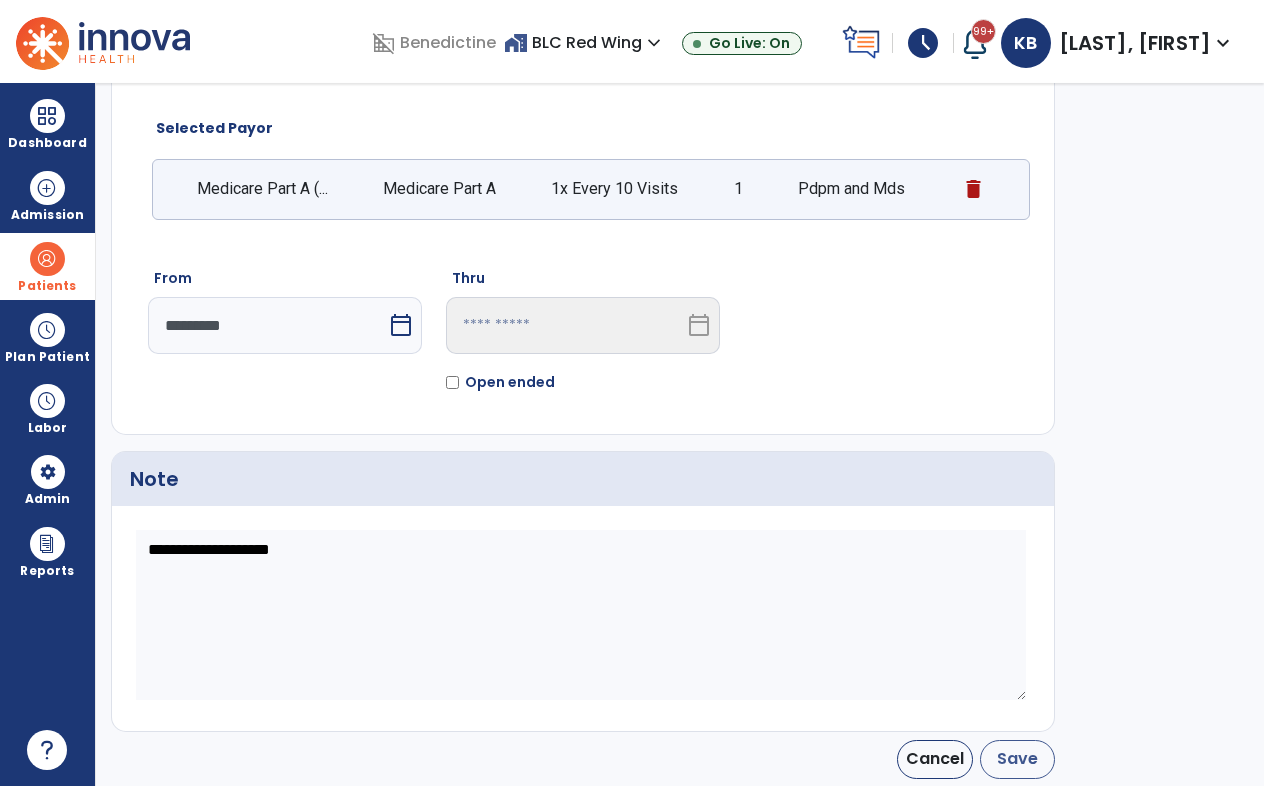 type on "*********" 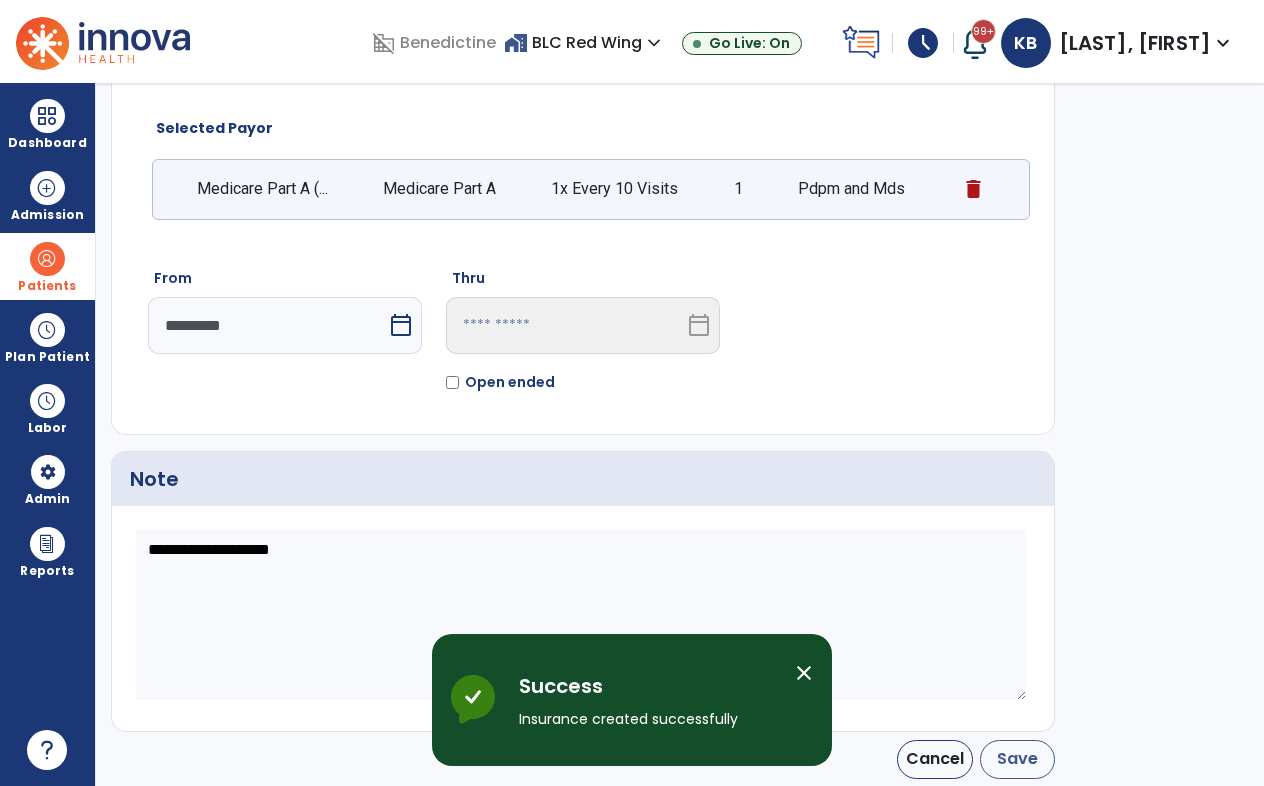 scroll, scrollTop: 121, scrollLeft: 0, axis: vertical 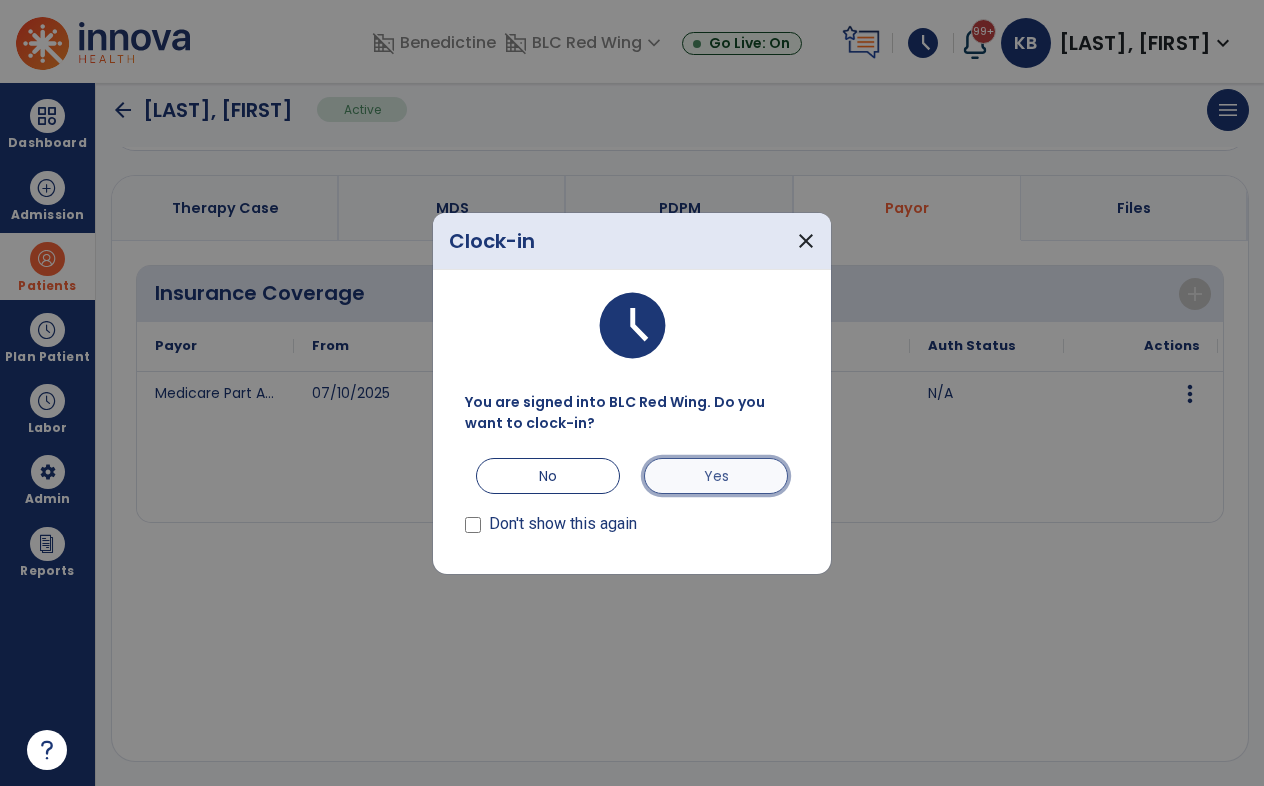 click on "Yes" at bounding box center (716, 476) 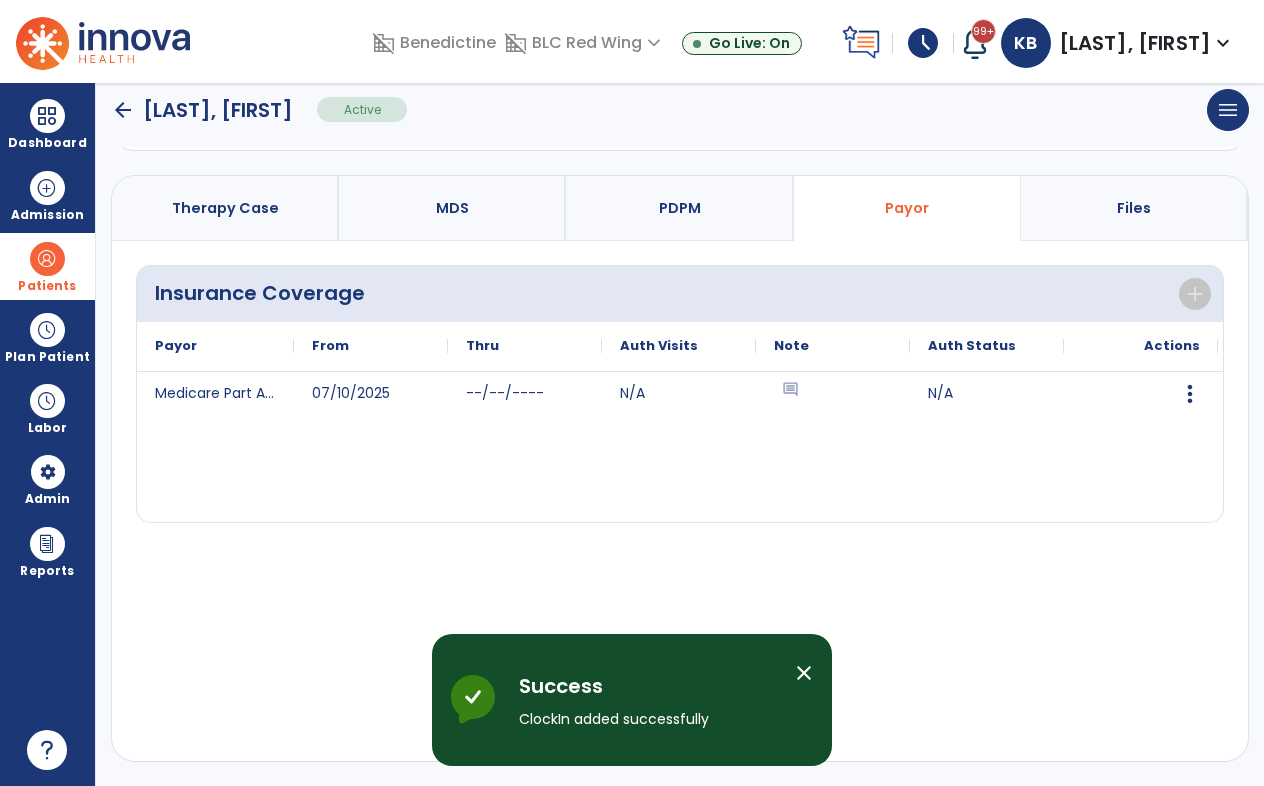 click on "arrow_back" 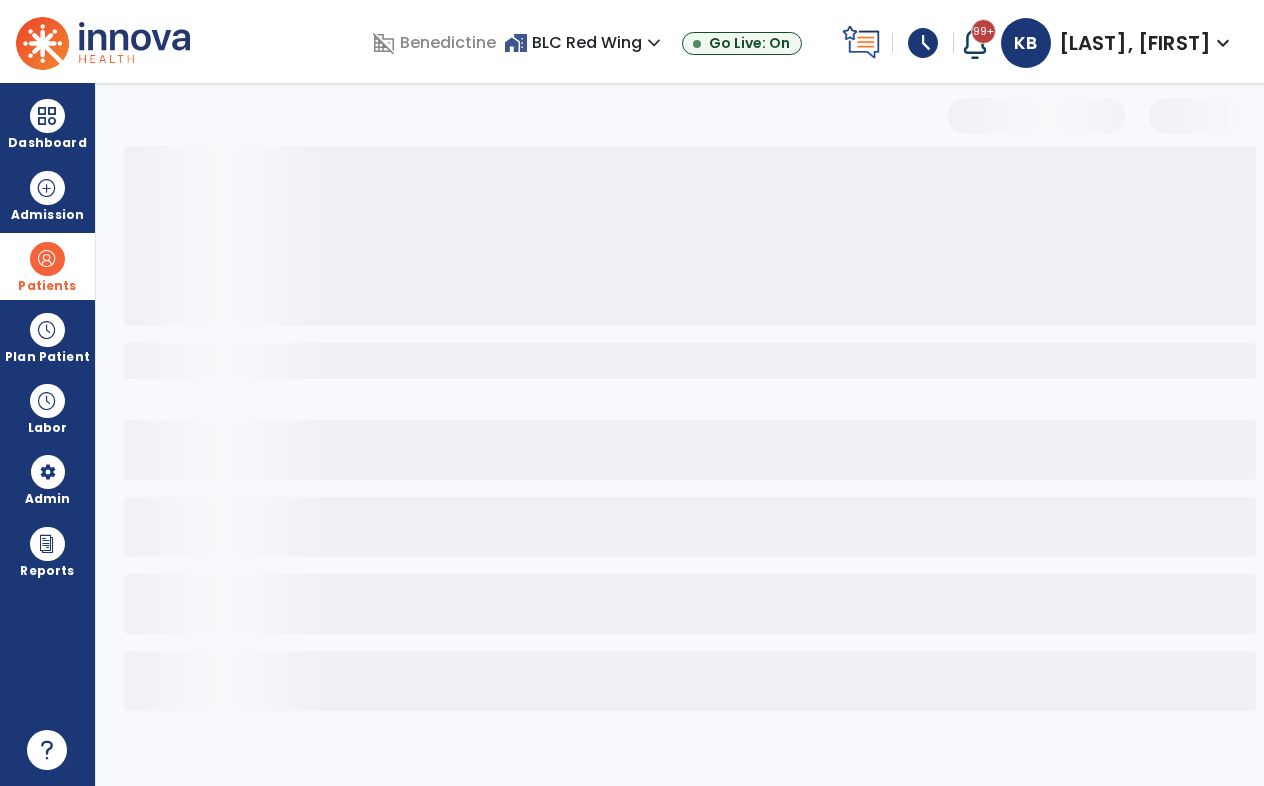 select on "***" 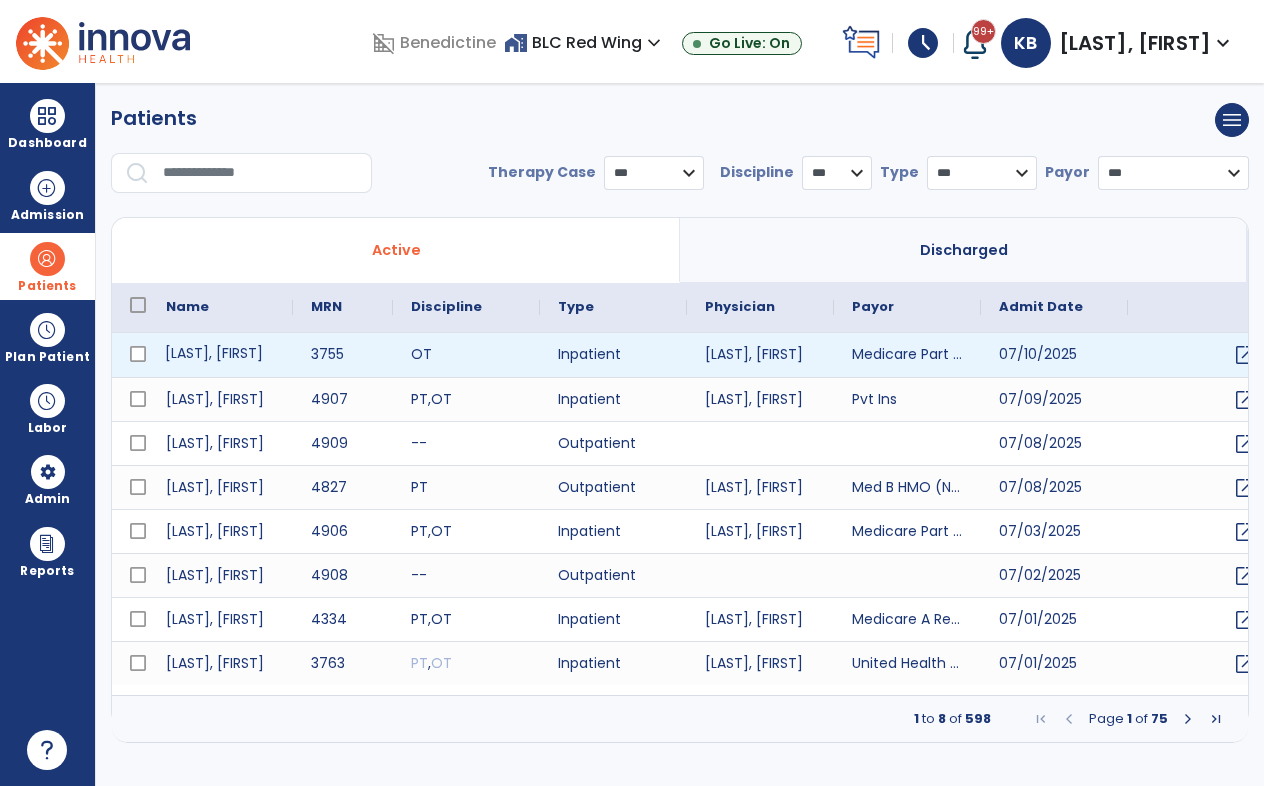 click on "[LAST], [FIRST]" at bounding box center [220, 355] 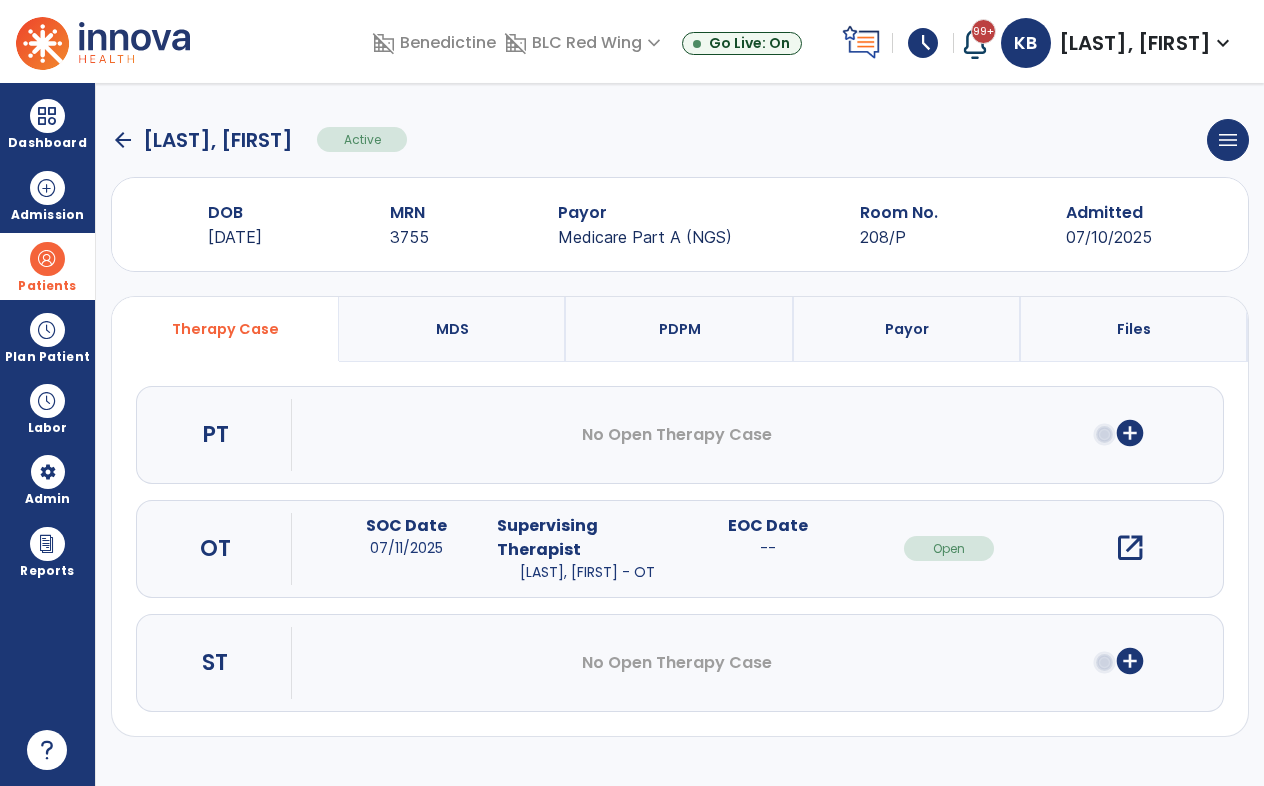 click on "arrow_back" 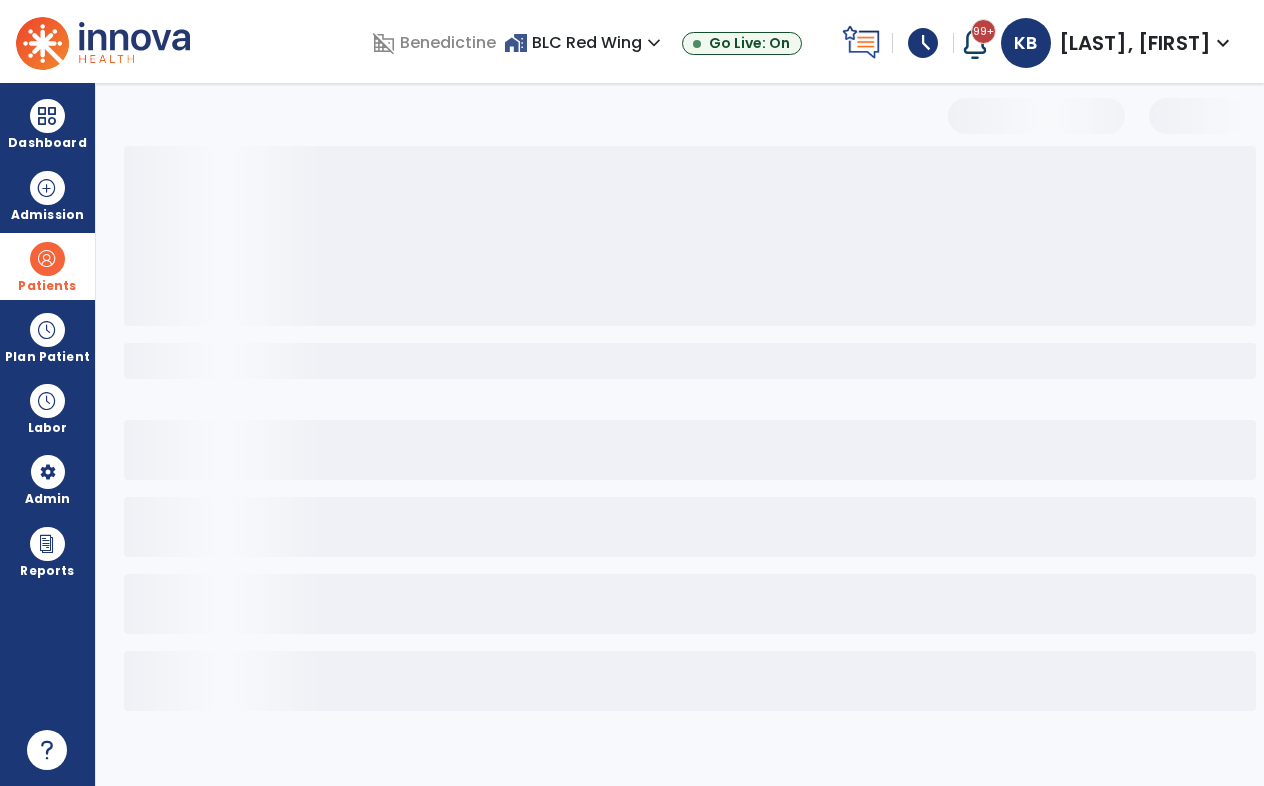 select on "***" 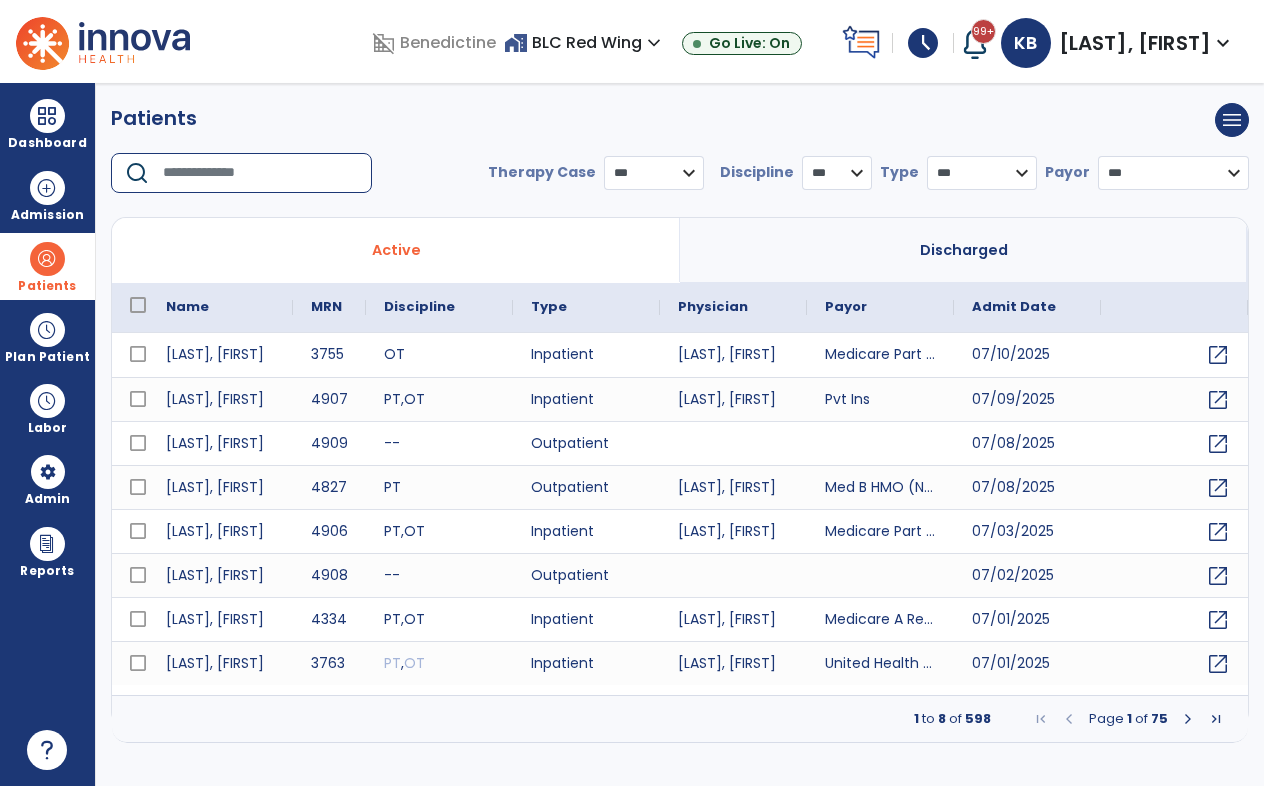 click at bounding box center (260, 173) 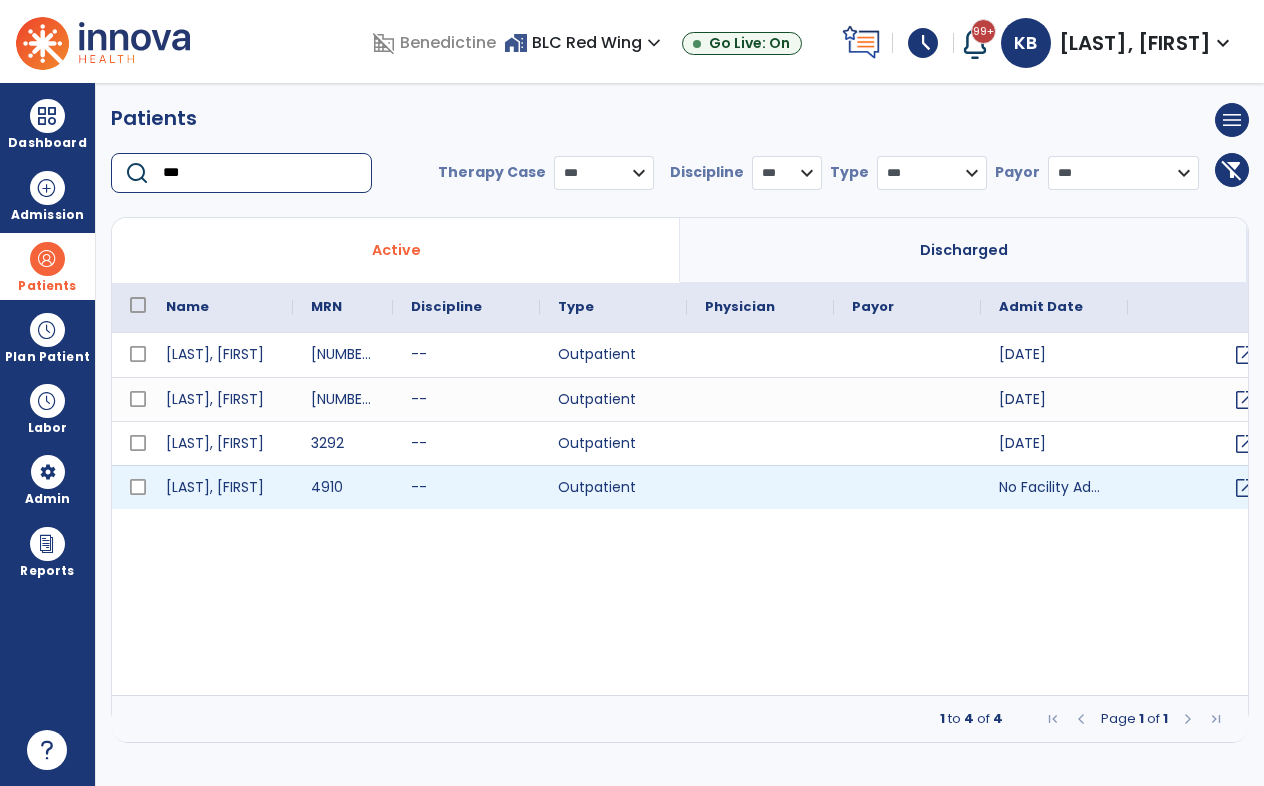 type on "***" 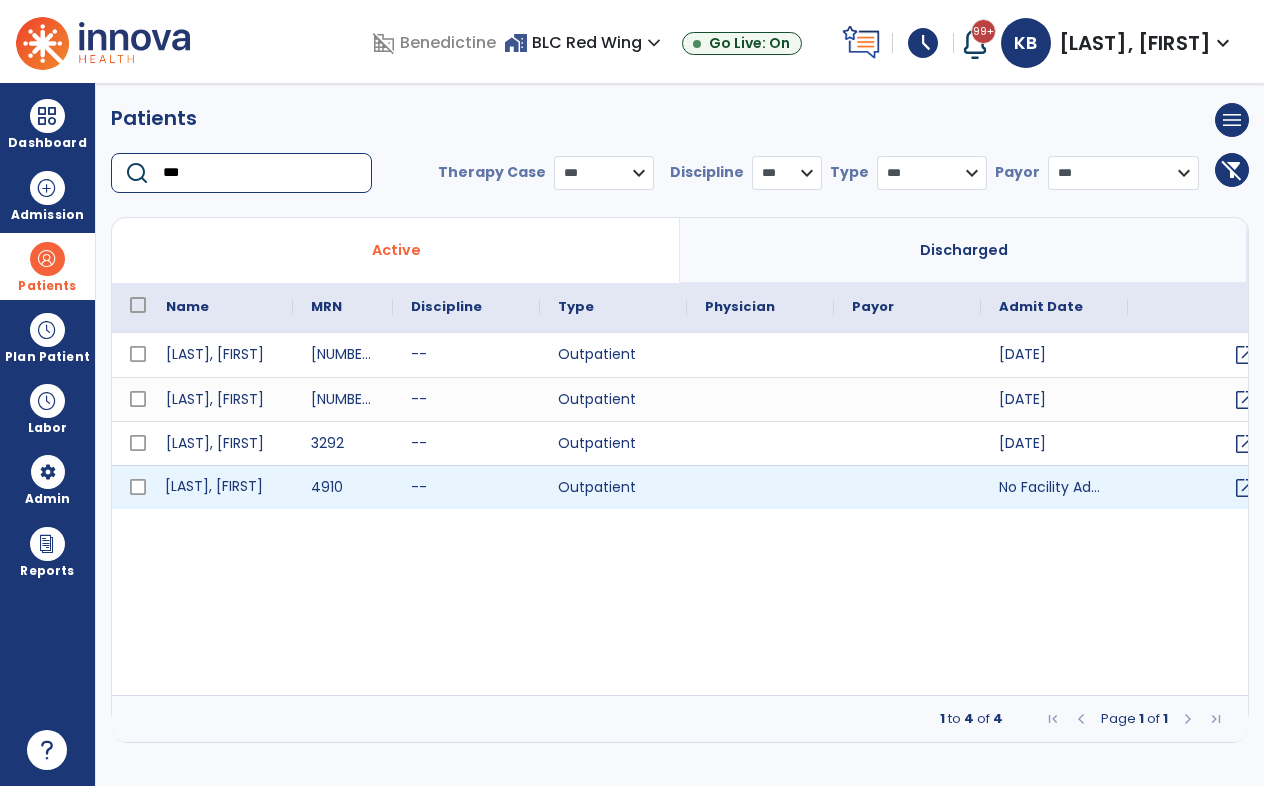 click on "[LAST], [FIRST]" at bounding box center [220, 487] 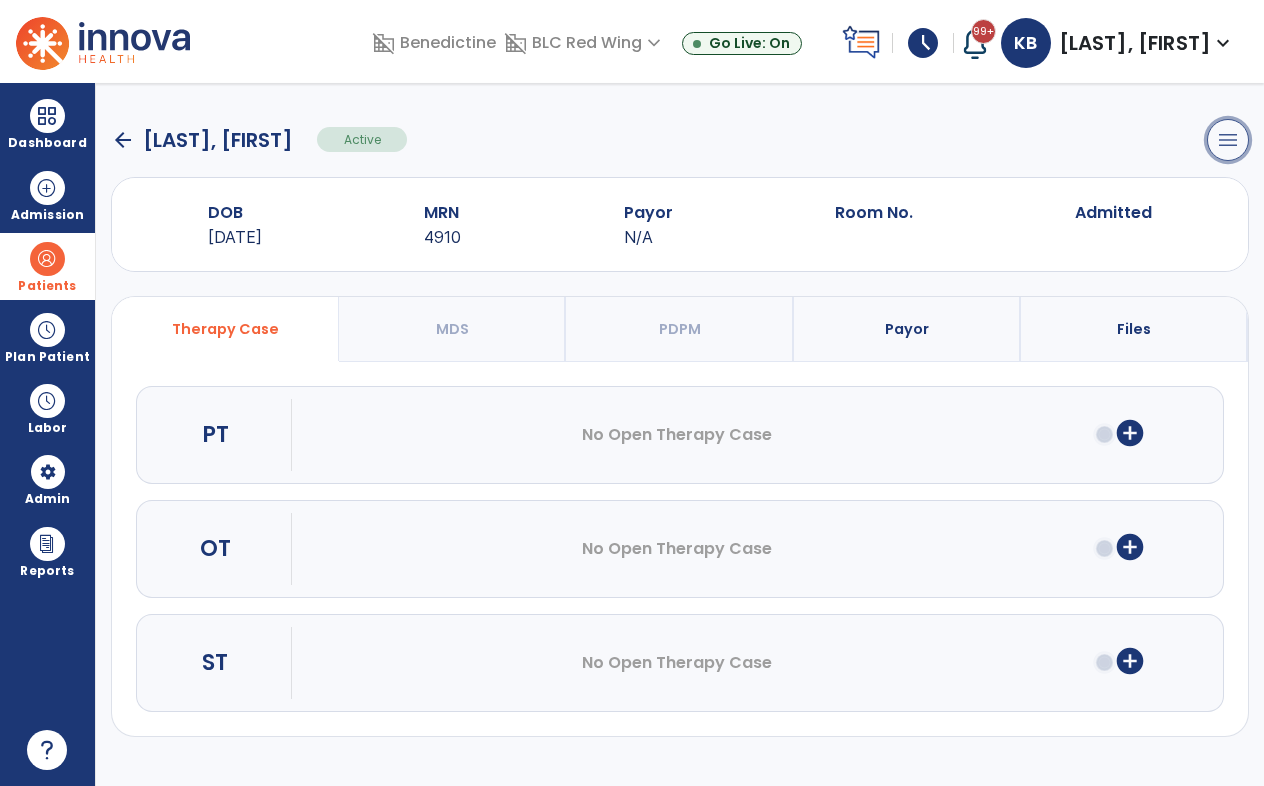 click on "menu" at bounding box center (1228, 140) 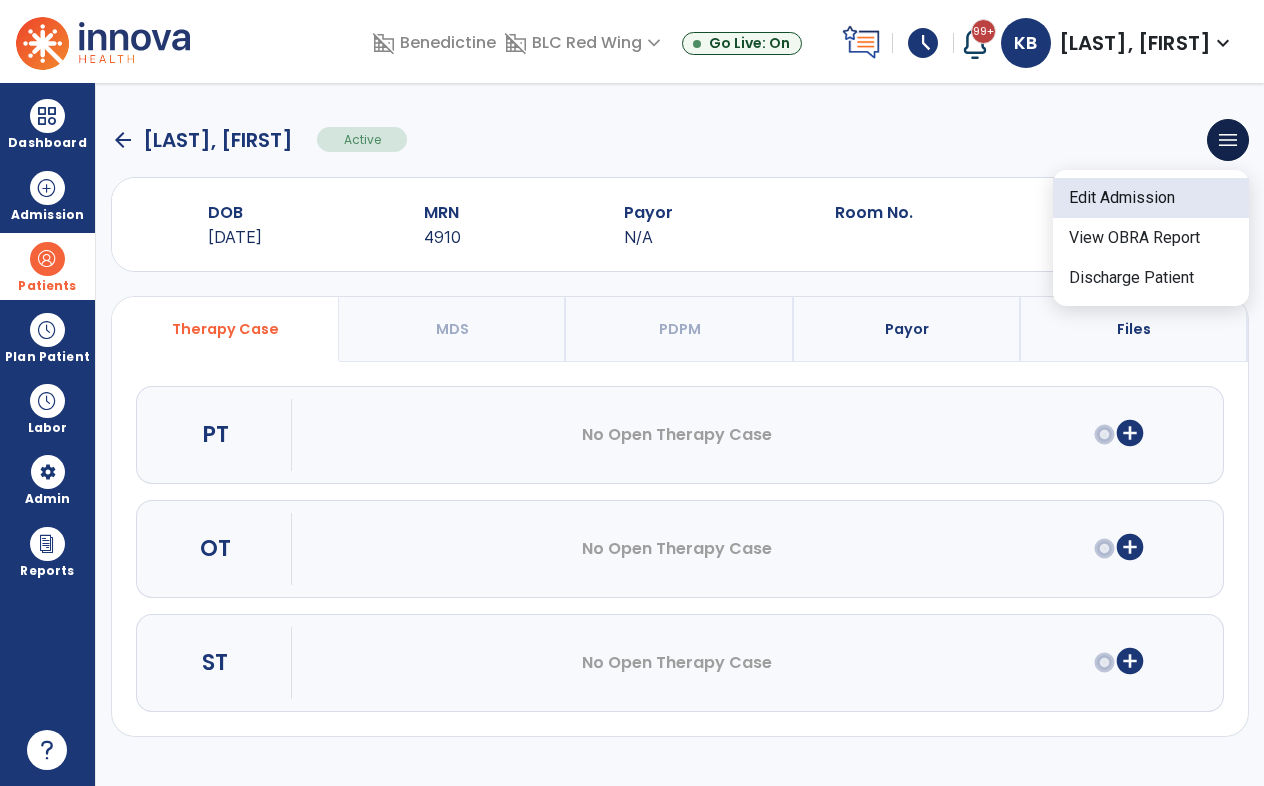 click on "Edit Admission" 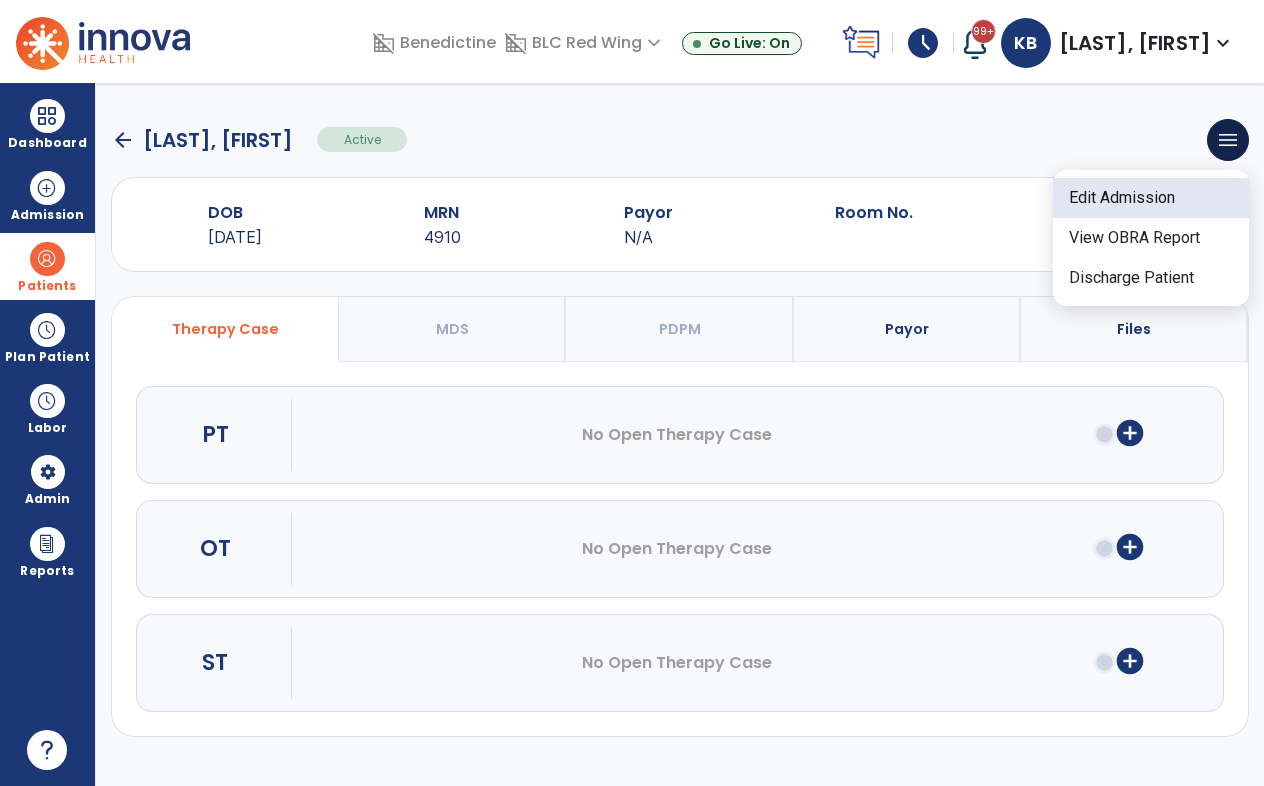 select on "******" 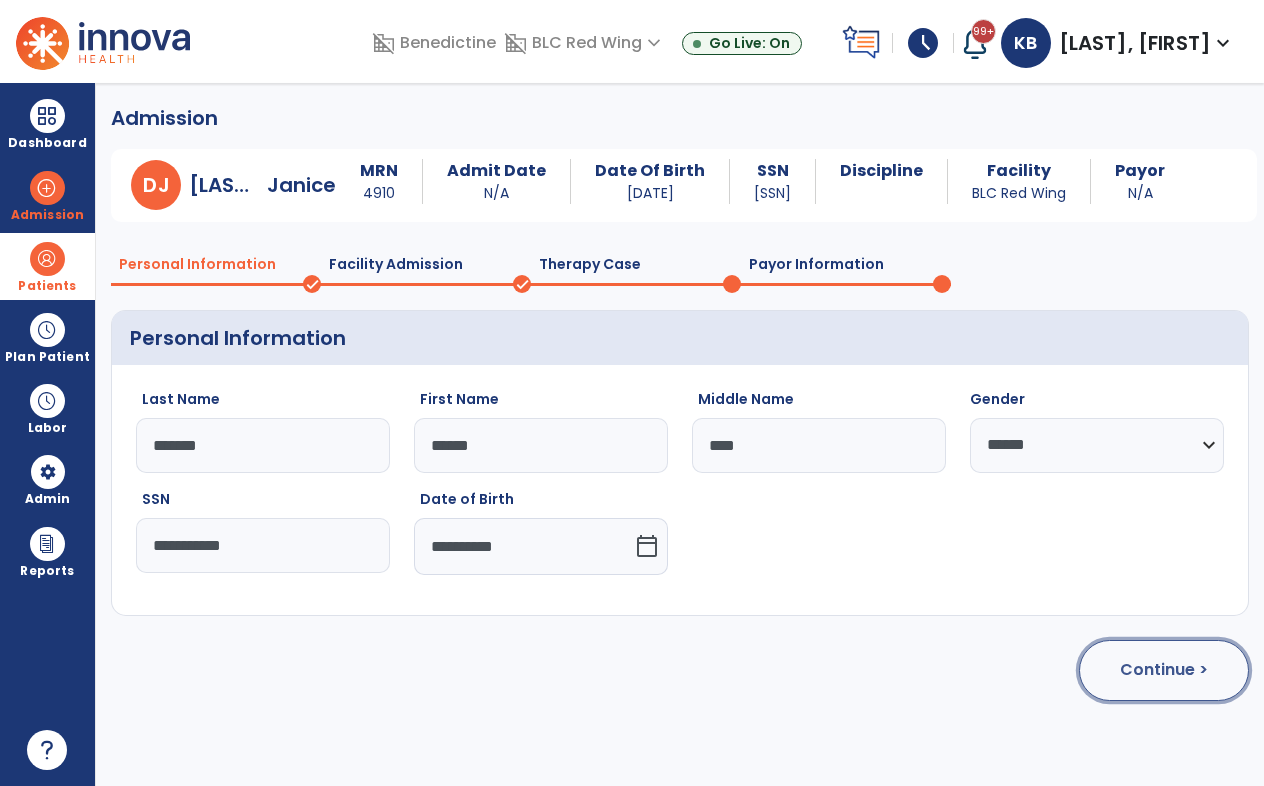 click on "Continue >" 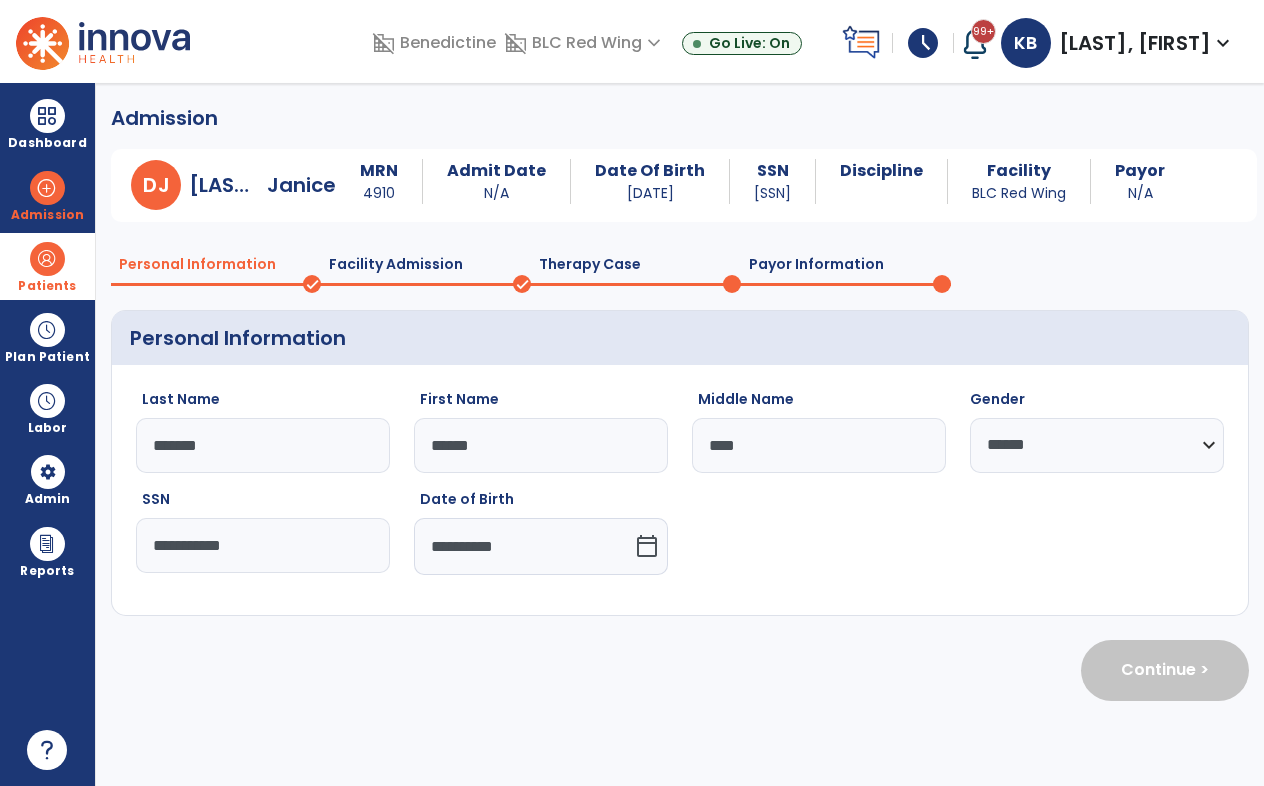 select on "**********" 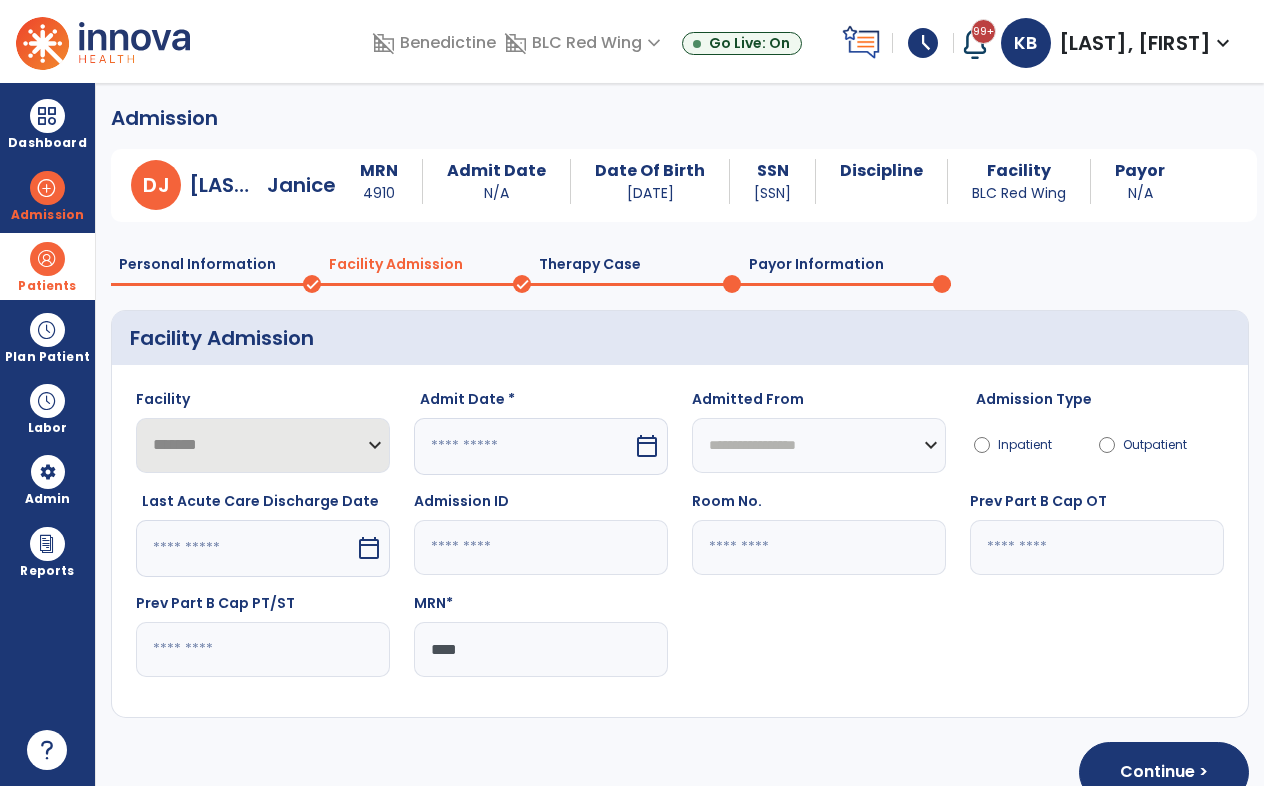 click at bounding box center (523, 446) 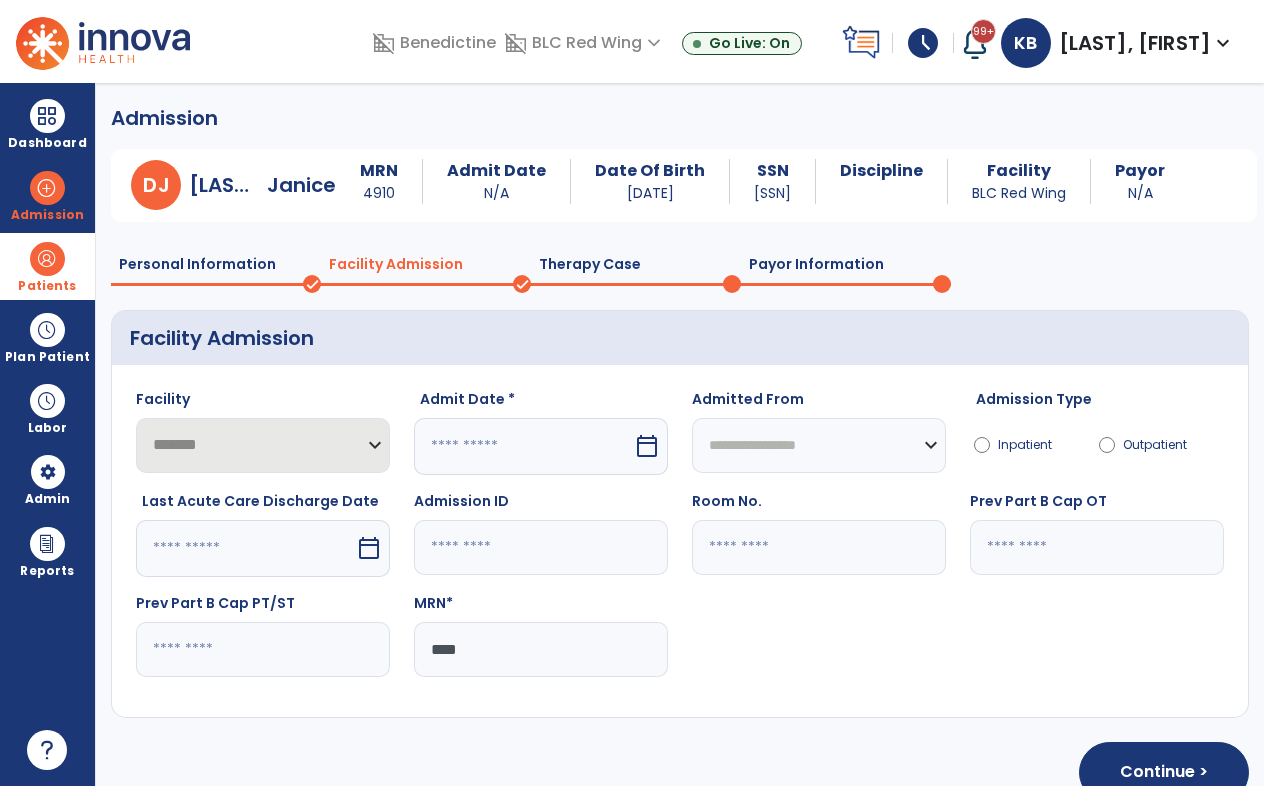 select on "*" 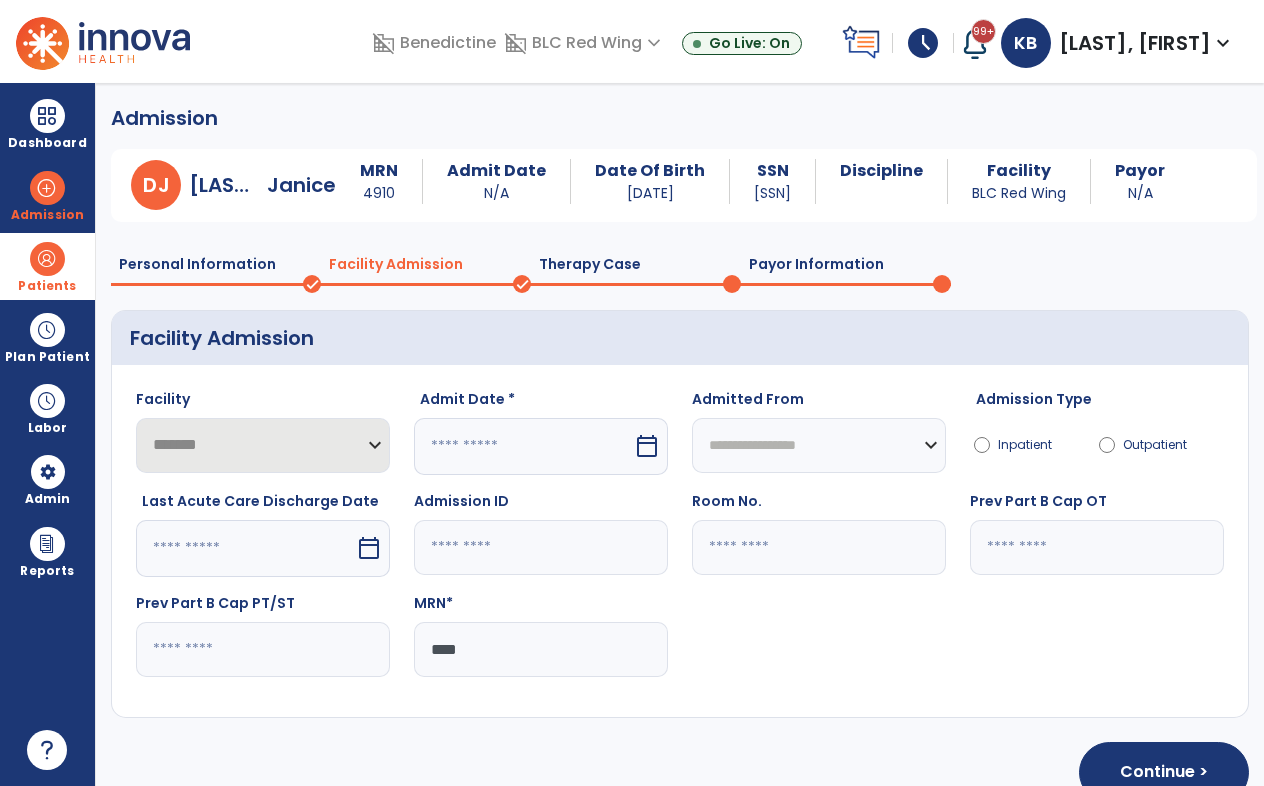 select on "****" 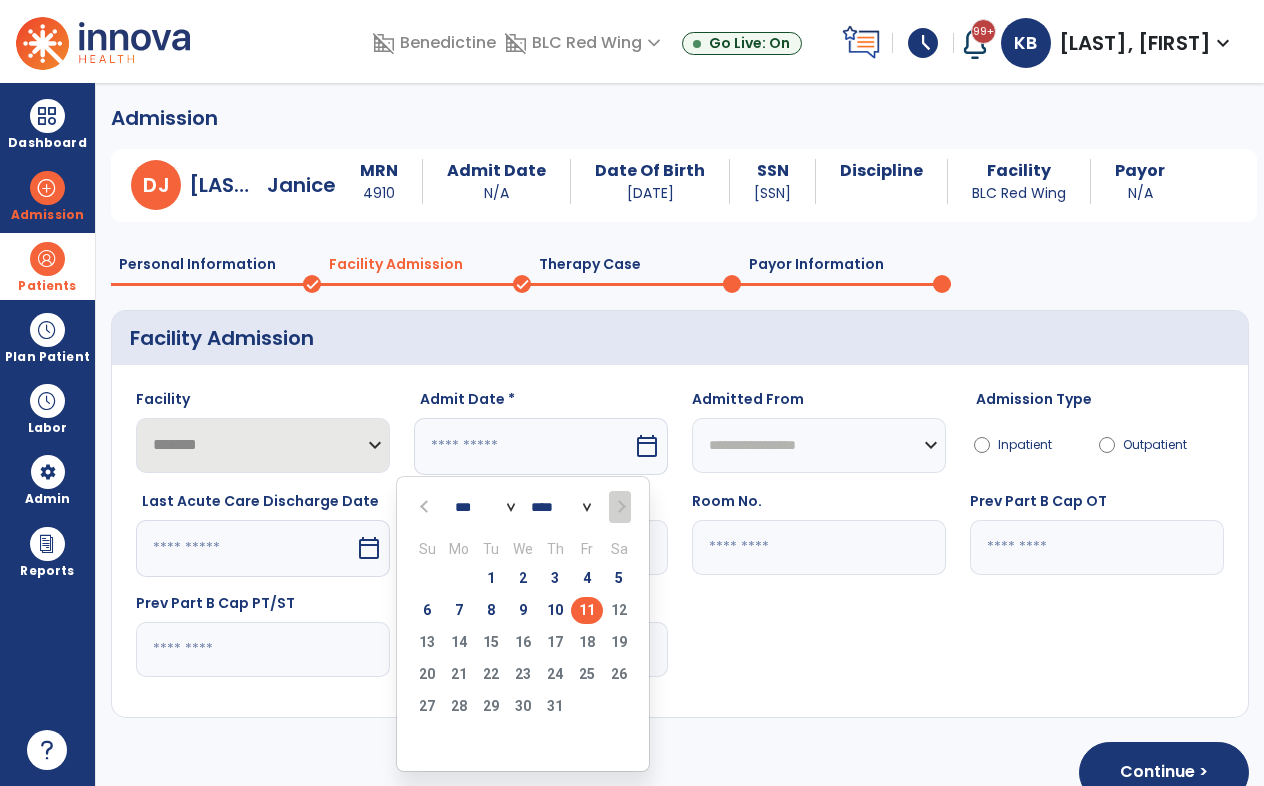 click on "11" at bounding box center (587, 610) 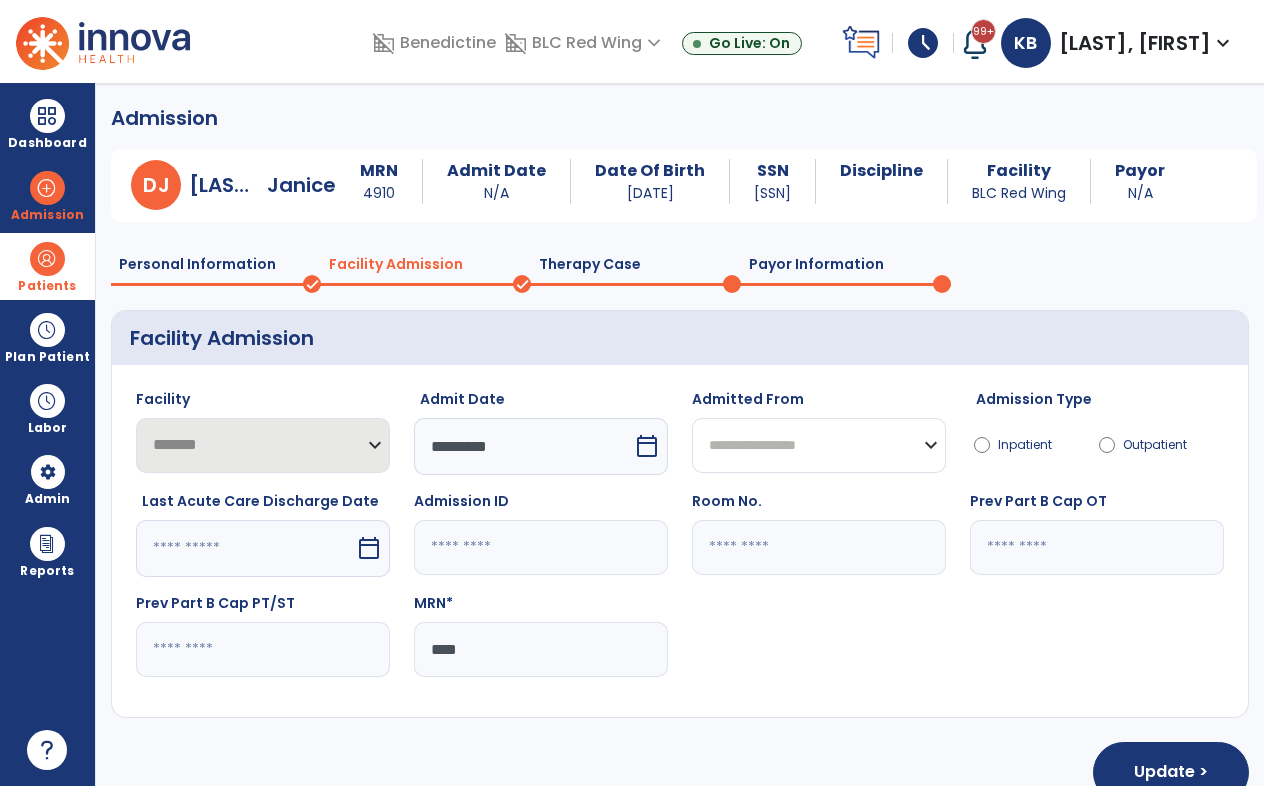 click on "**********" 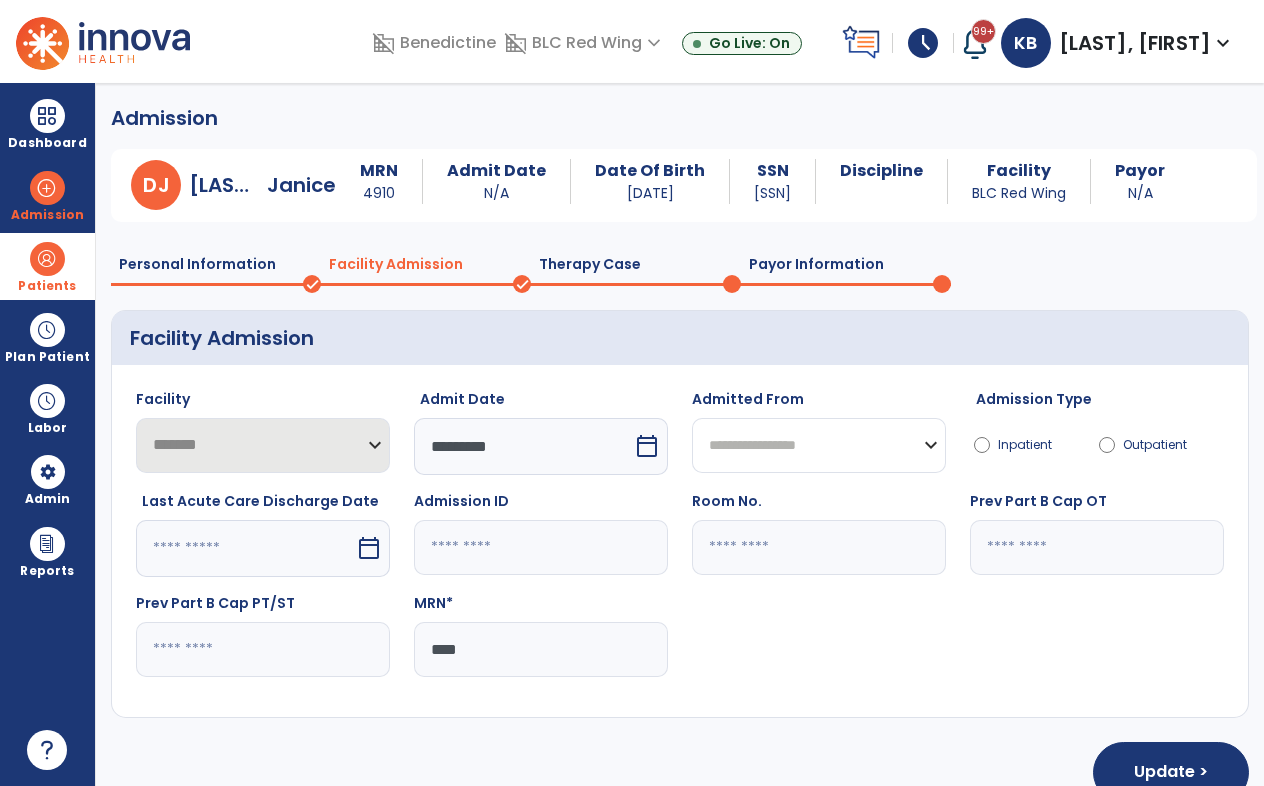 select on "**********" 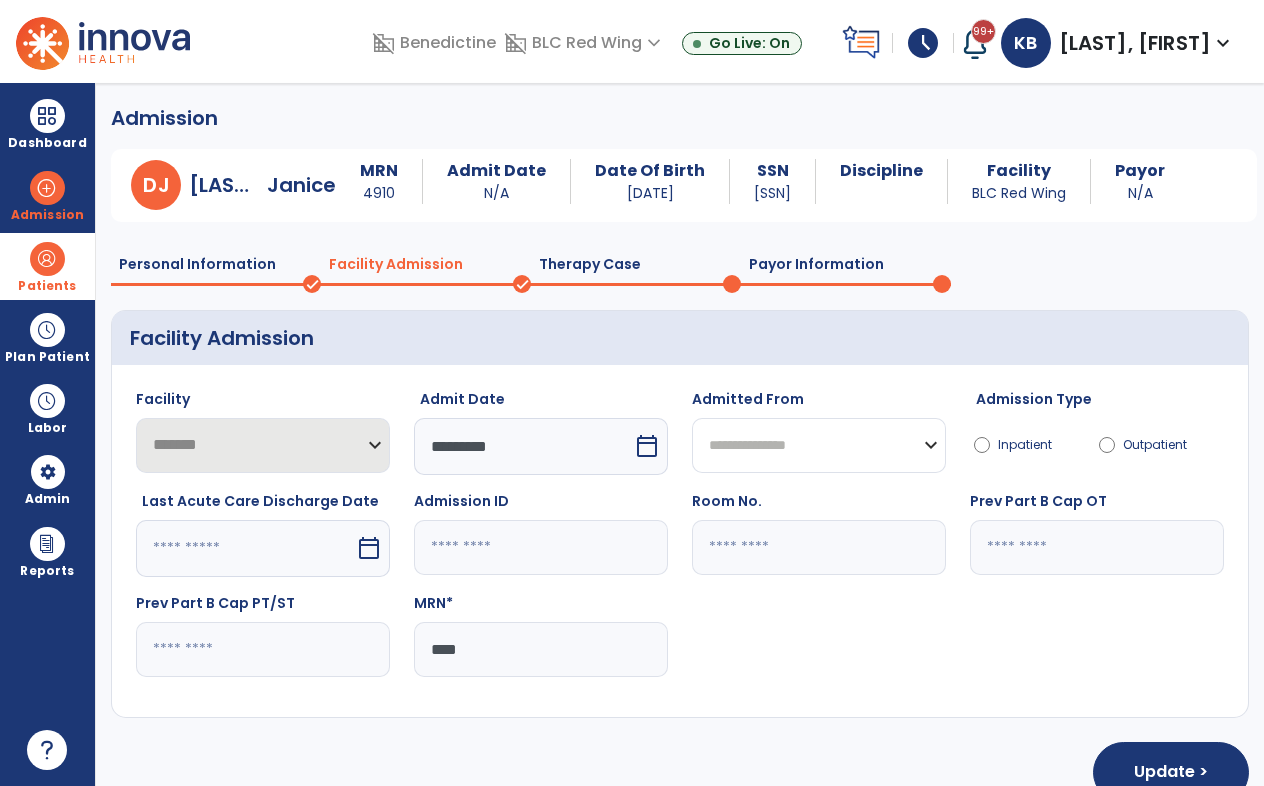 click on "**********" 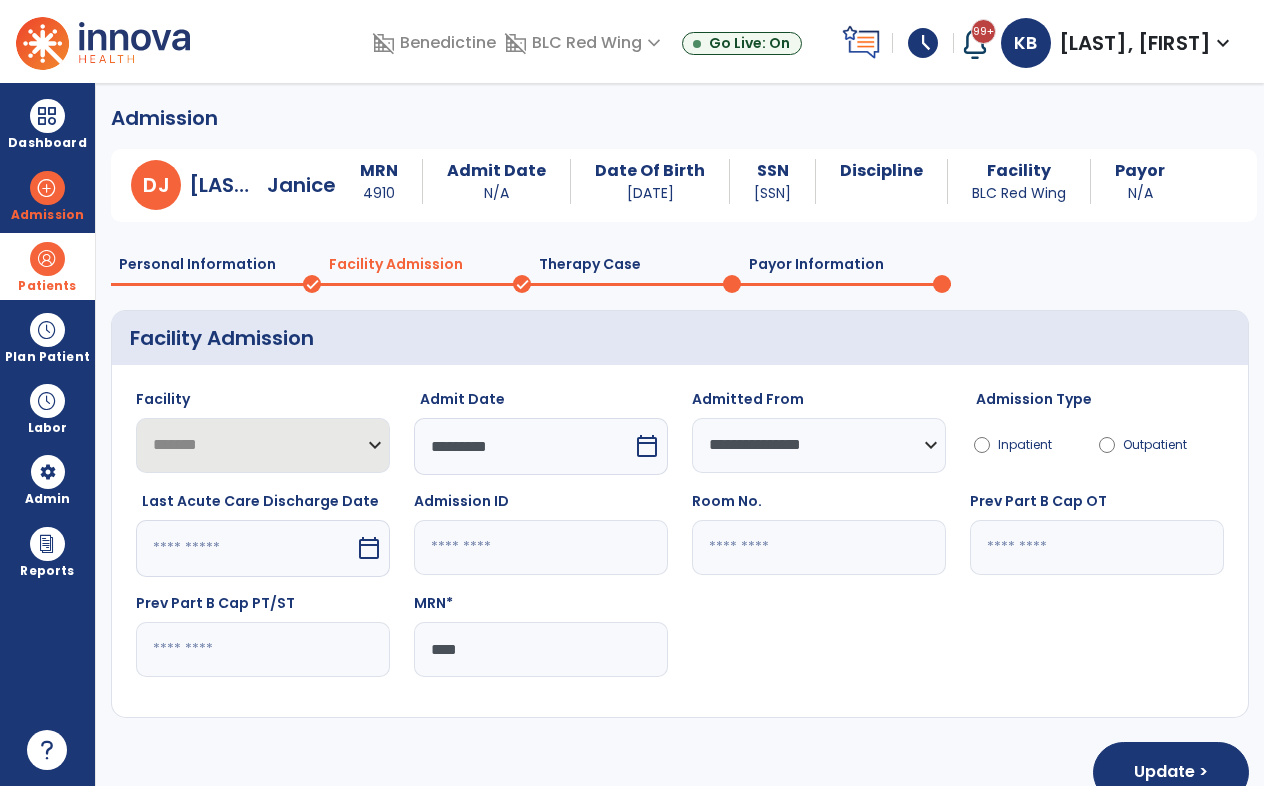 click 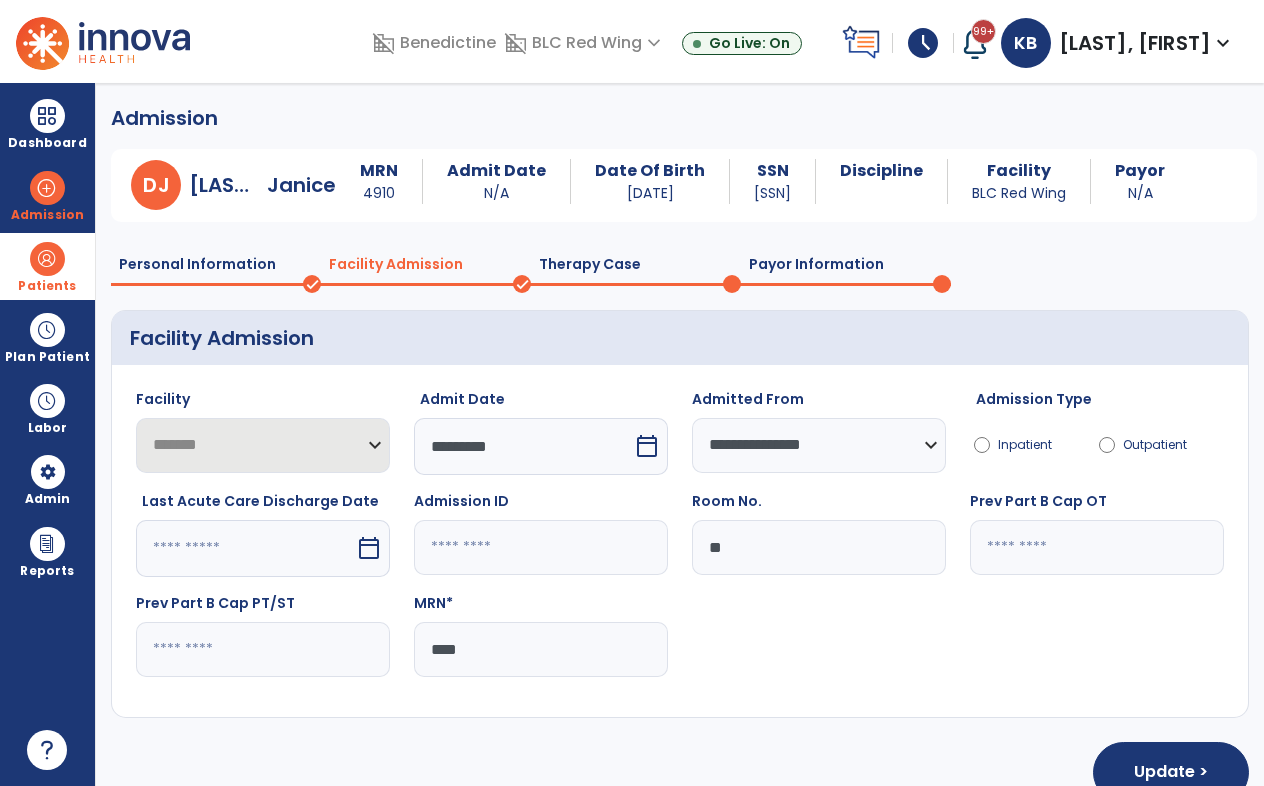 type on "*" 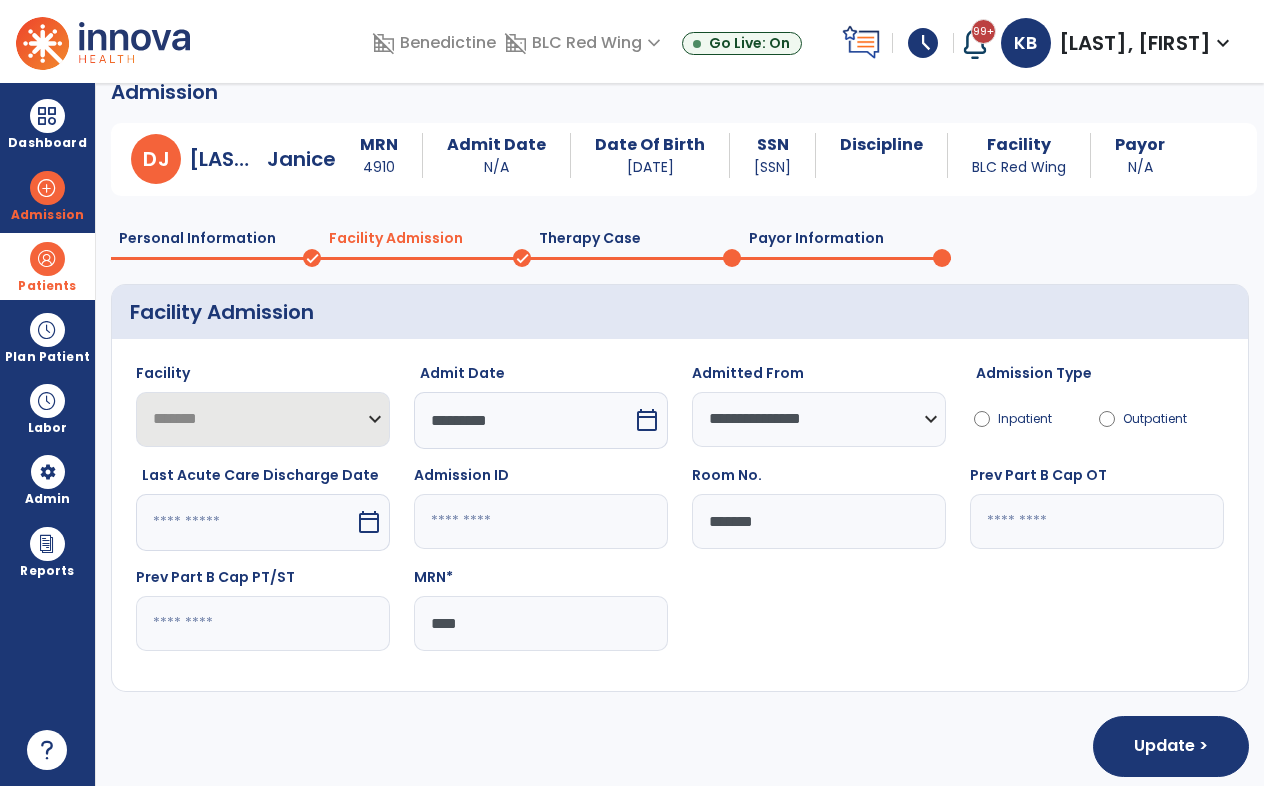 scroll, scrollTop: 41, scrollLeft: 0, axis: vertical 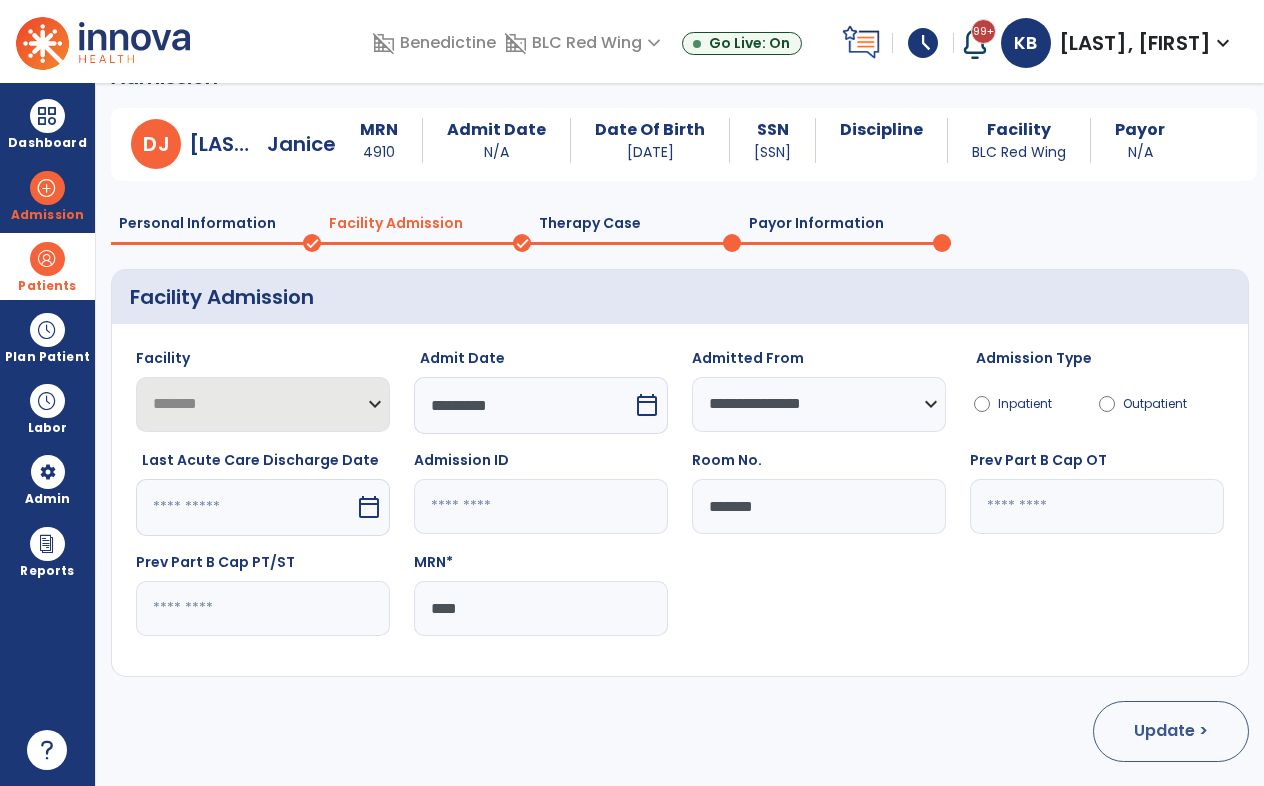 type on "*******" 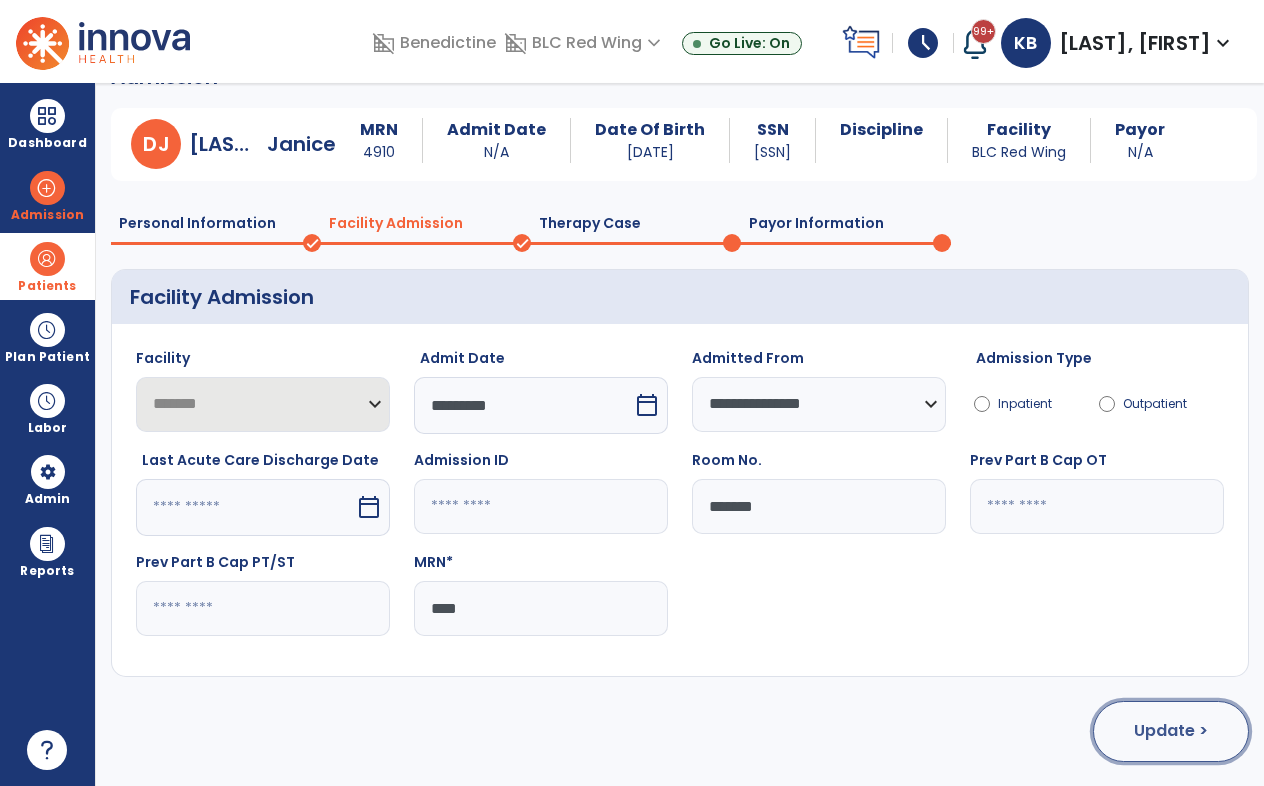 click on "Update >" 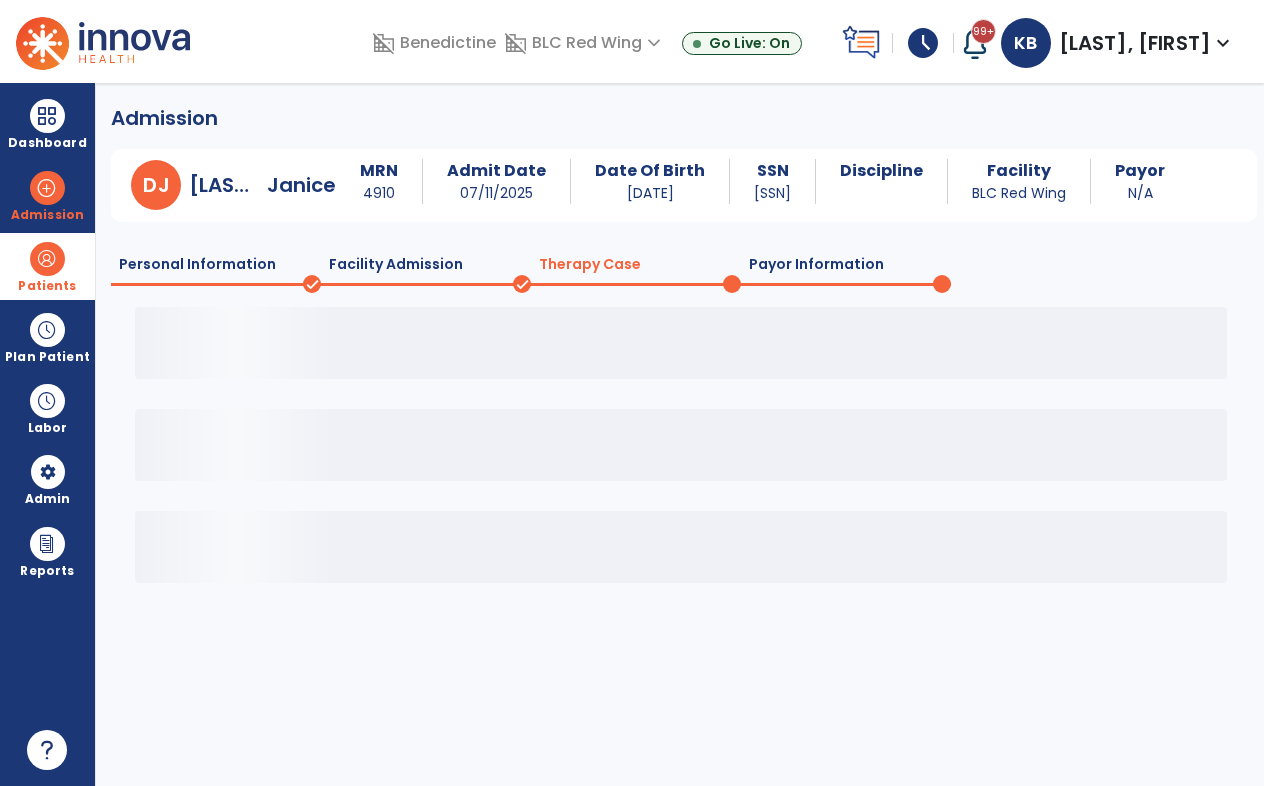 scroll, scrollTop: 0, scrollLeft: 0, axis: both 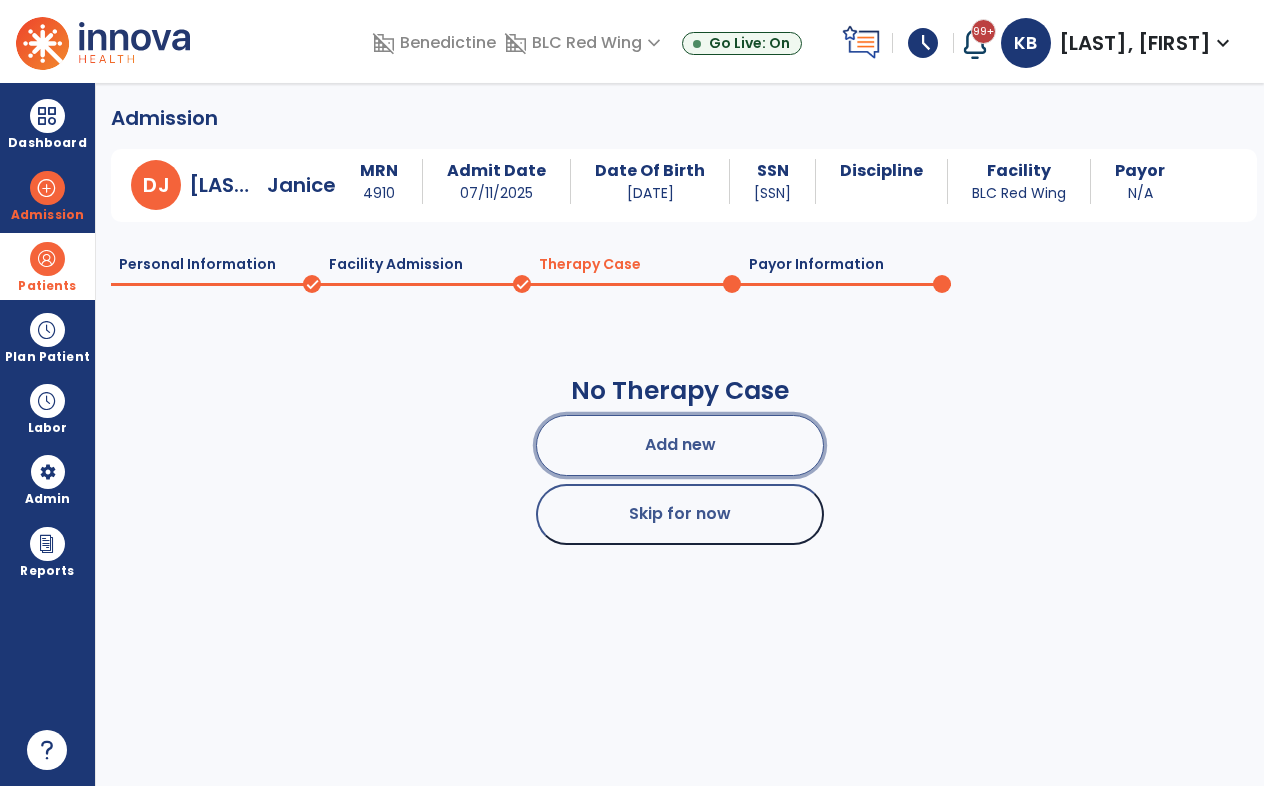 click on "Add new" at bounding box center [680, 445] 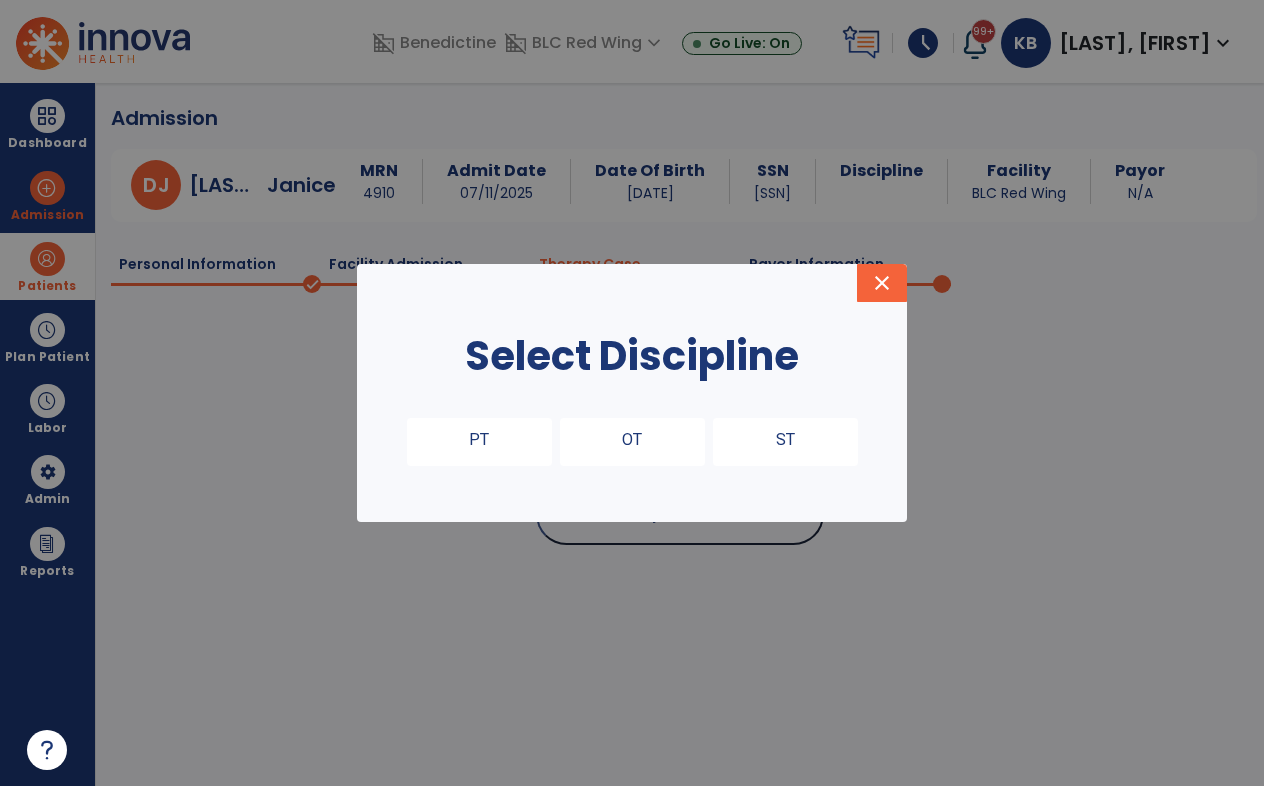 click on "PT" at bounding box center [479, 442] 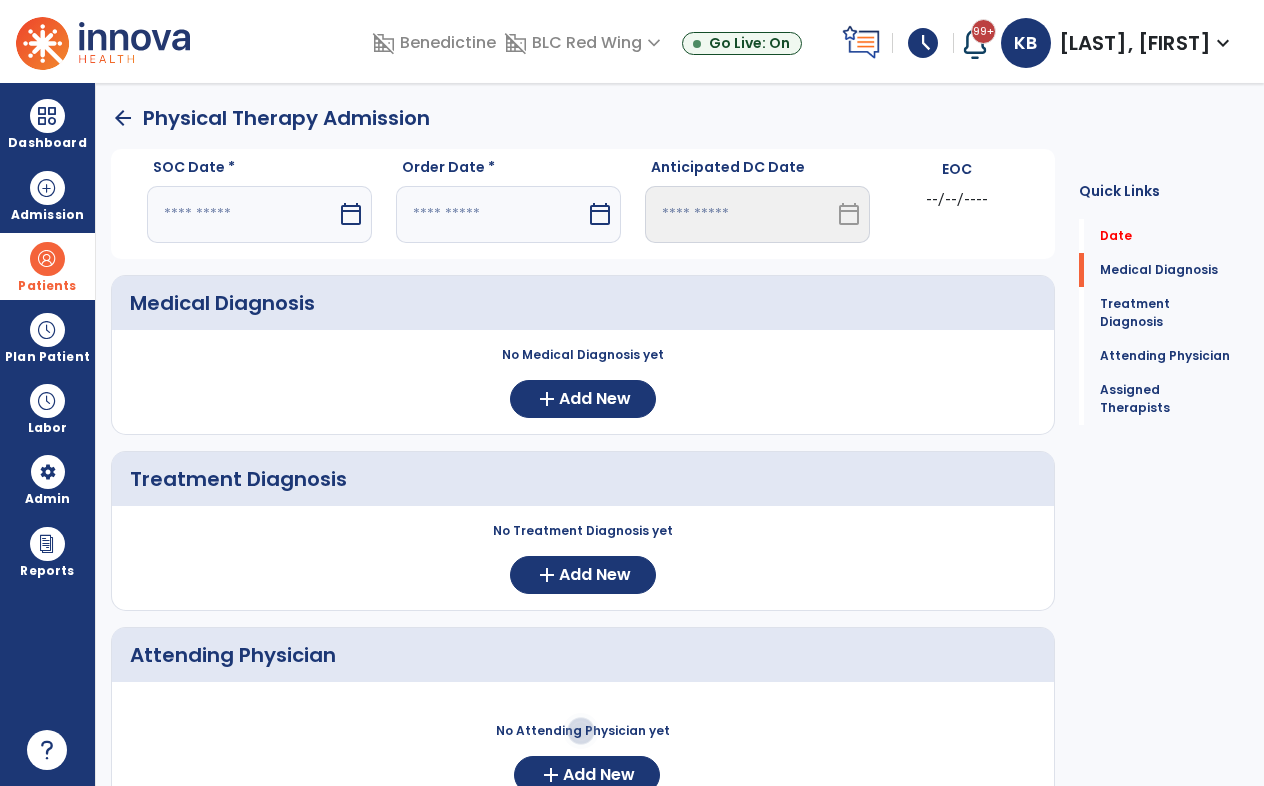 click at bounding box center [242, 214] 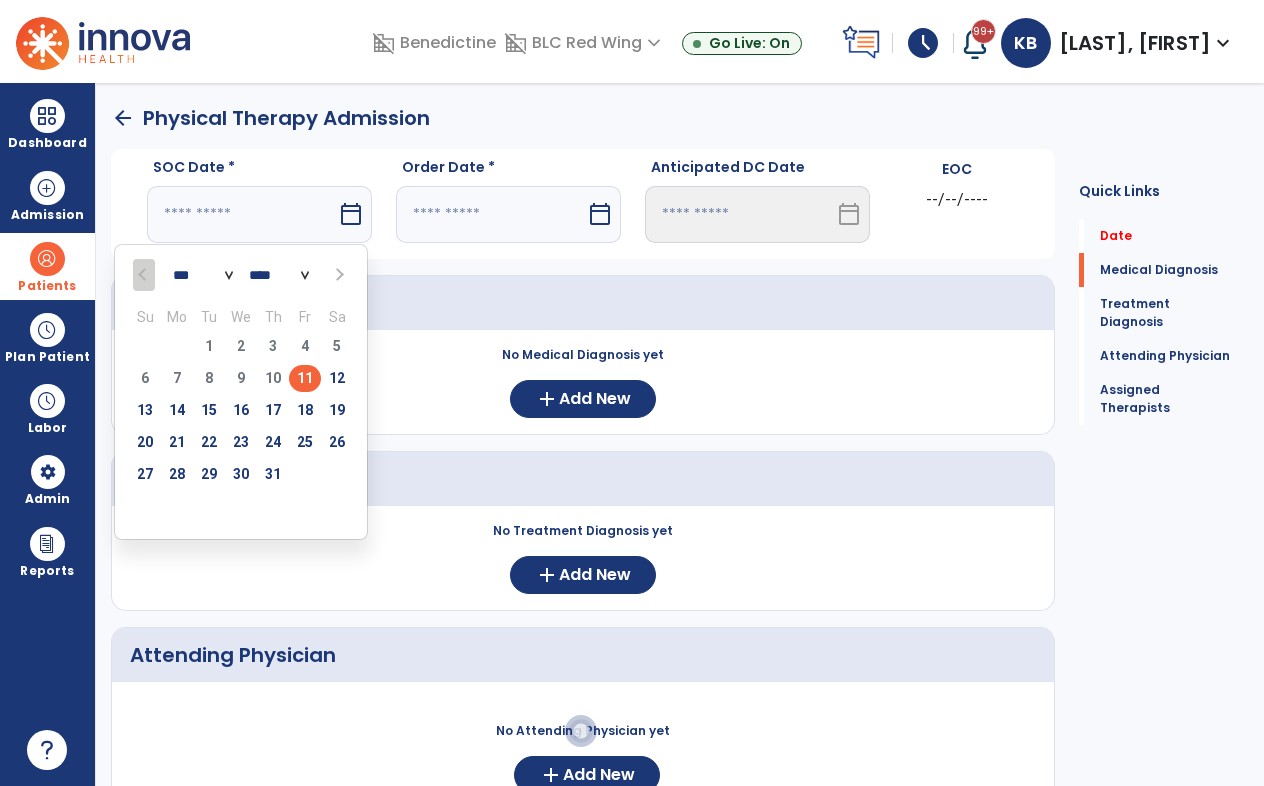 click on "11" at bounding box center [305, 378] 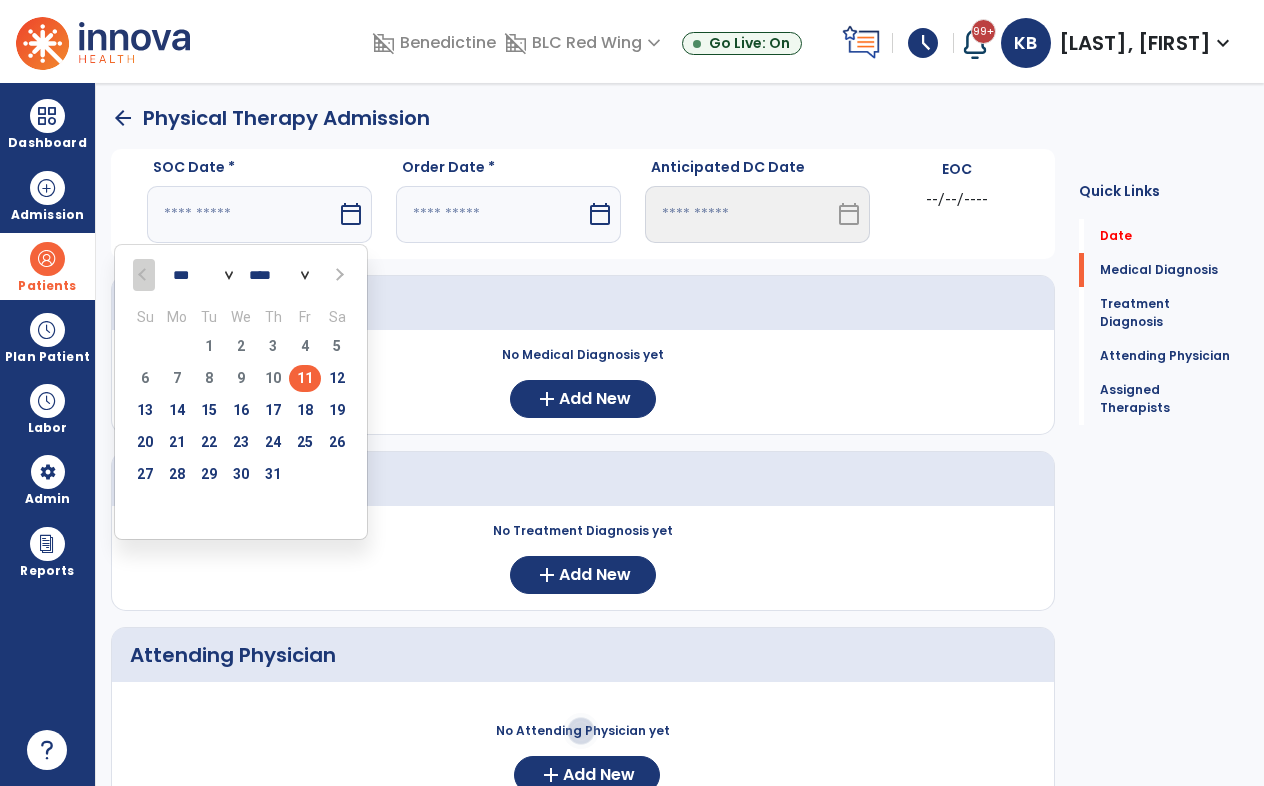 type on "*********" 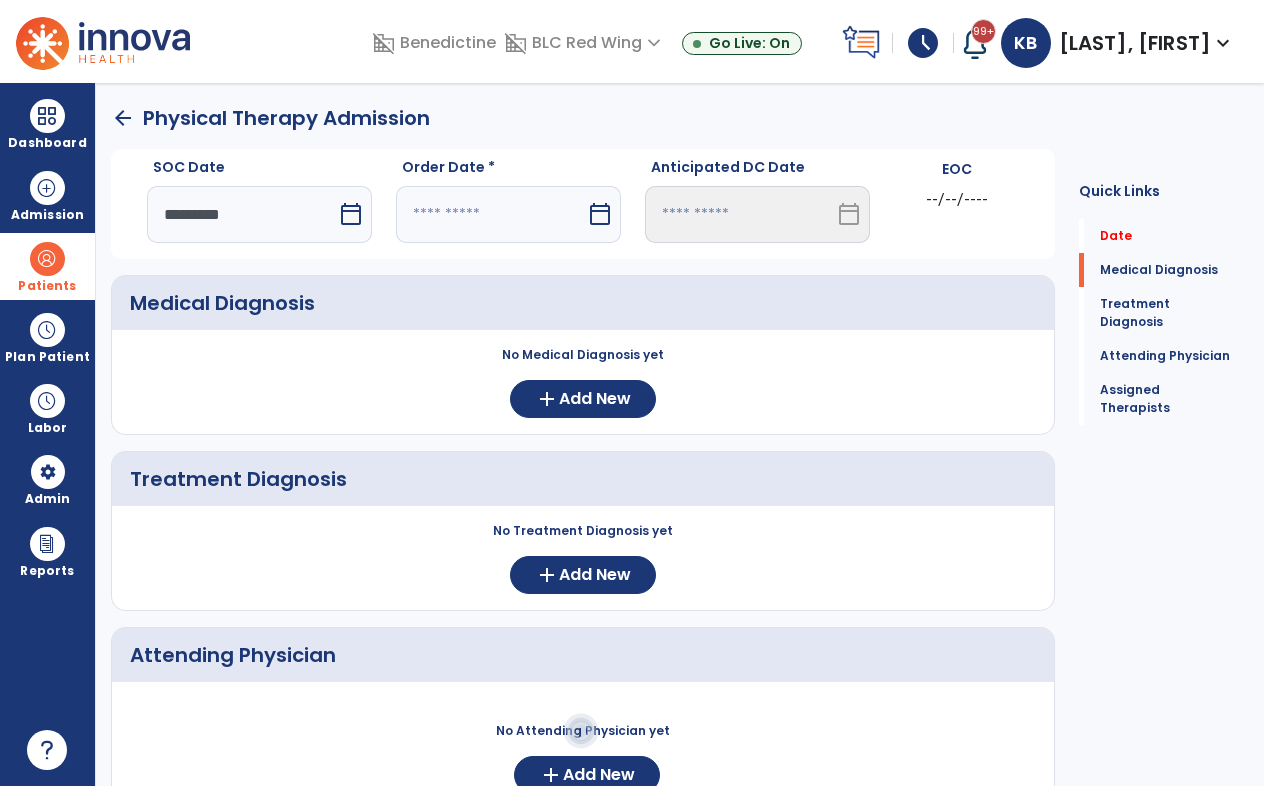click at bounding box center (491, 214) 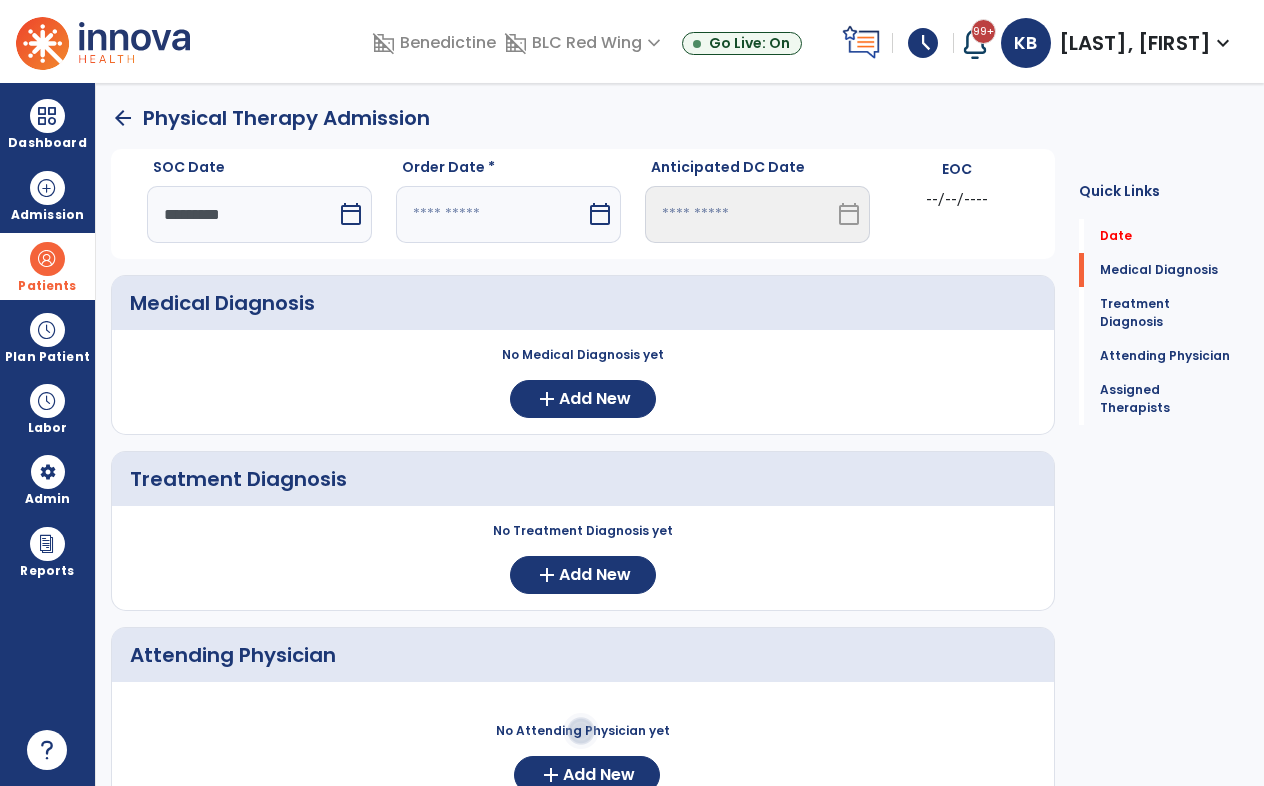 select on "*" 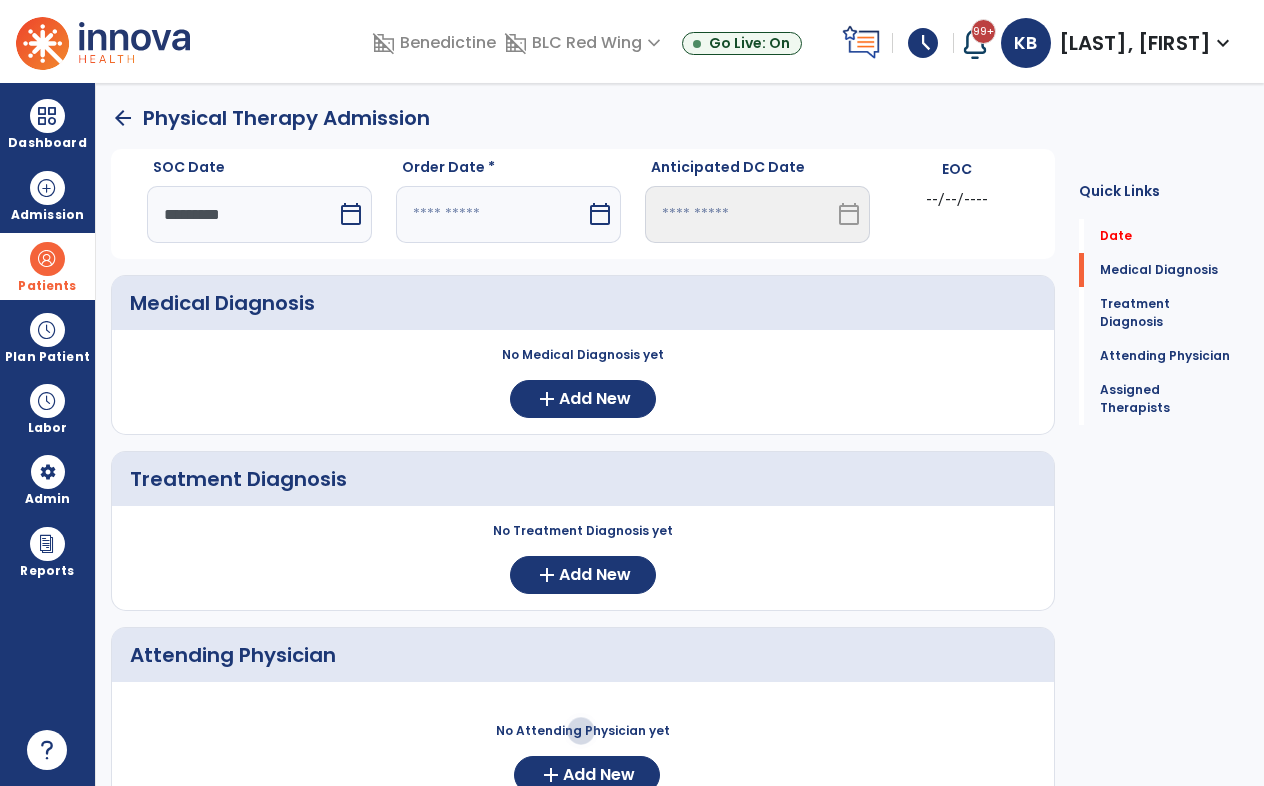 select on "****" 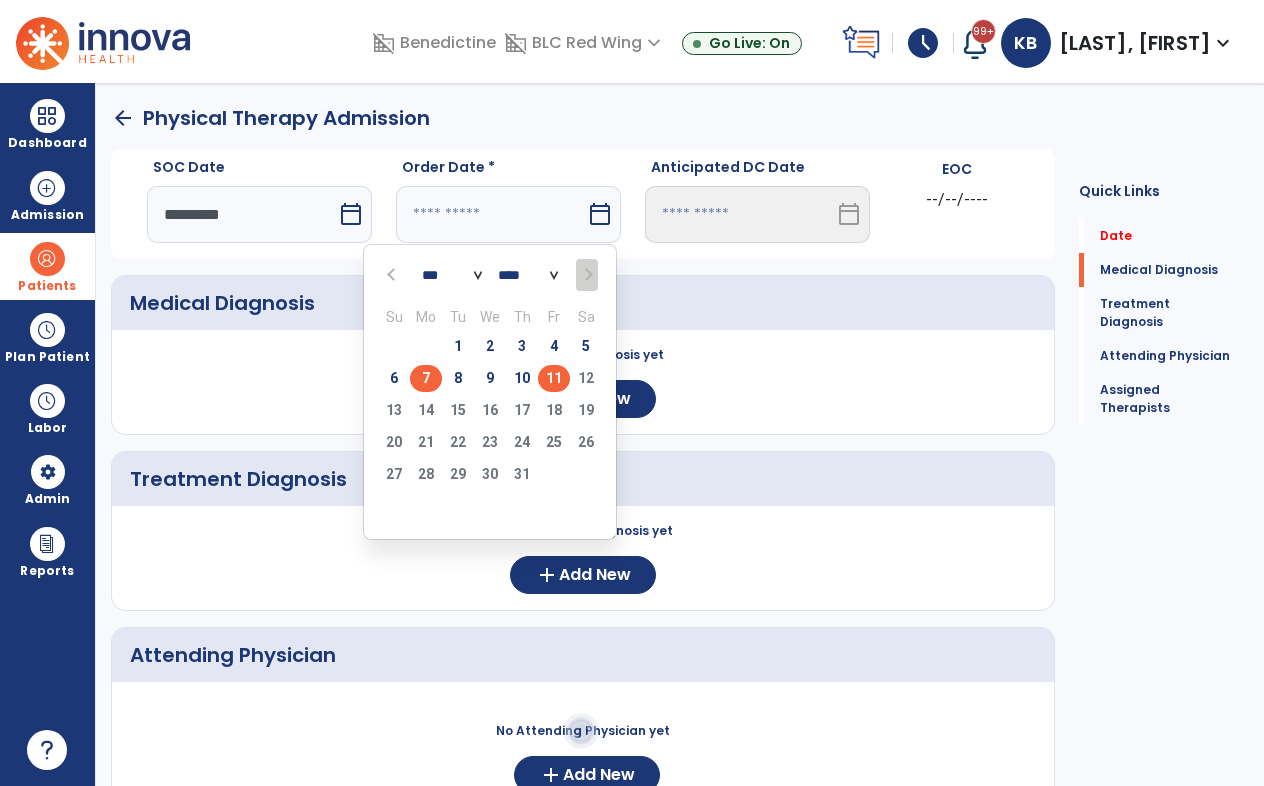click on "7" at bounding box center [426, 378] 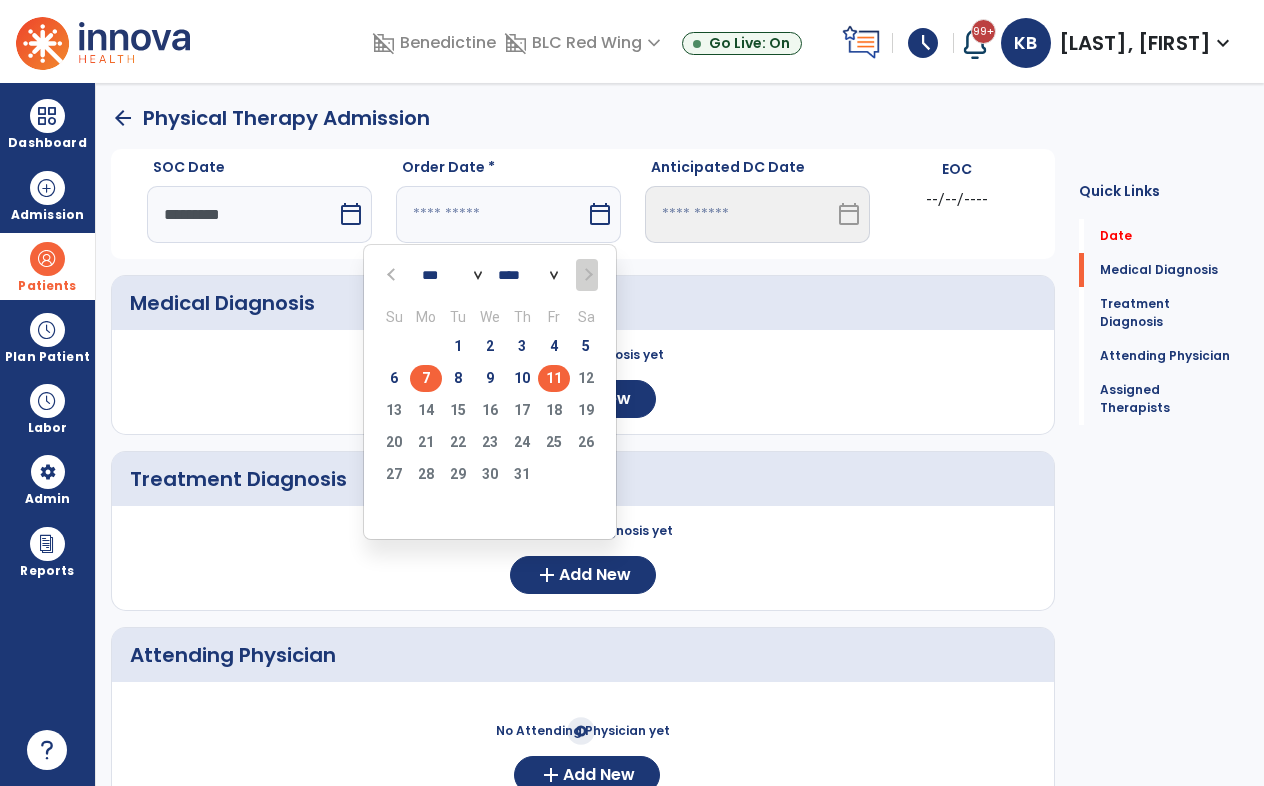 type on "********" 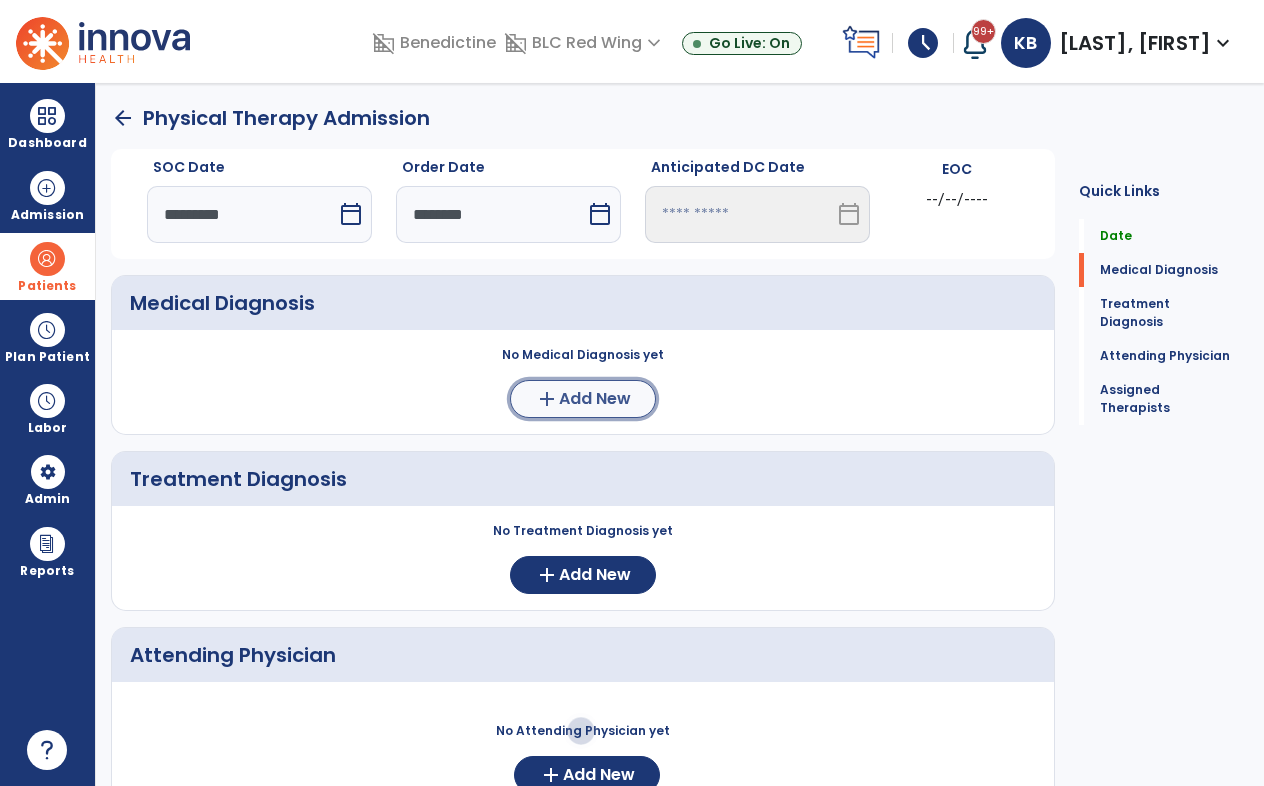 click on "Add New" 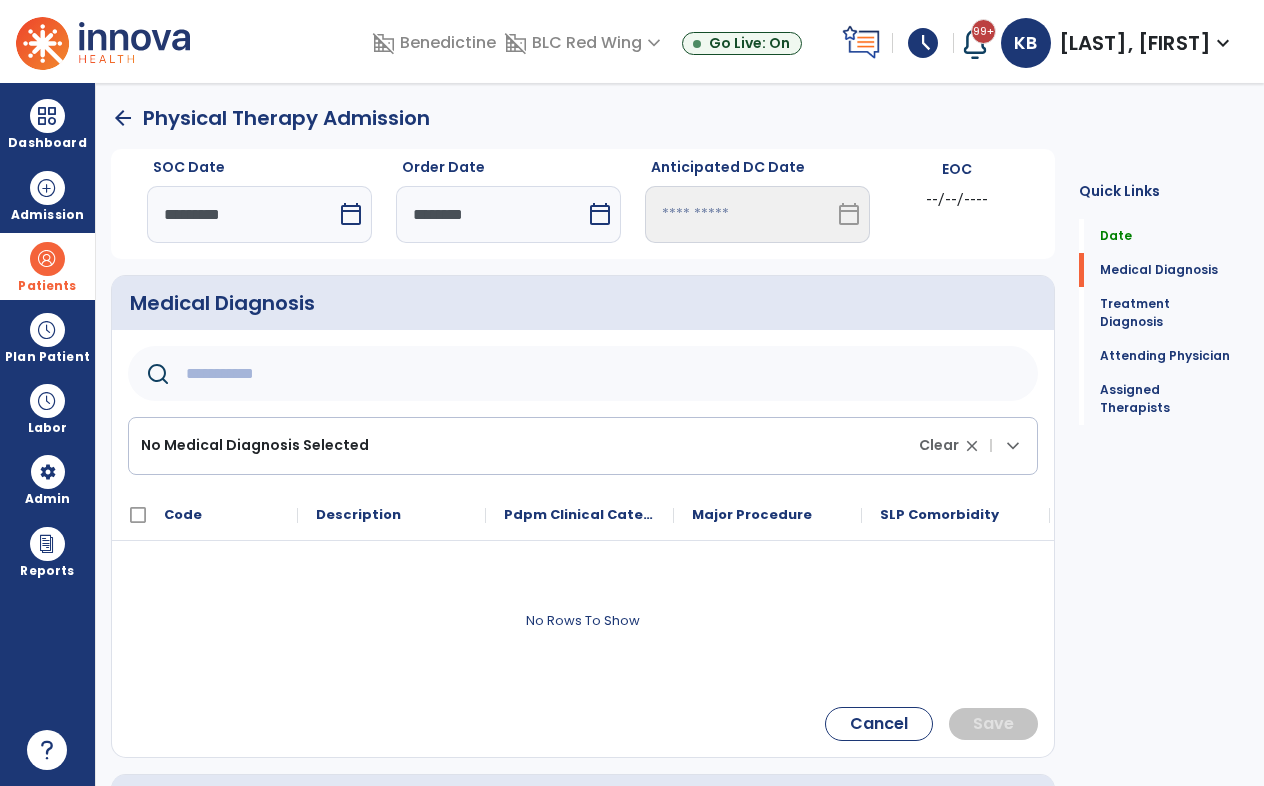 drag, startPoint x: 295, startPoint y: 376, endPoint x: 287, endPoint y: 369, distance: 10.630146 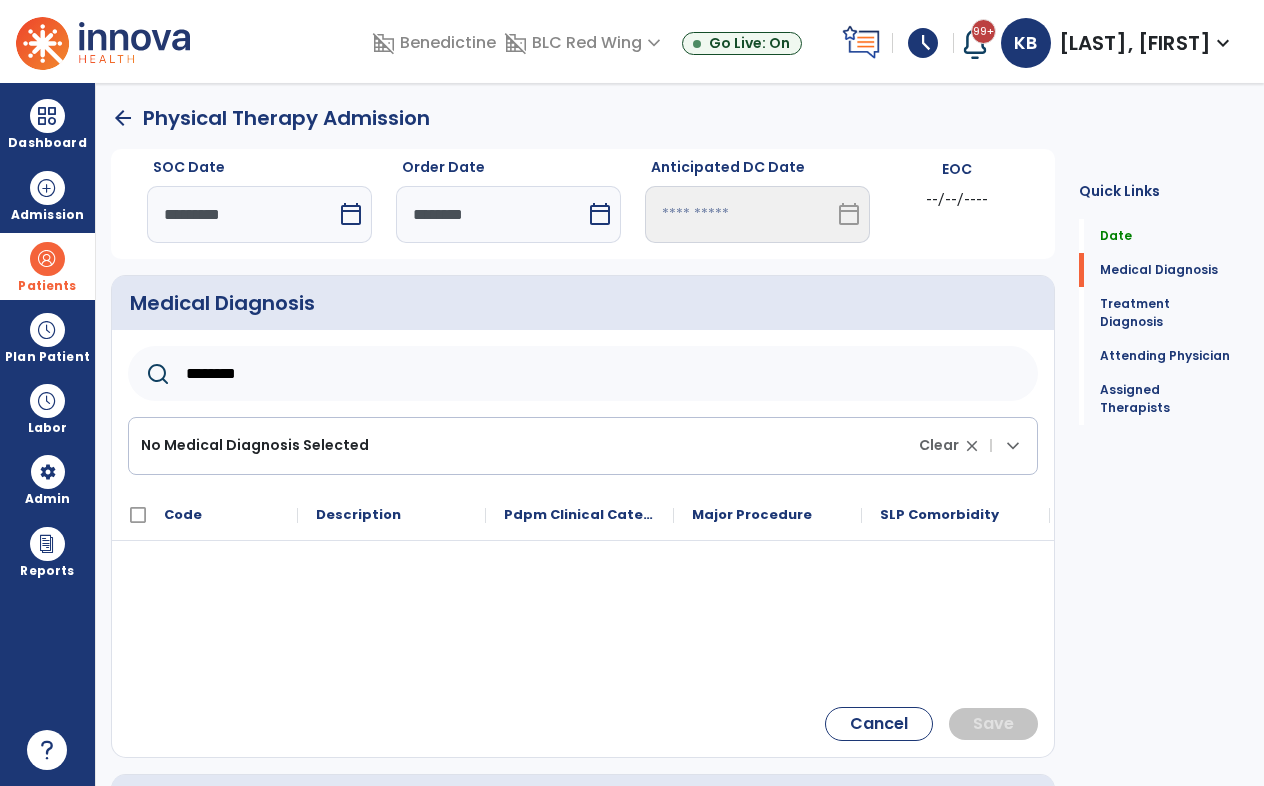 click on "********" 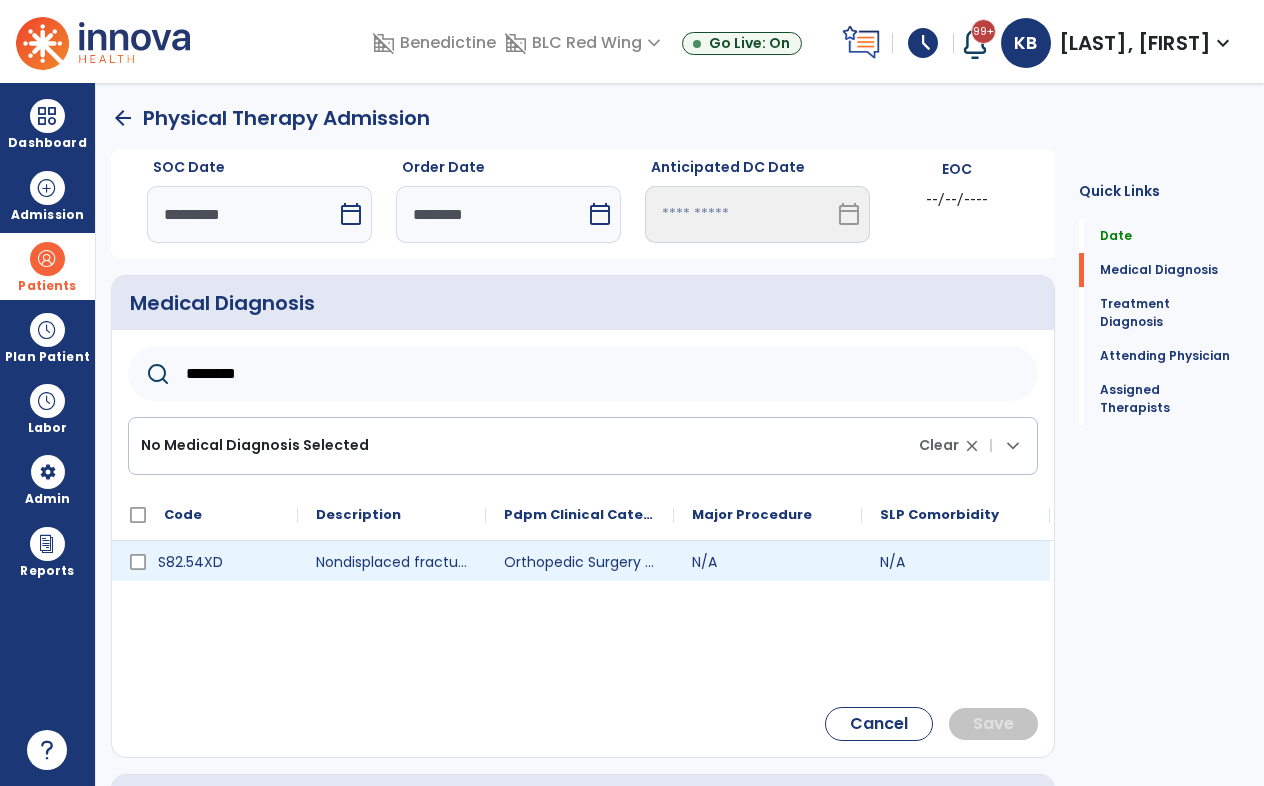 type on "********" 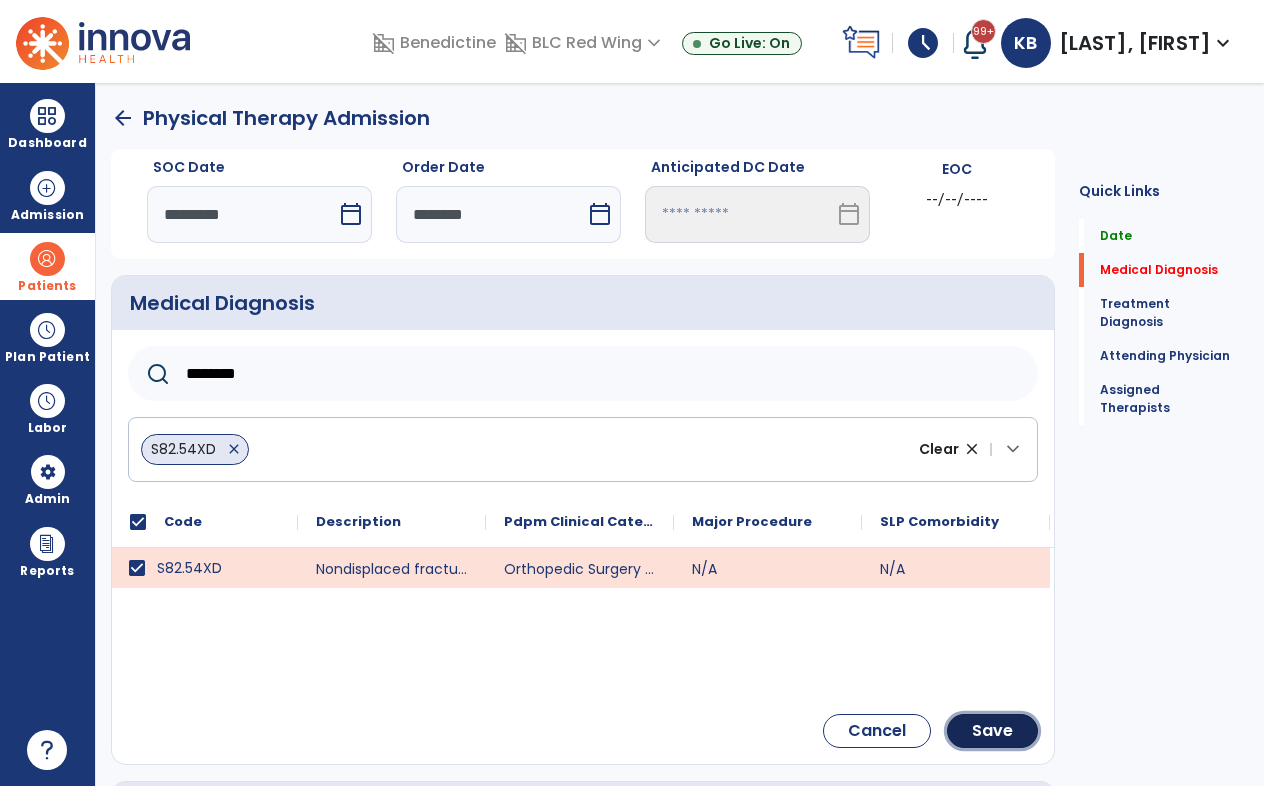 click on "Save" 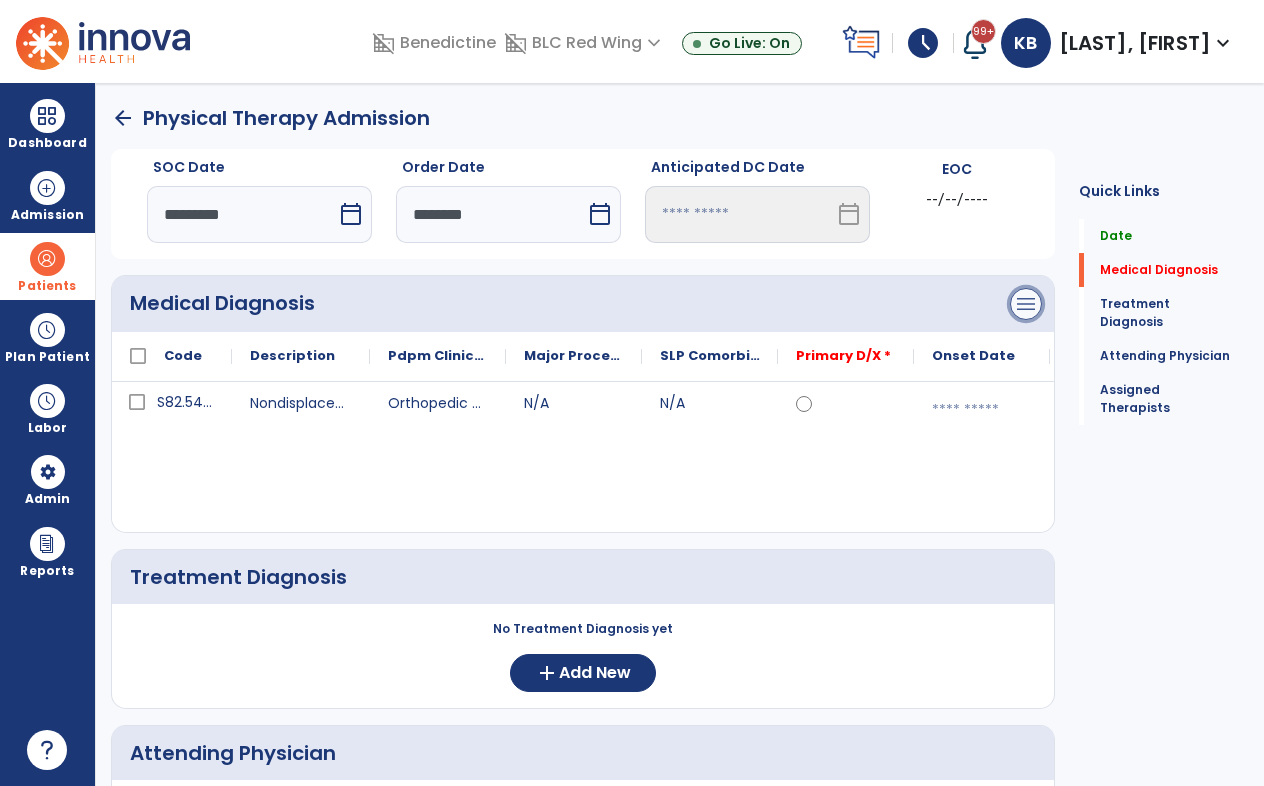 click on "menu" at bounding box center (1026, 304) 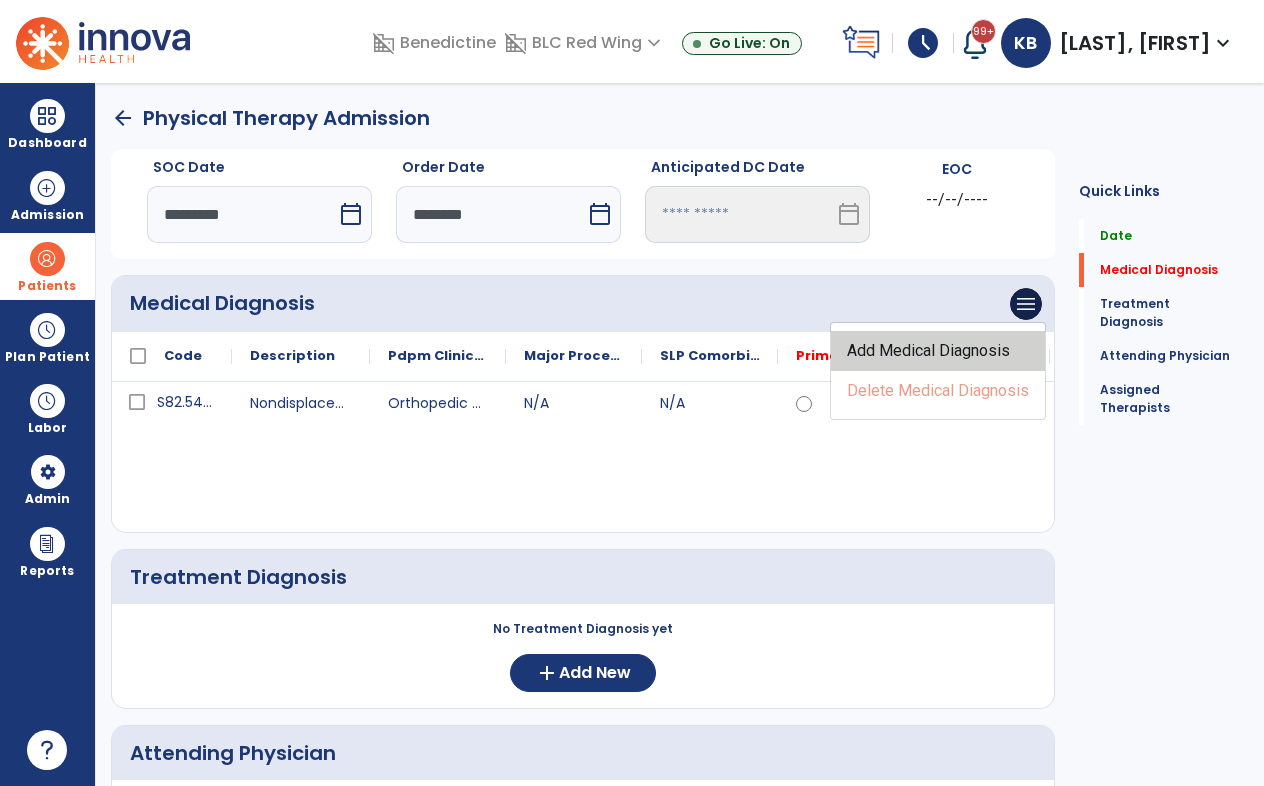 click on "Add Medical Diagnosis" 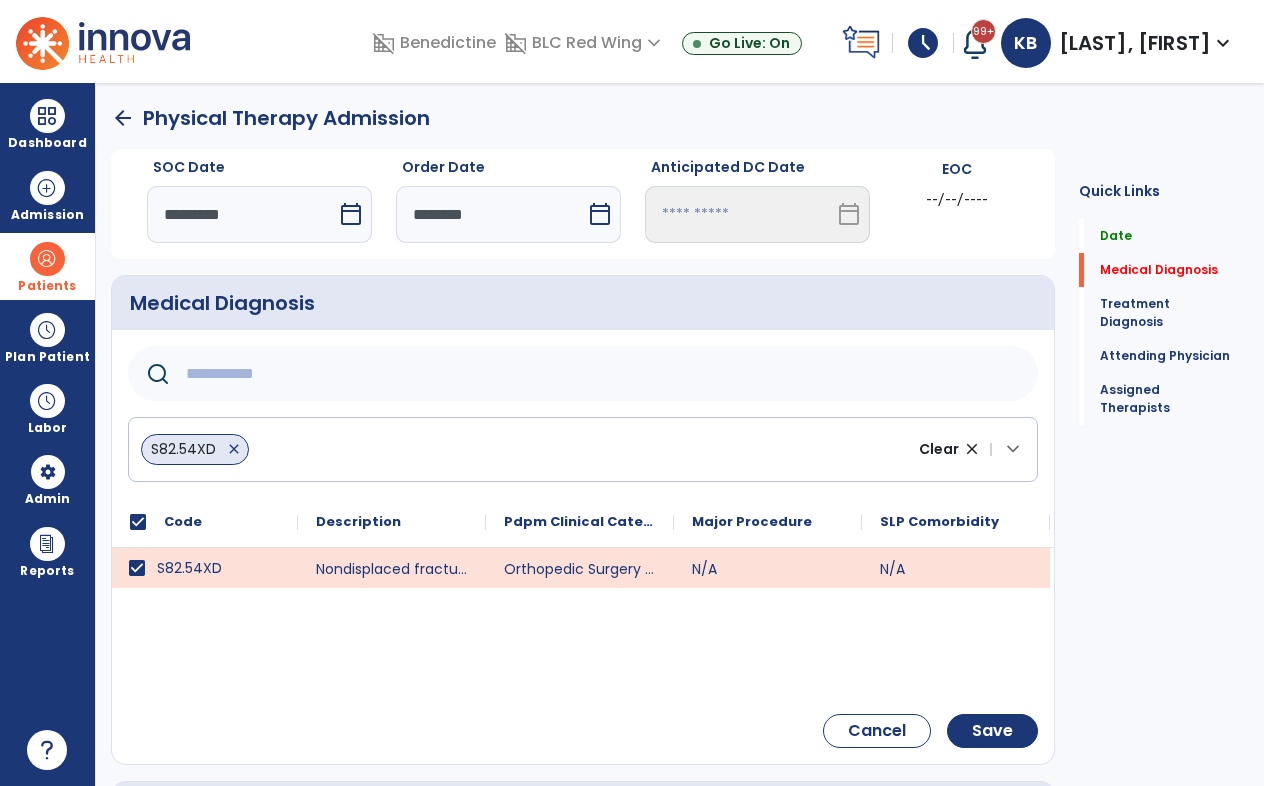 click 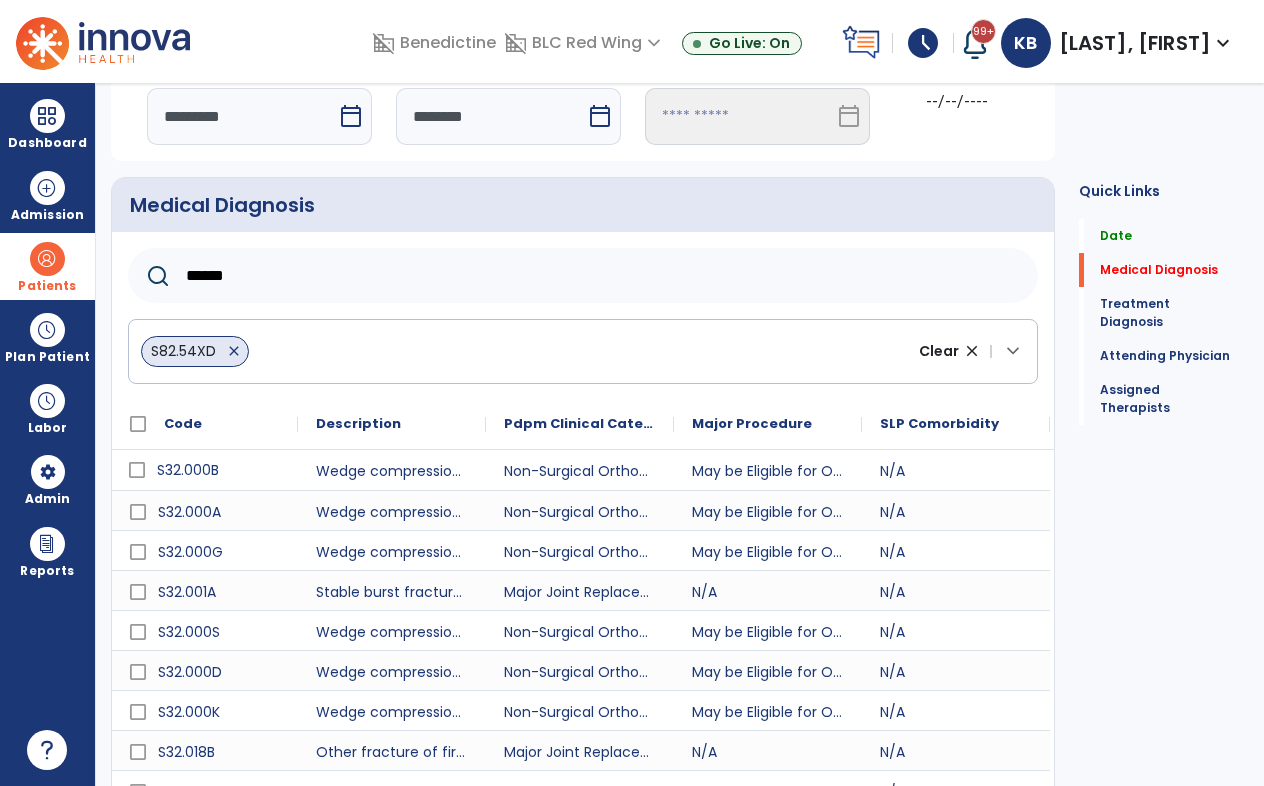 scroll, scrollTop: 124, scrollLeft: 0, axis: vertical 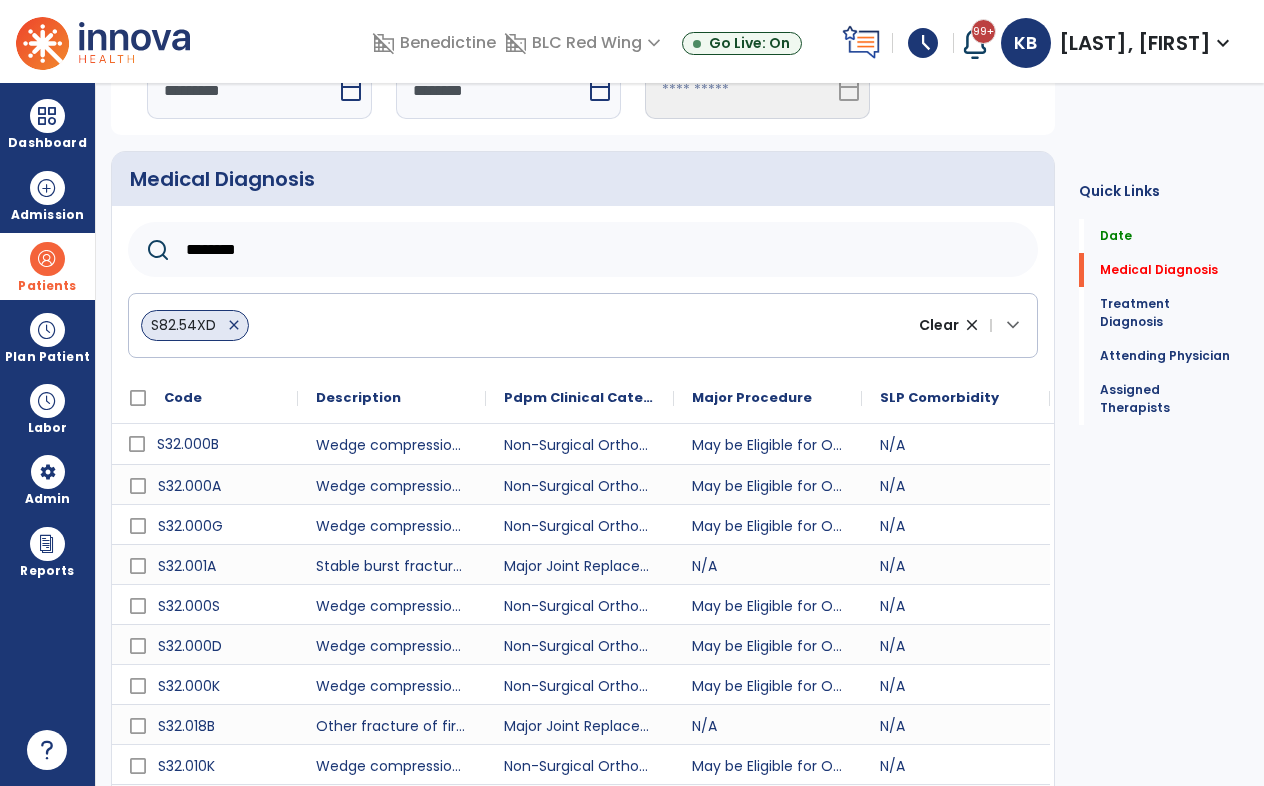 type on "********" 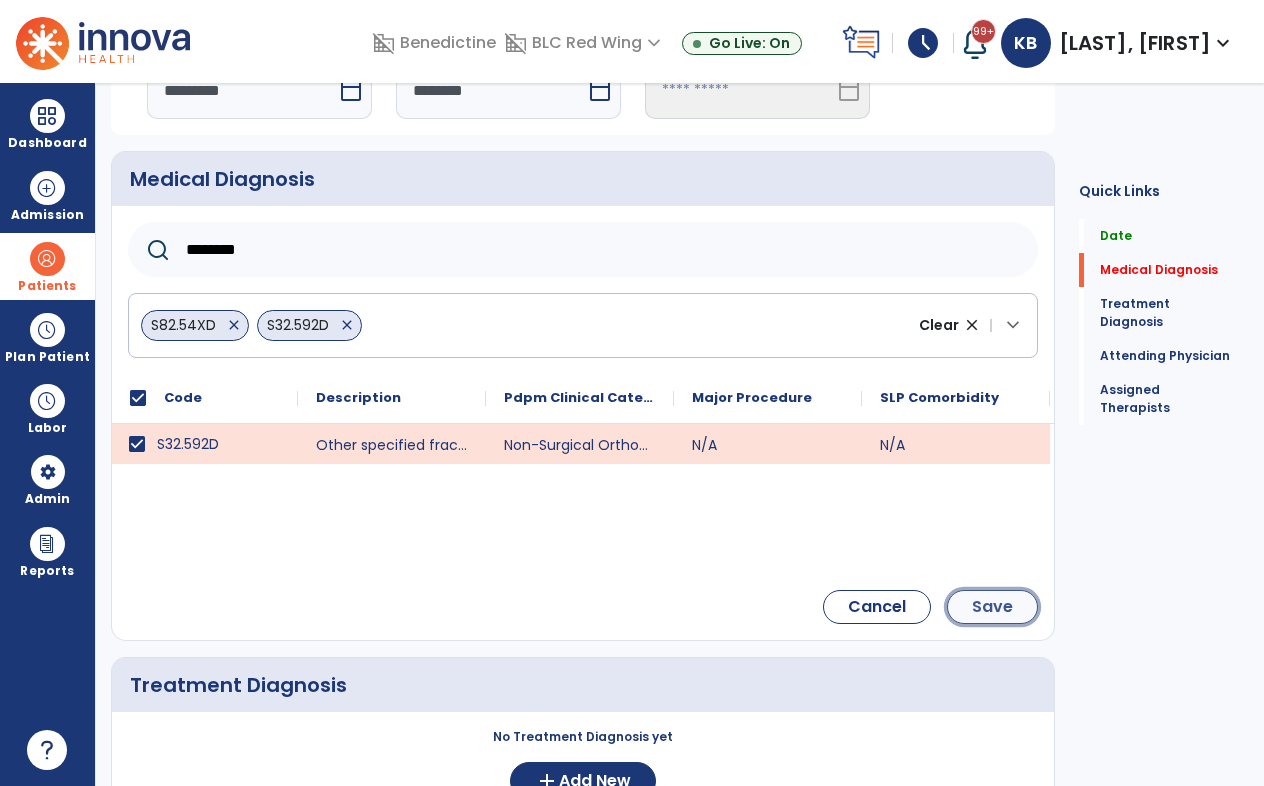 click on "Save" 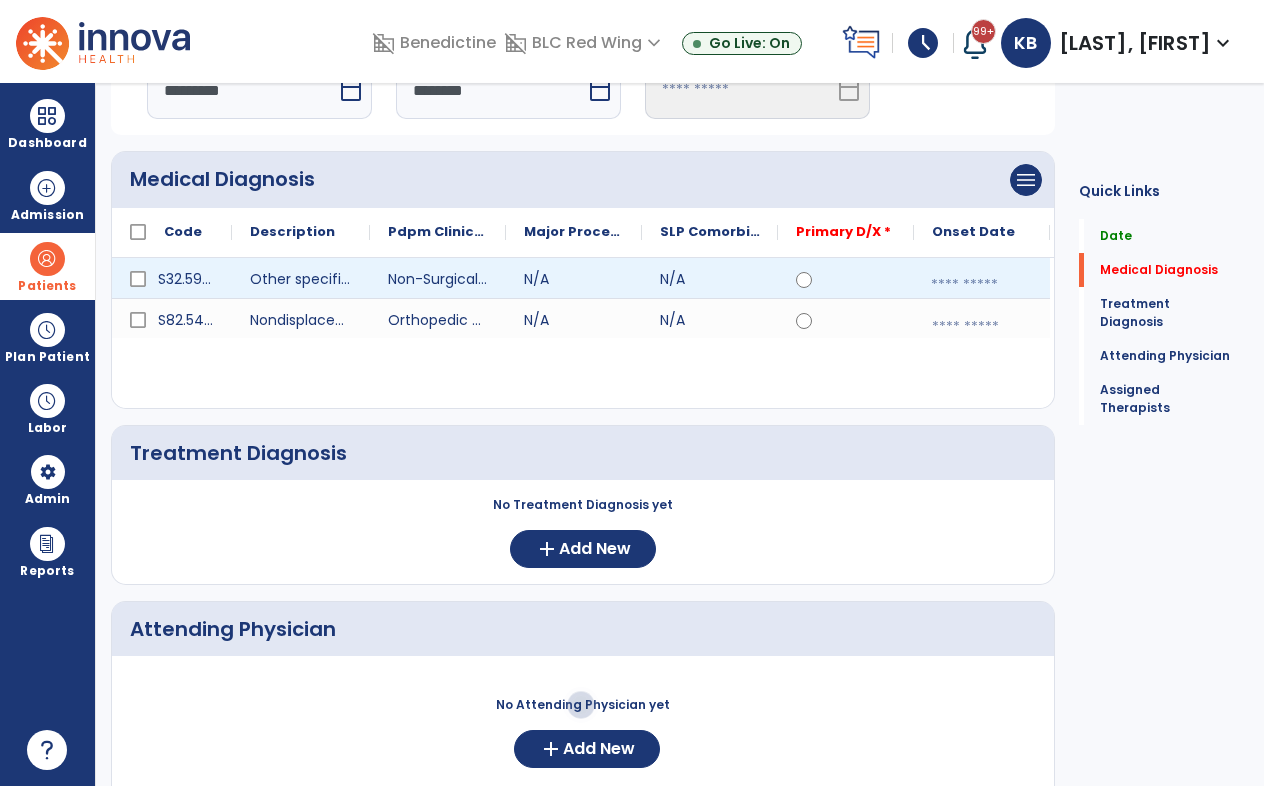 click at bounding box center (982, 285) 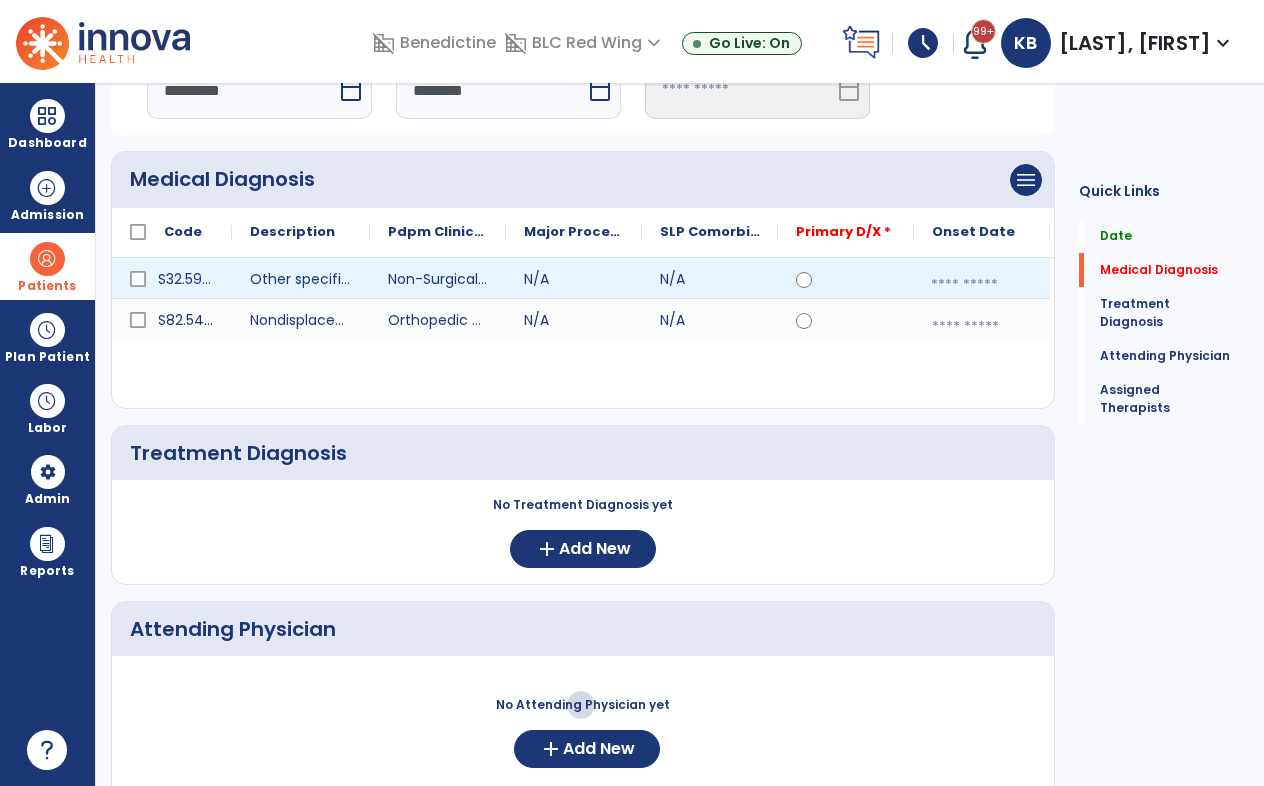 select on "*" 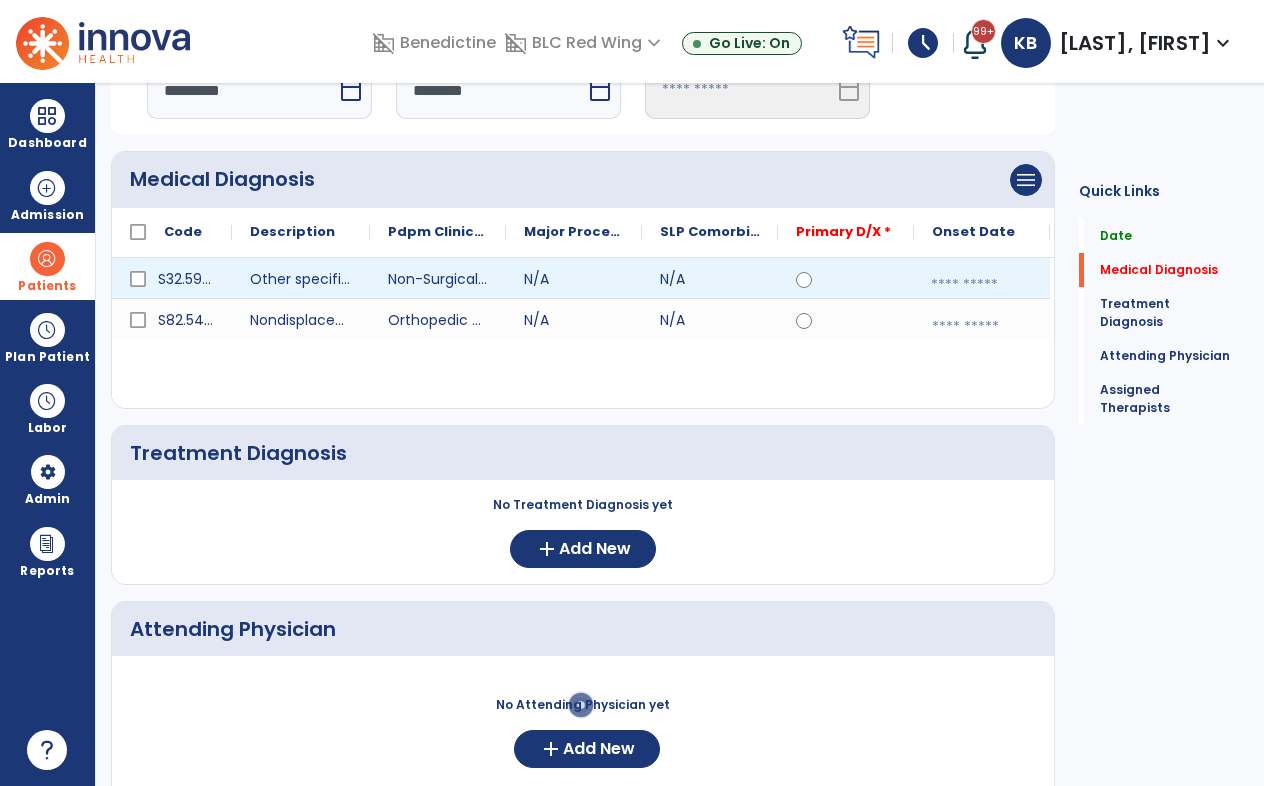 select on "****" 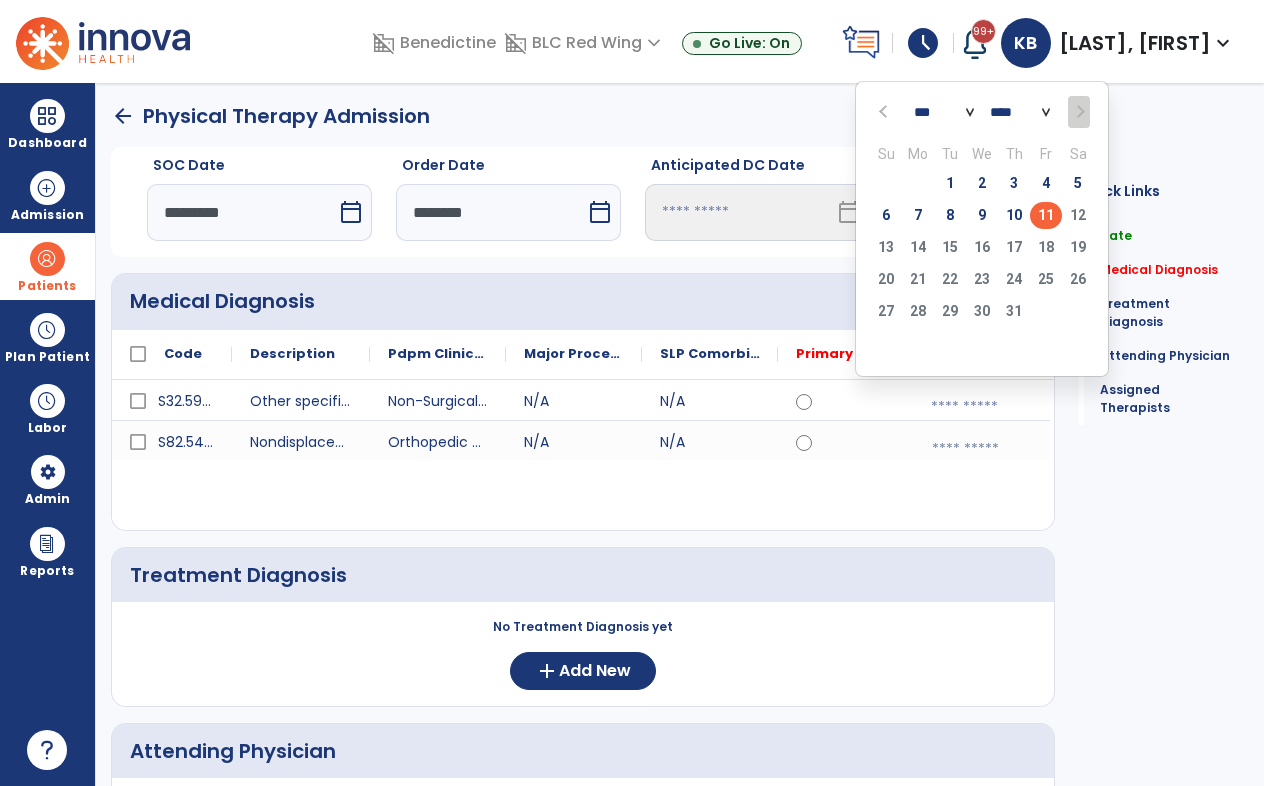 scroll, scrollTop: 0, scrollLeft: 0, axis: both 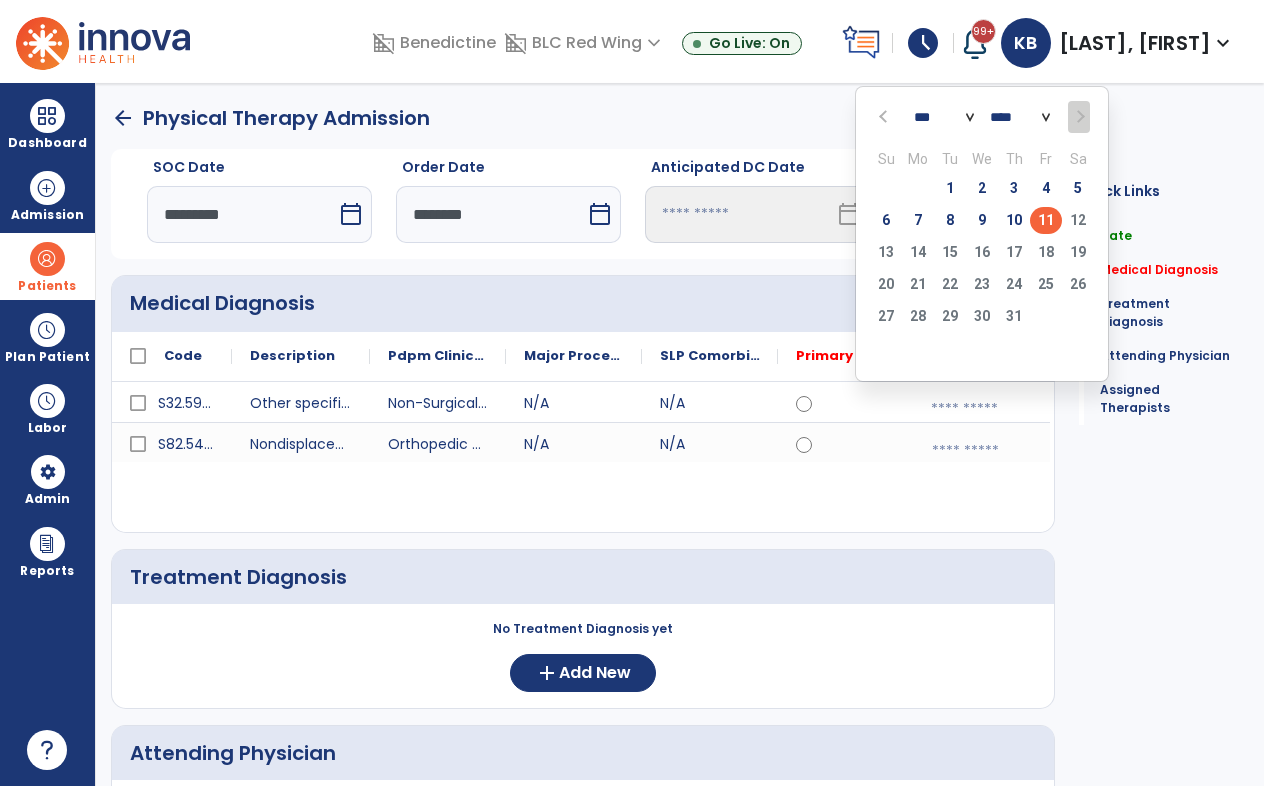 click on "*** *** *** *** *** *** ***" 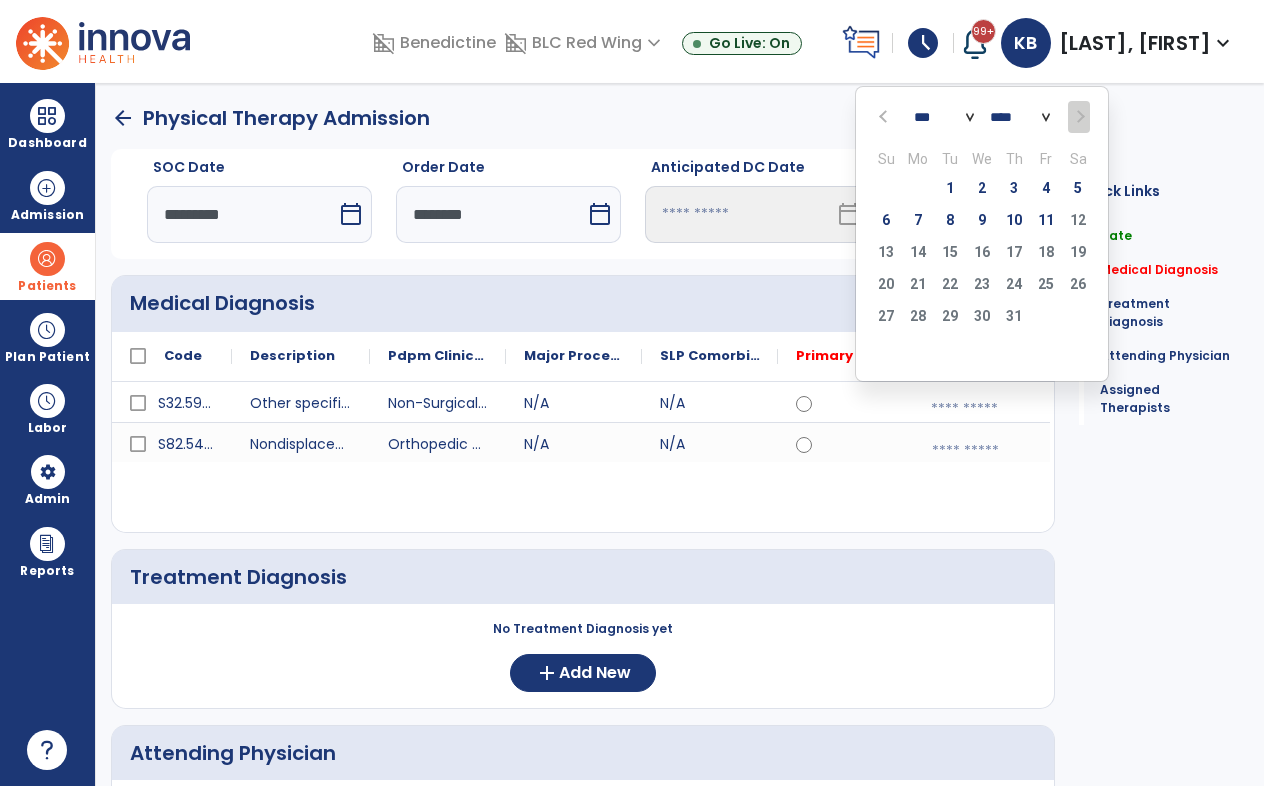 select on "*" 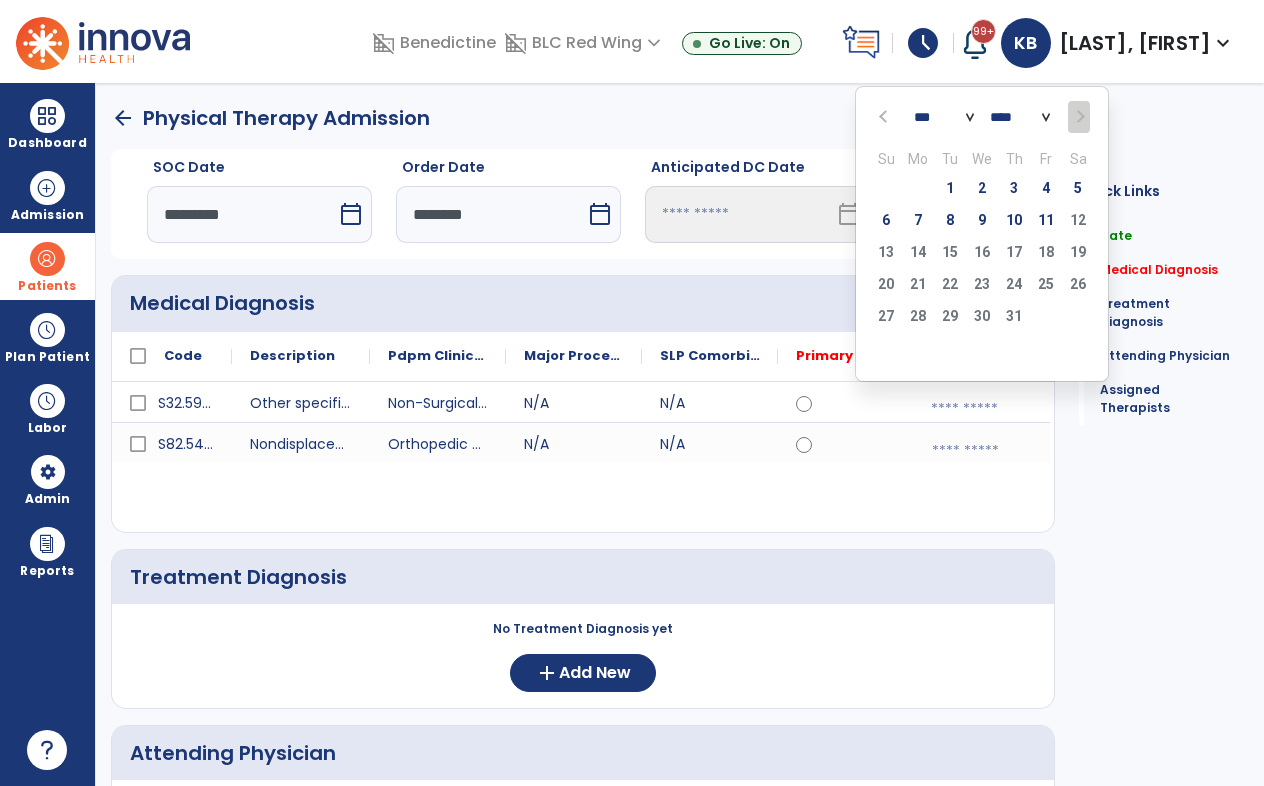click on "*** *** *** *** *** *** ***" 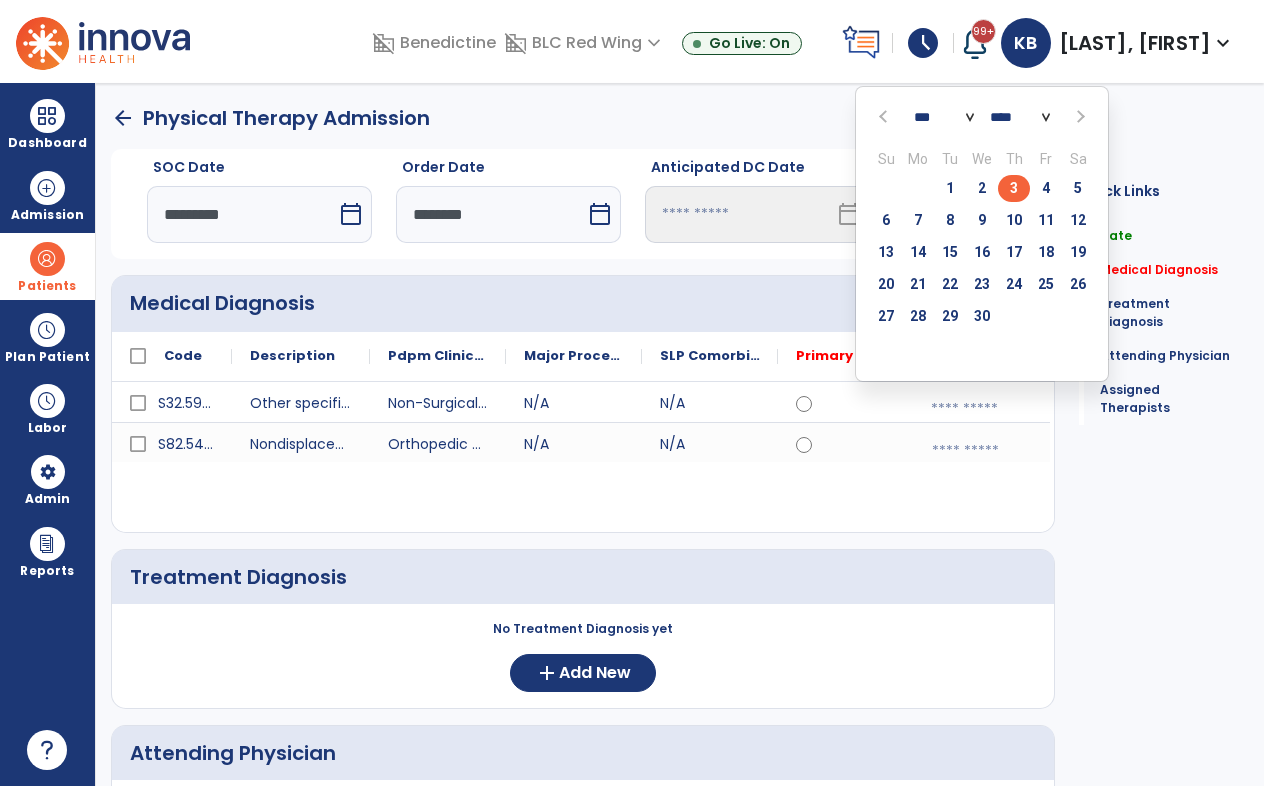 click on "3" 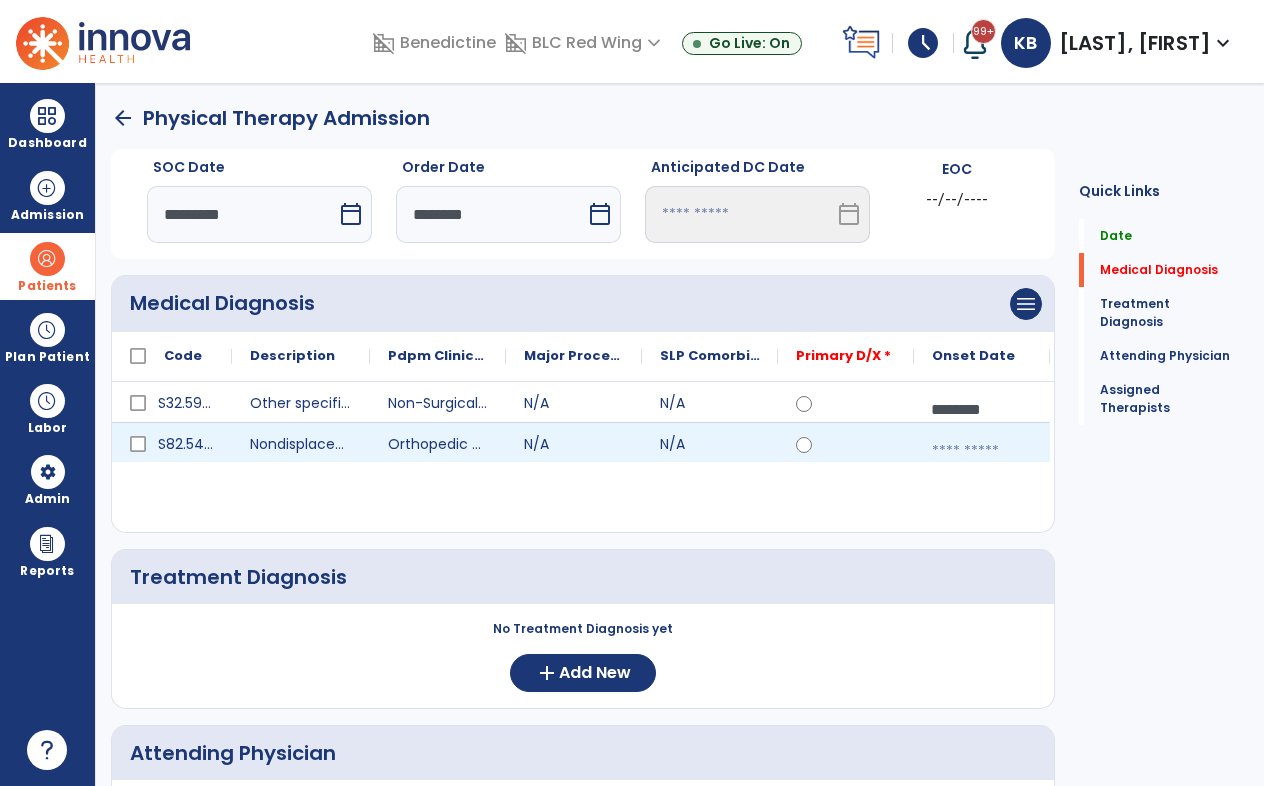 click at bounding box center (982, 451) 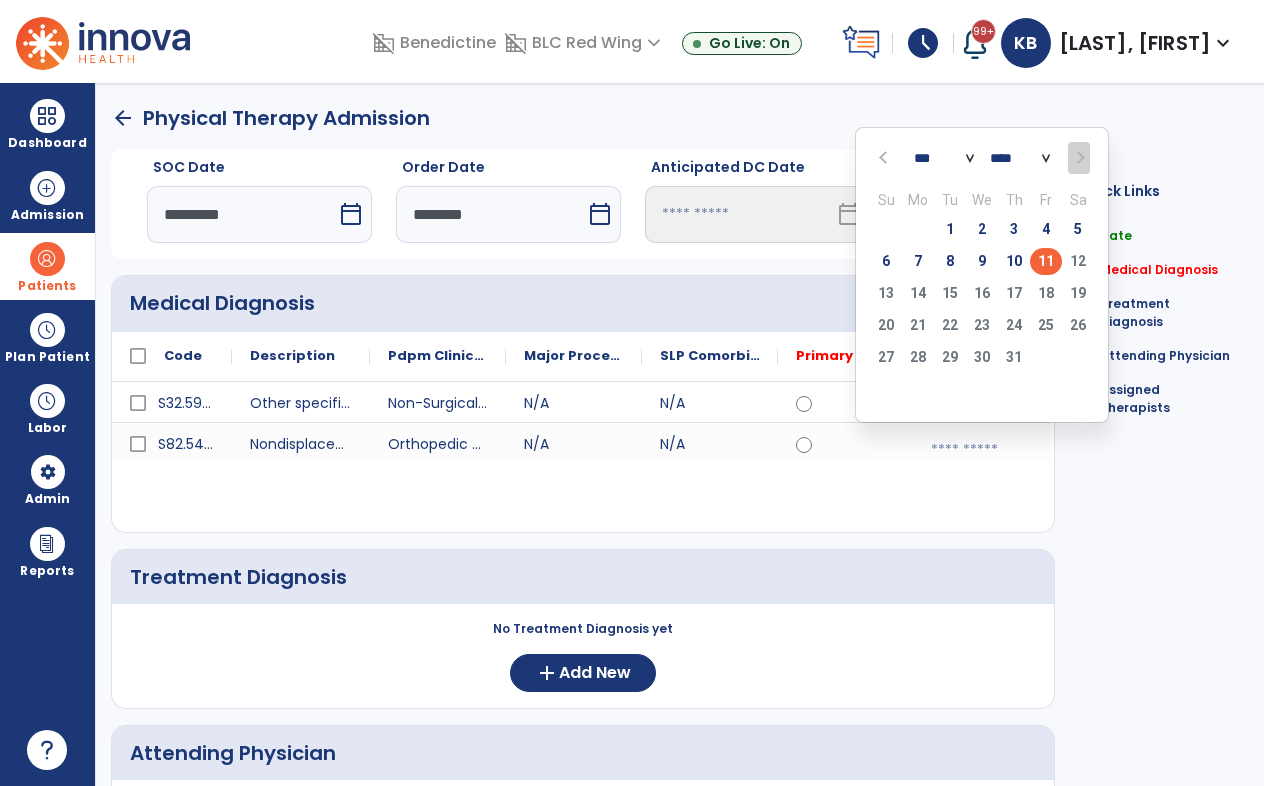 click on "*** *** *** *** *** *** ***" 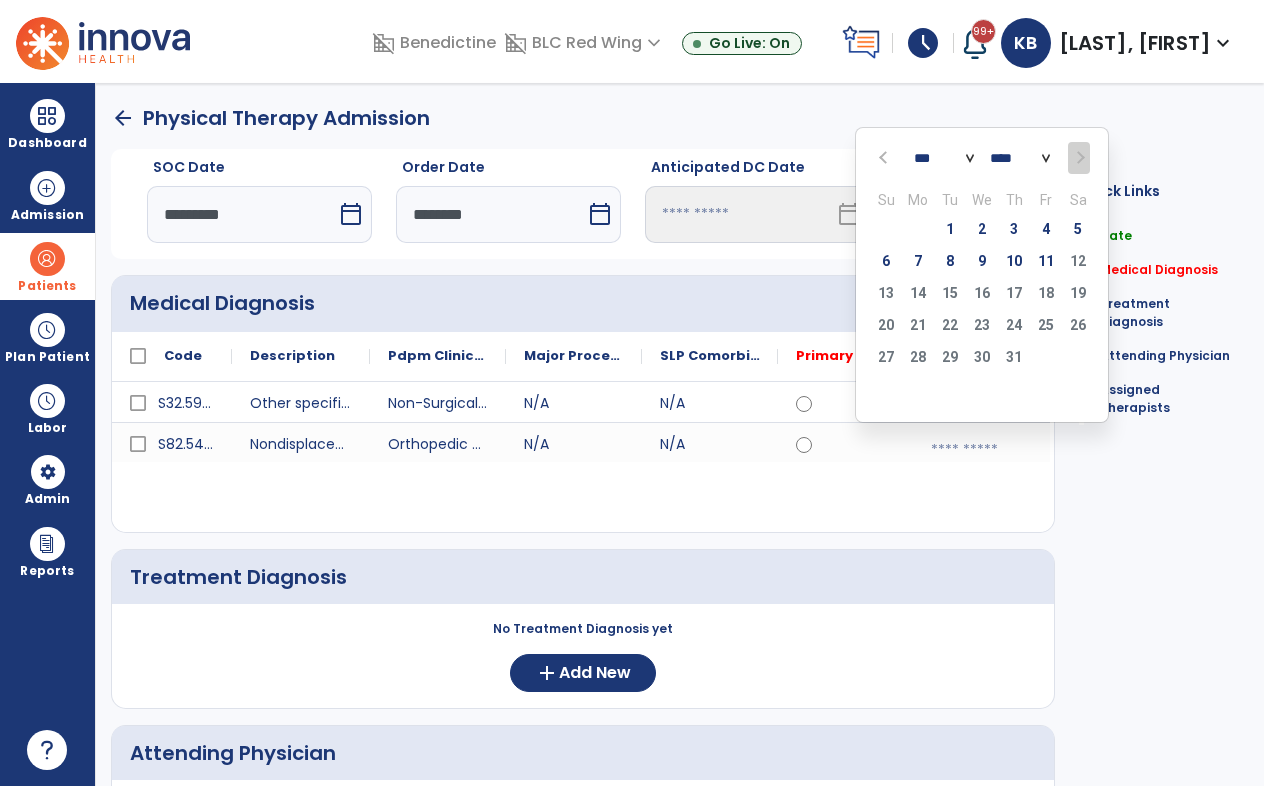 select on "*" 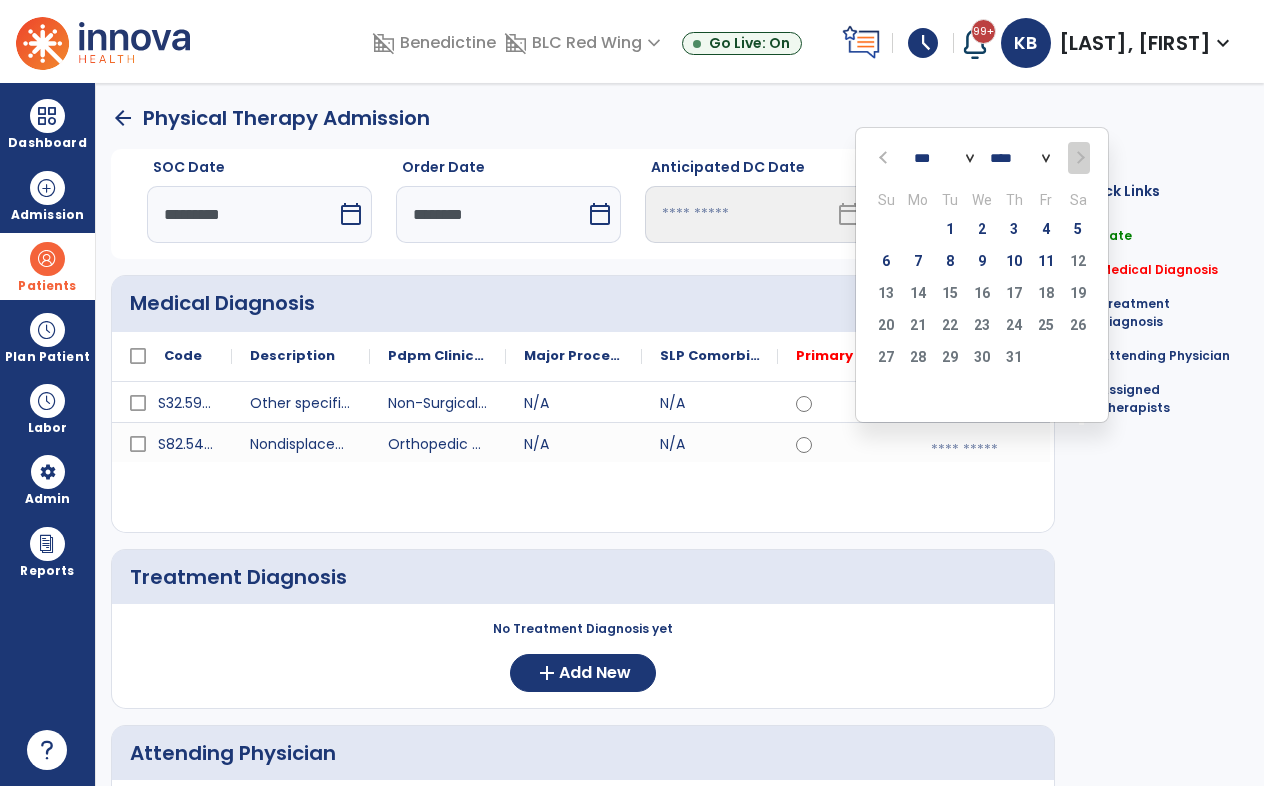 click on "*** *** *** *** *** *** ***" 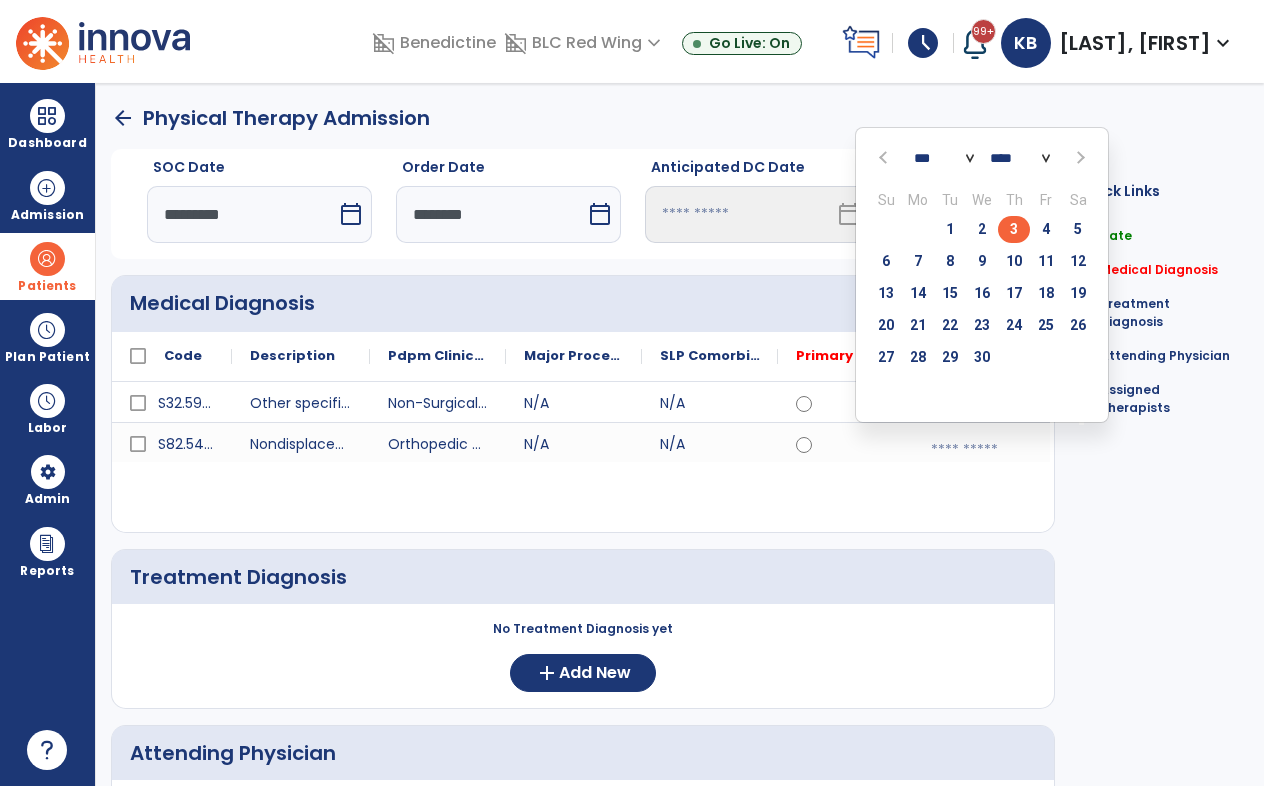 click on "3" 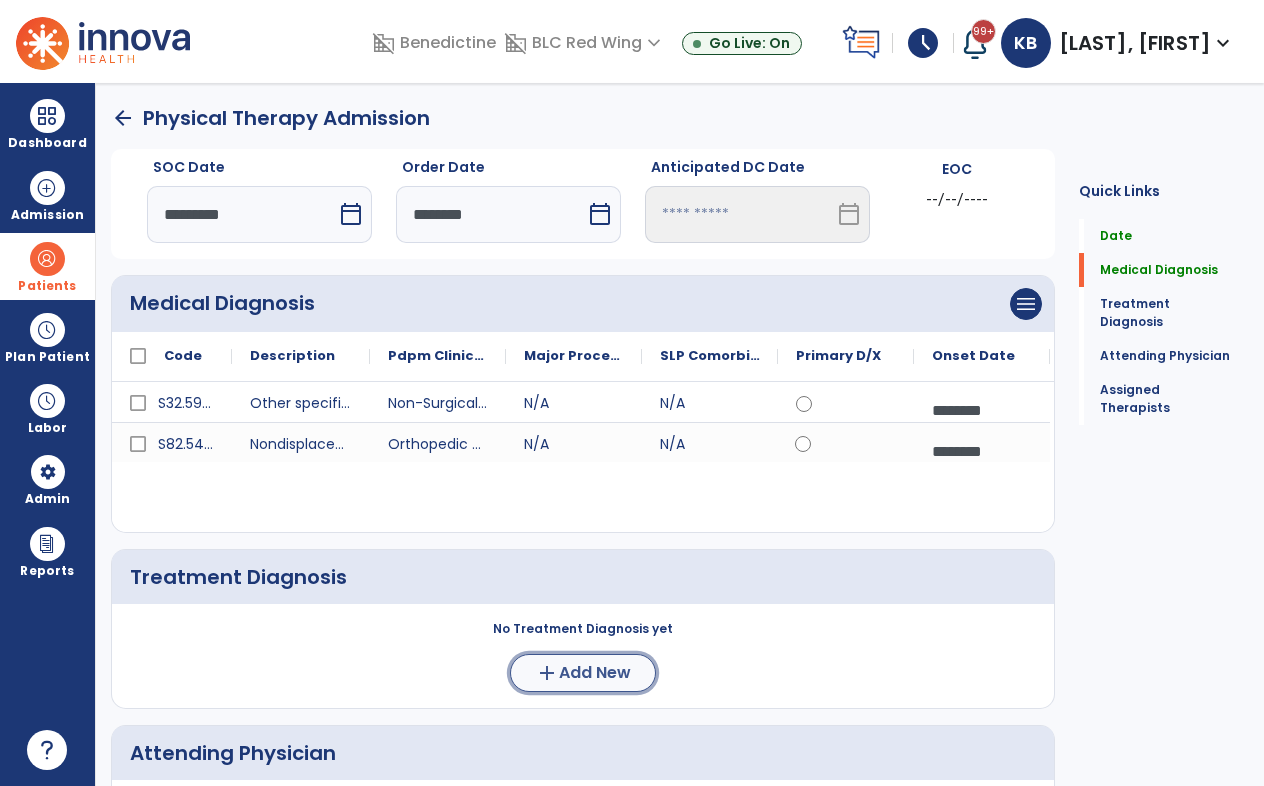 click on "Add New" 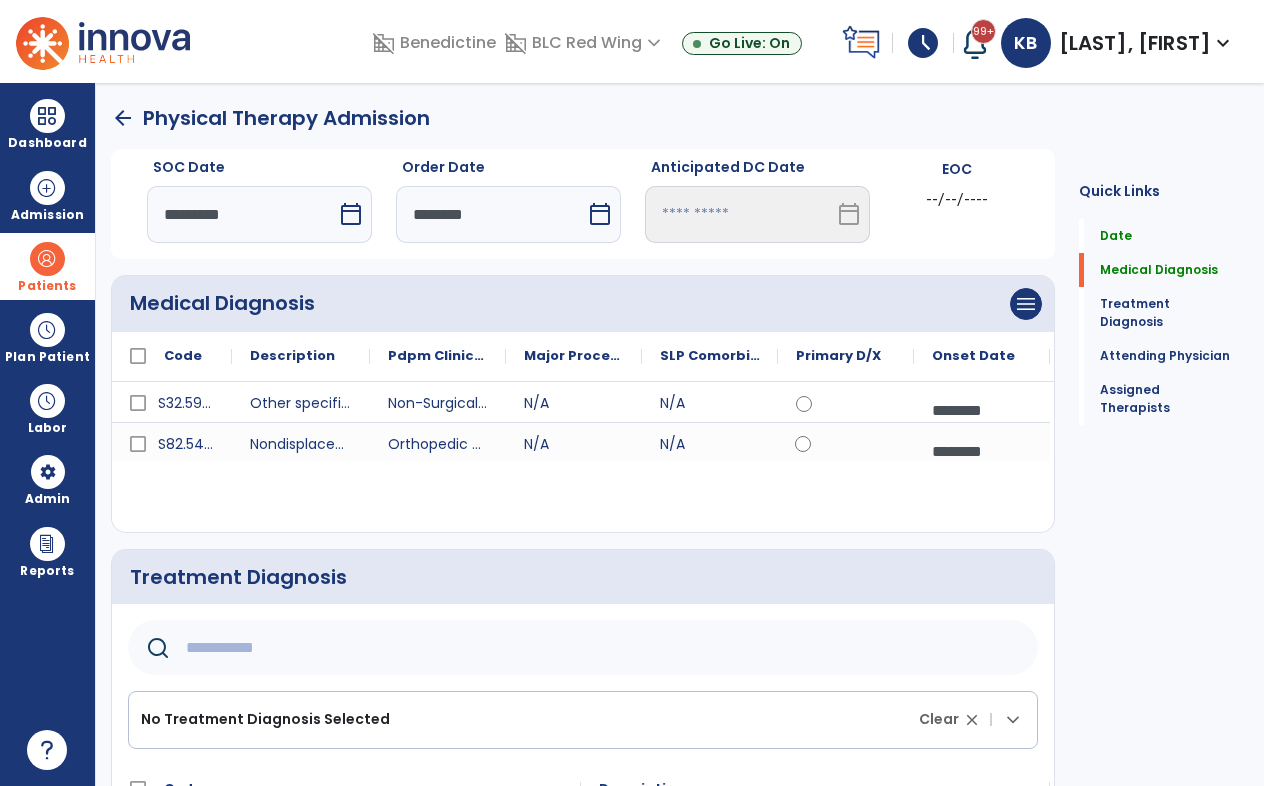 click 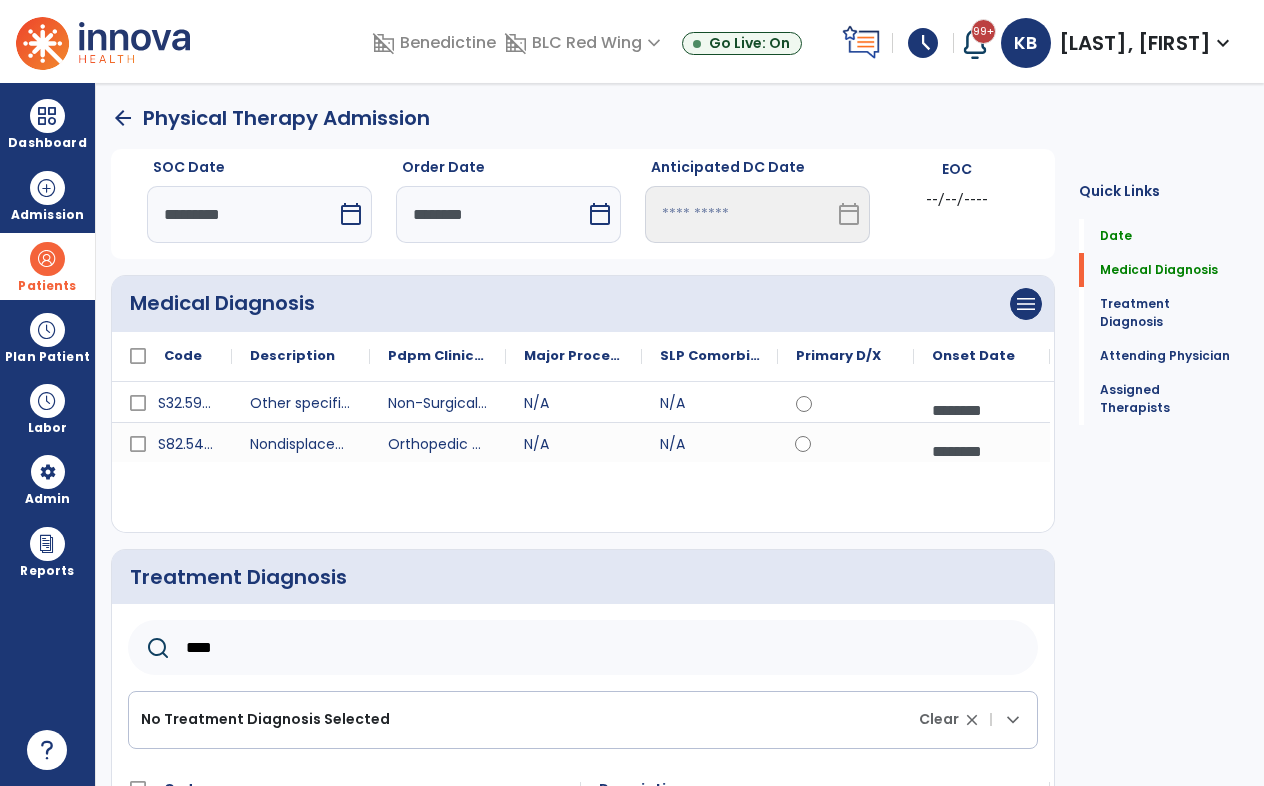 type on "****" 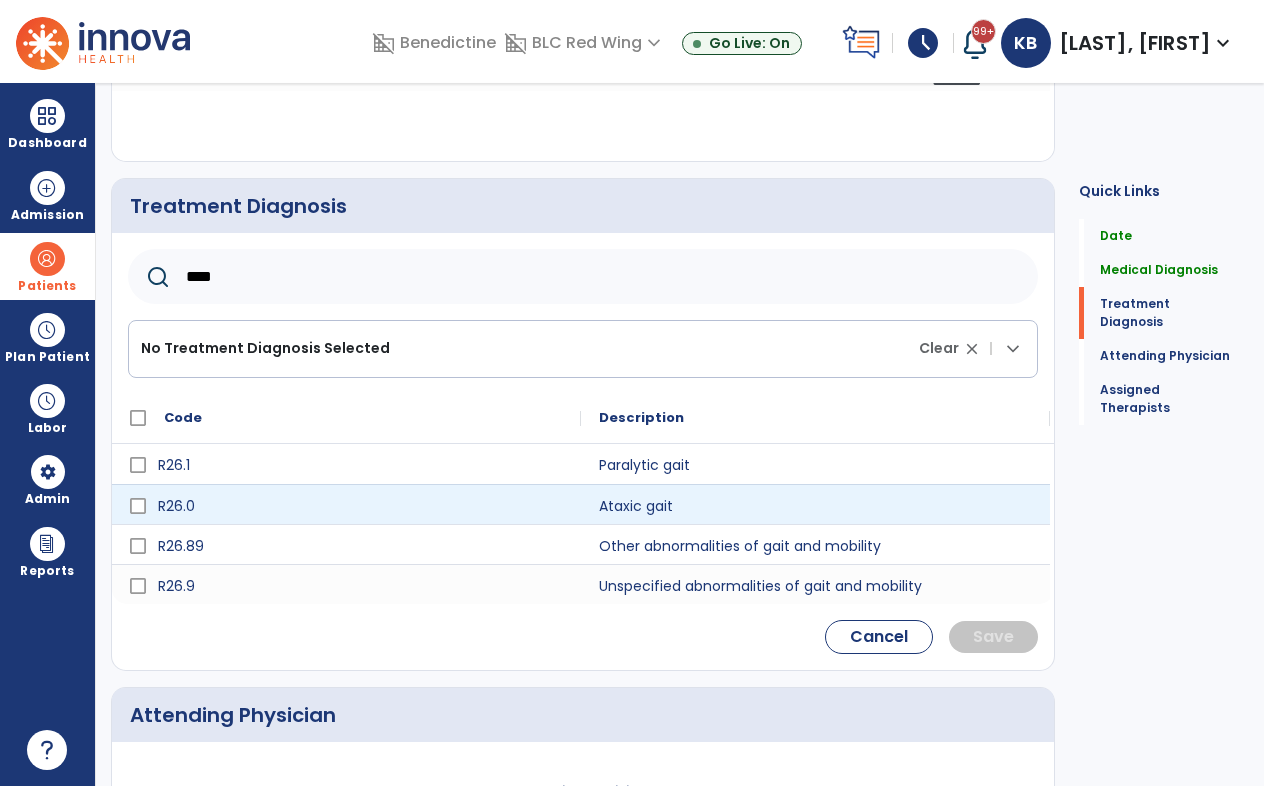 scroll, scrollTop: 400, scrollLeft: 0, axis: vertical 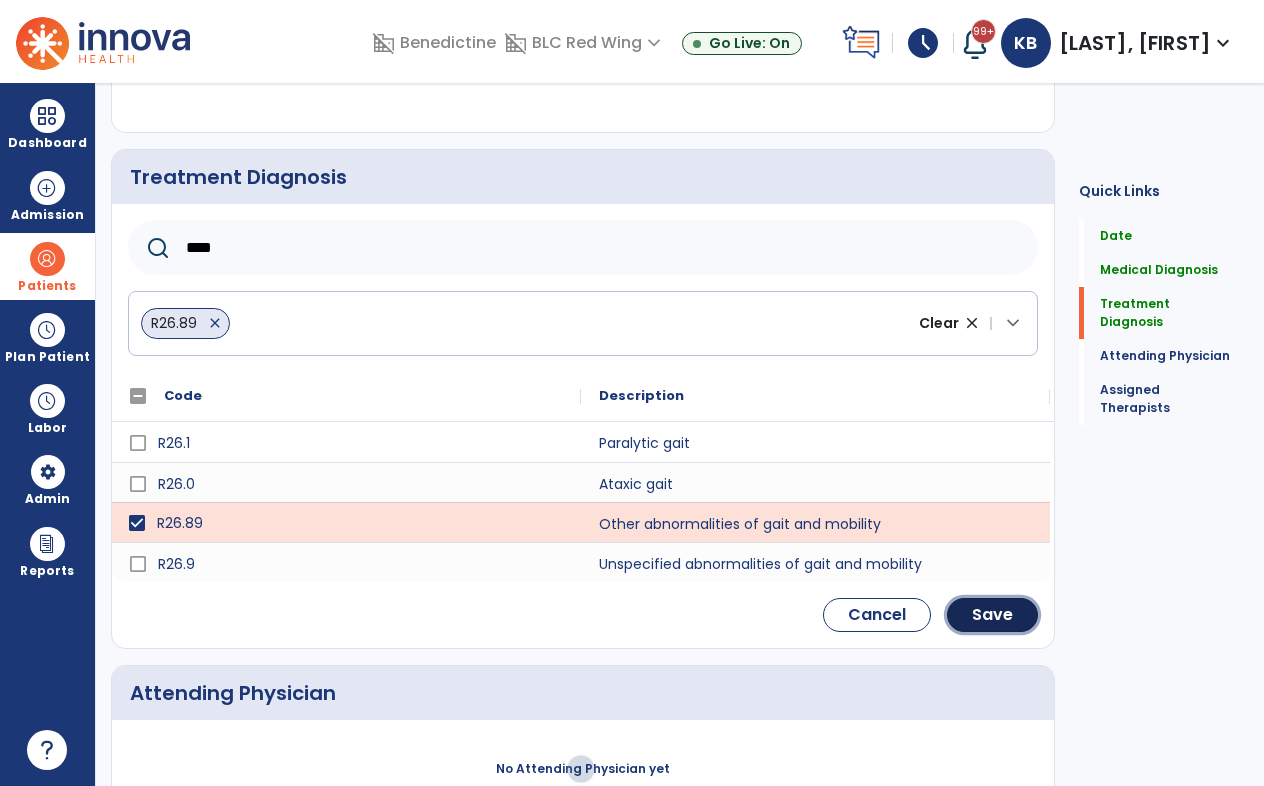 click on "Save" 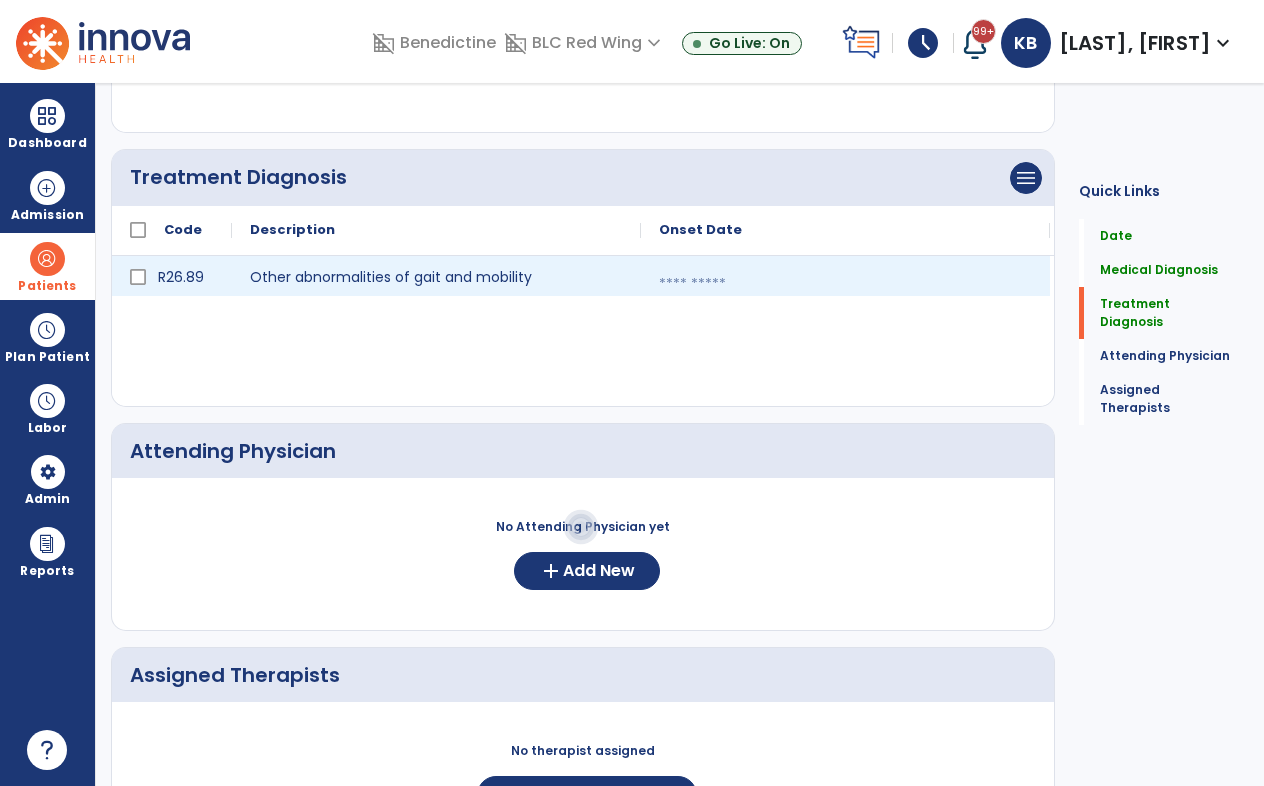 click at bounding box center (845, 284) 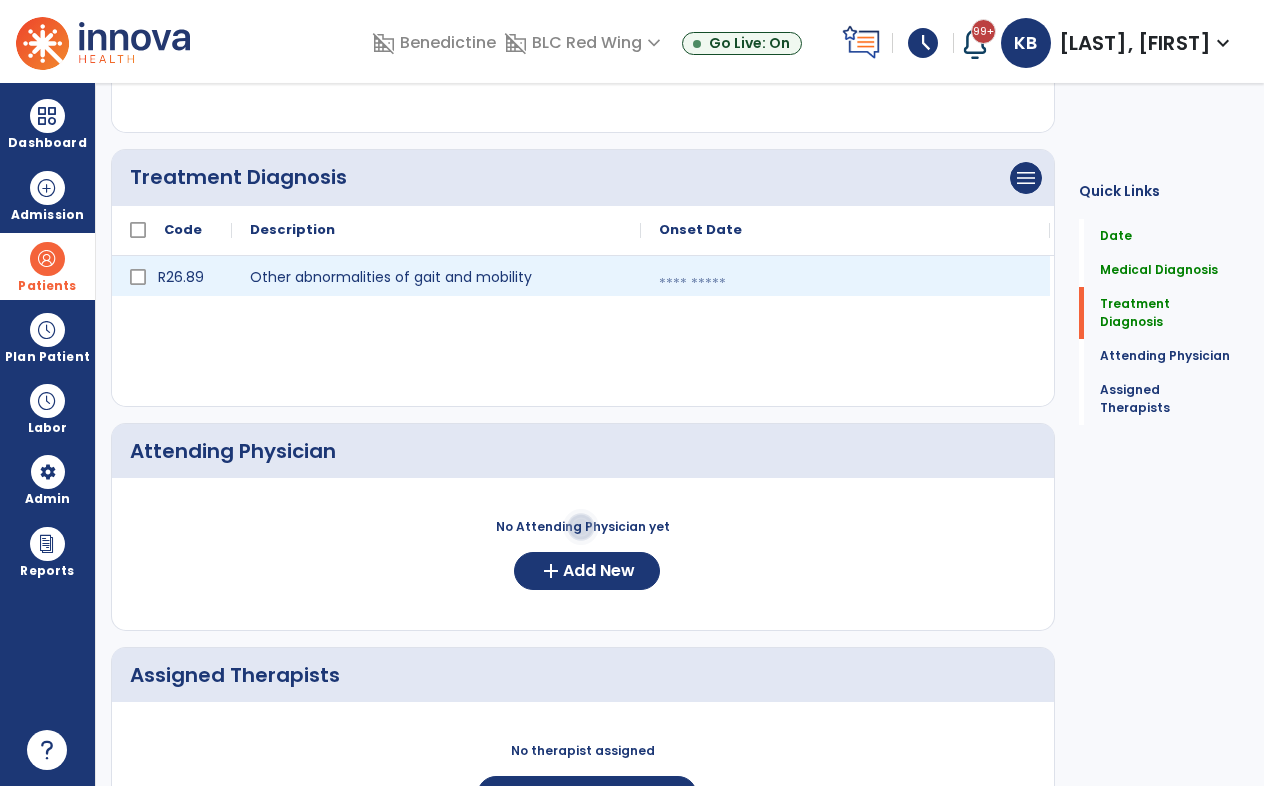 select on "*" 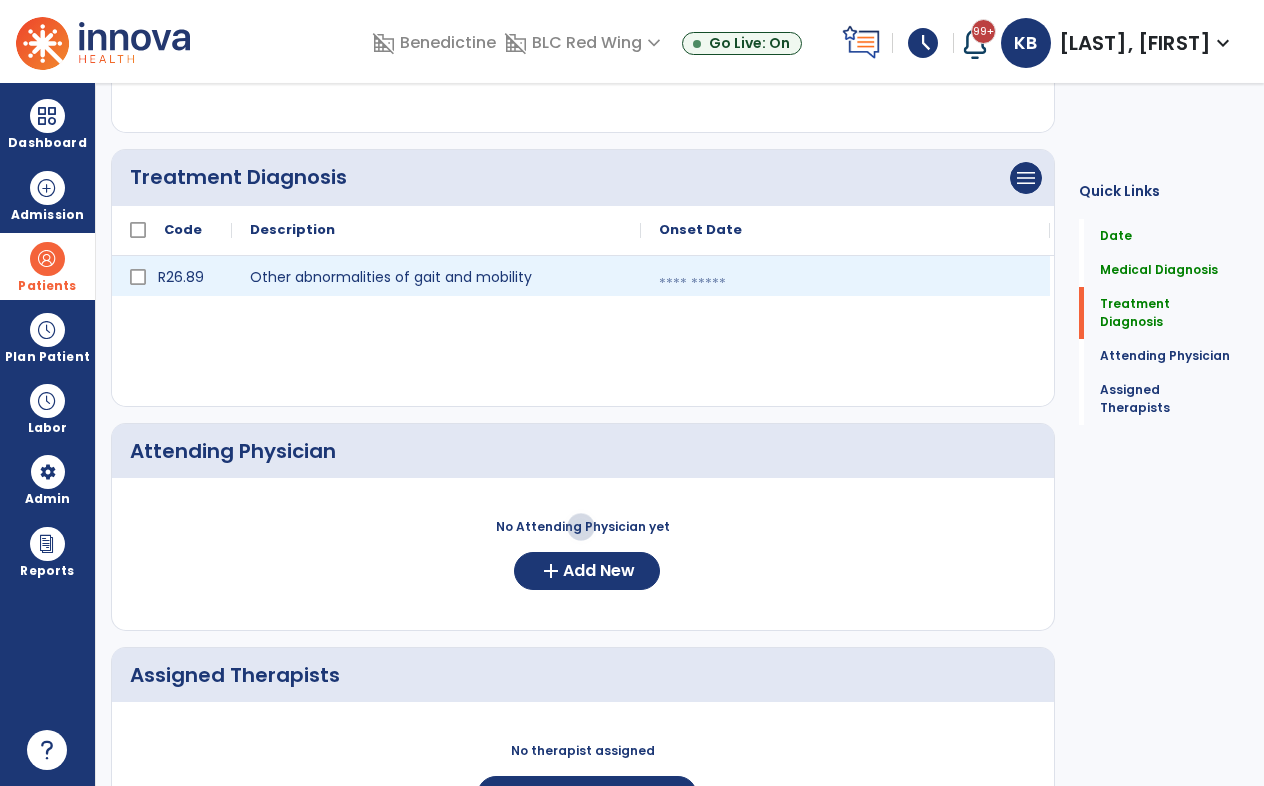 select on "****" 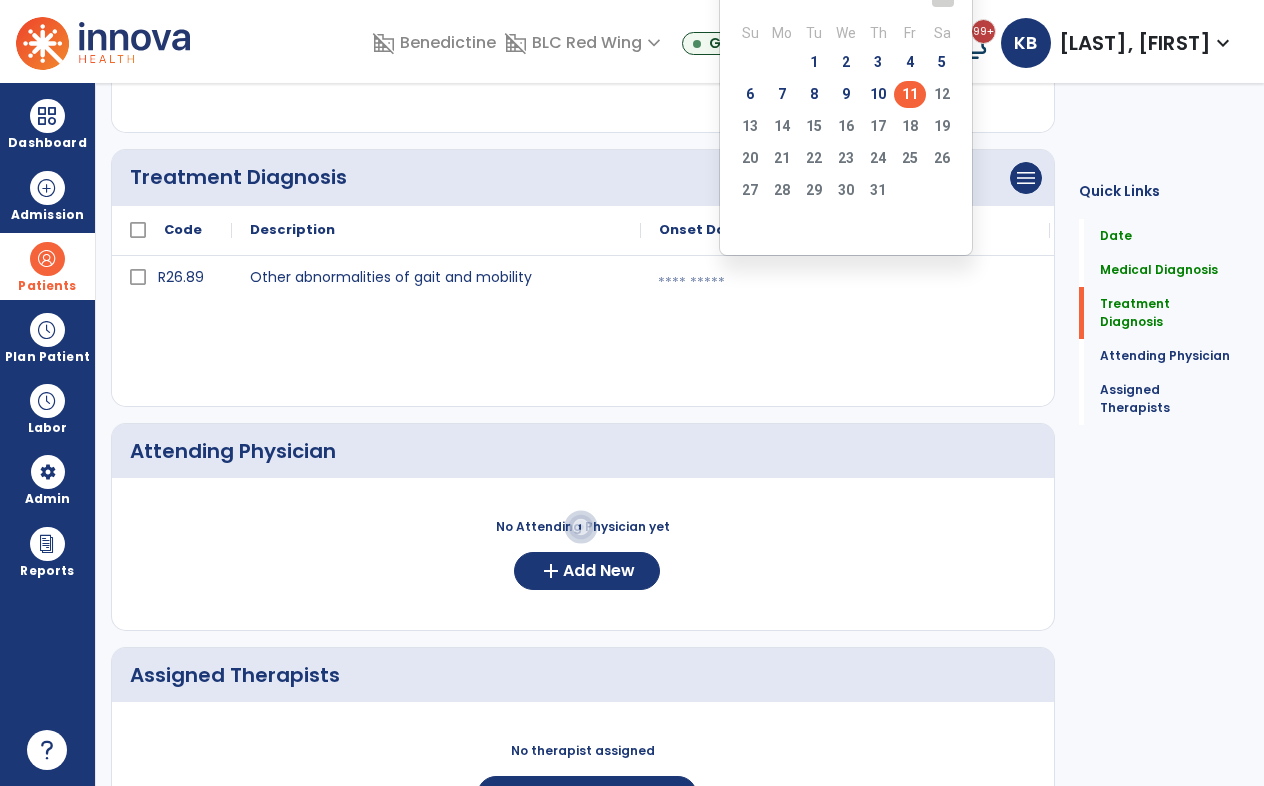 click on "11" 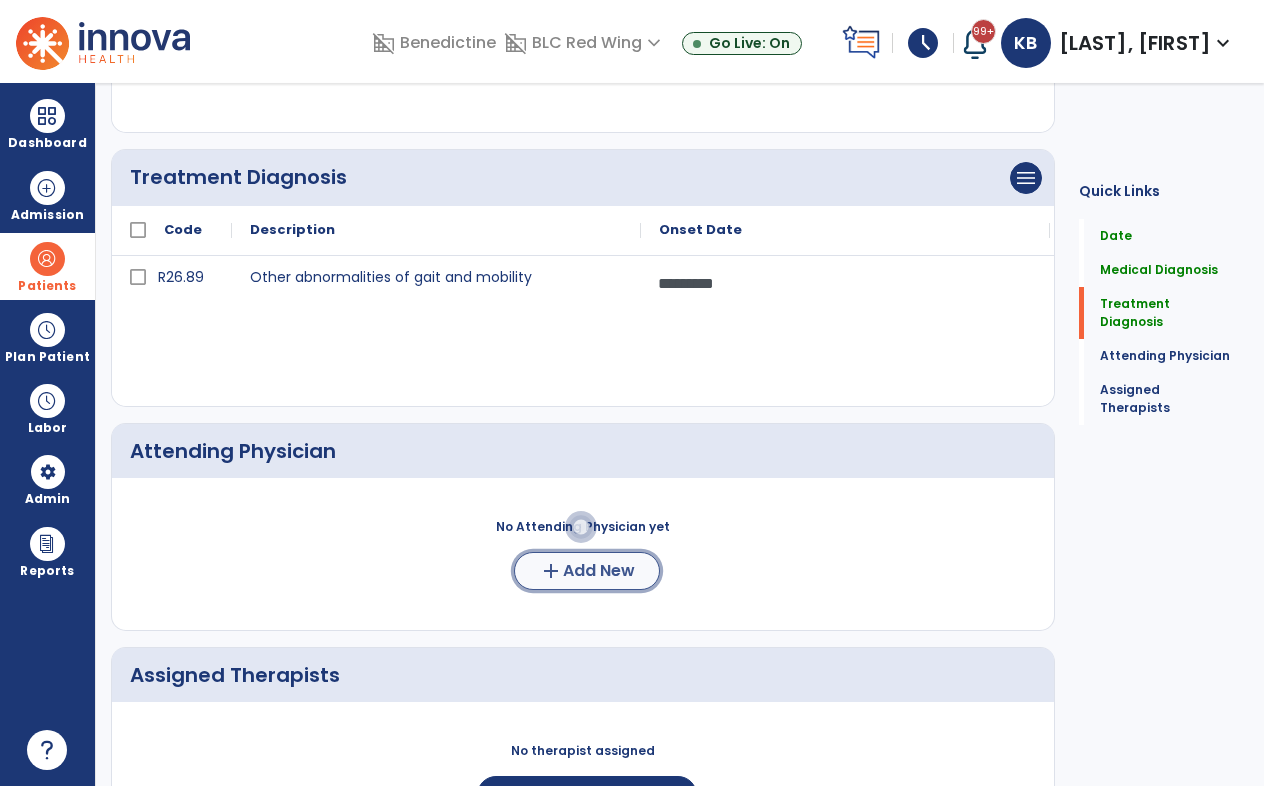 click on "Add New" 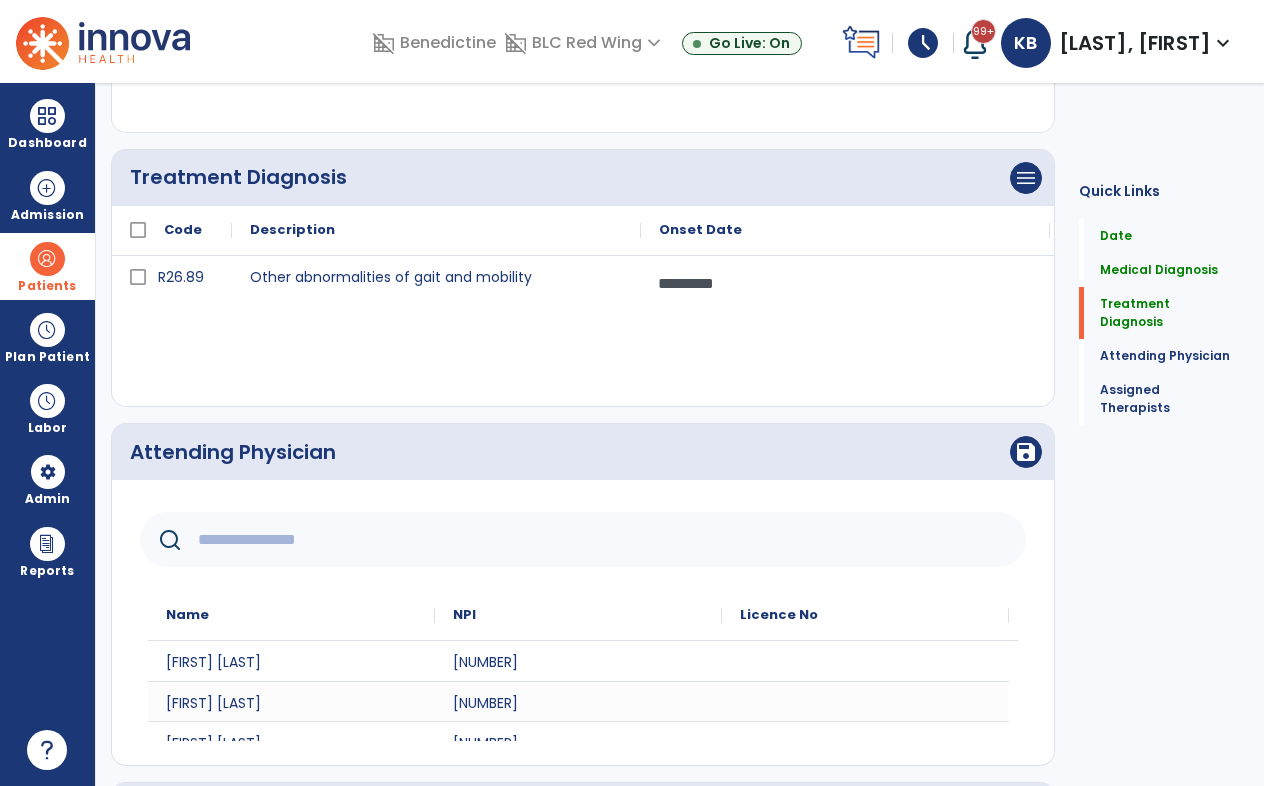click 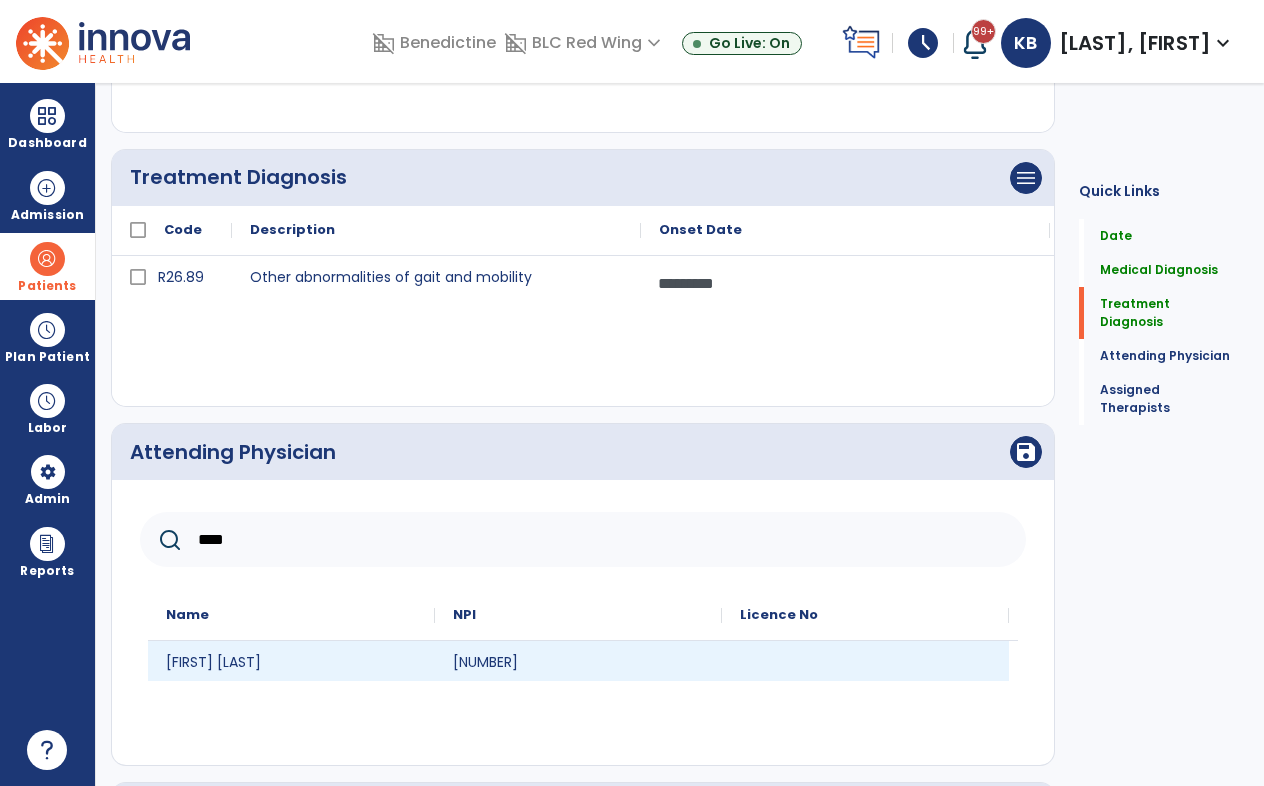 type on "****" 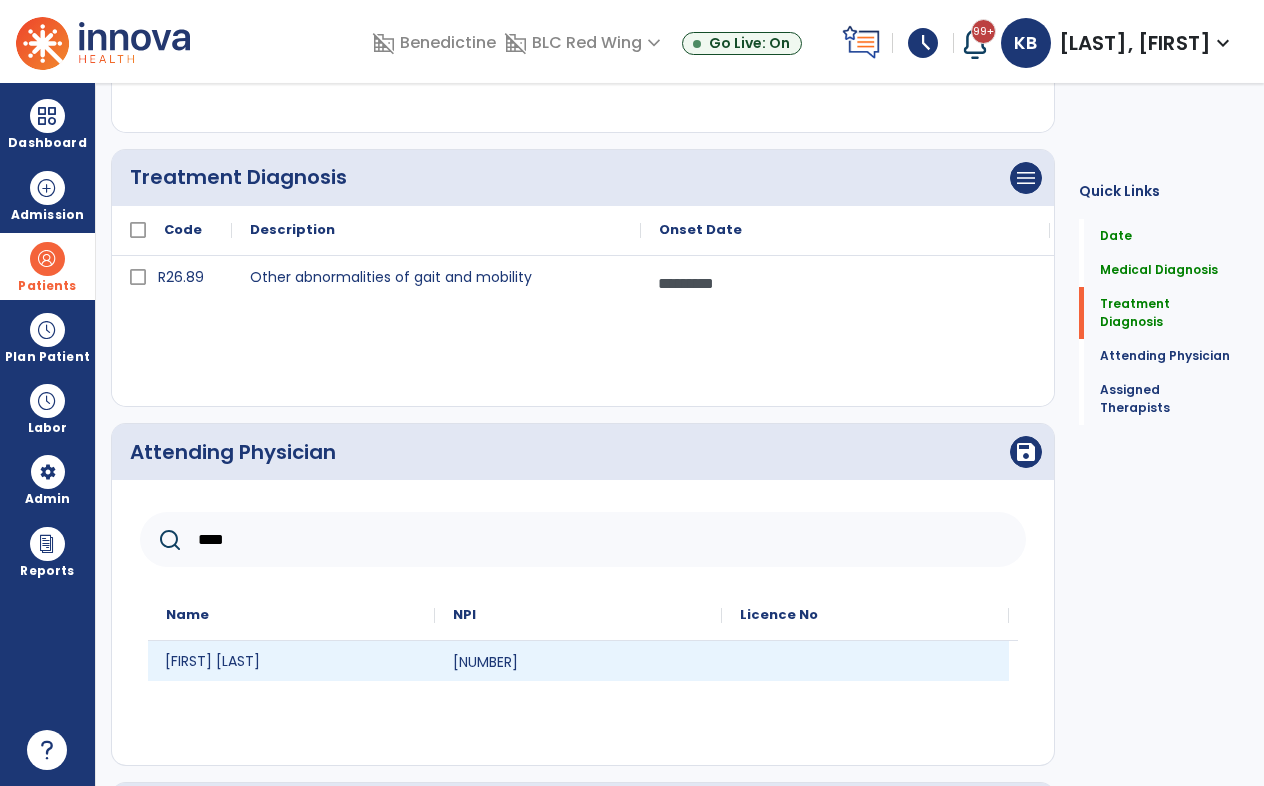 click on "Kristen Kajewski" 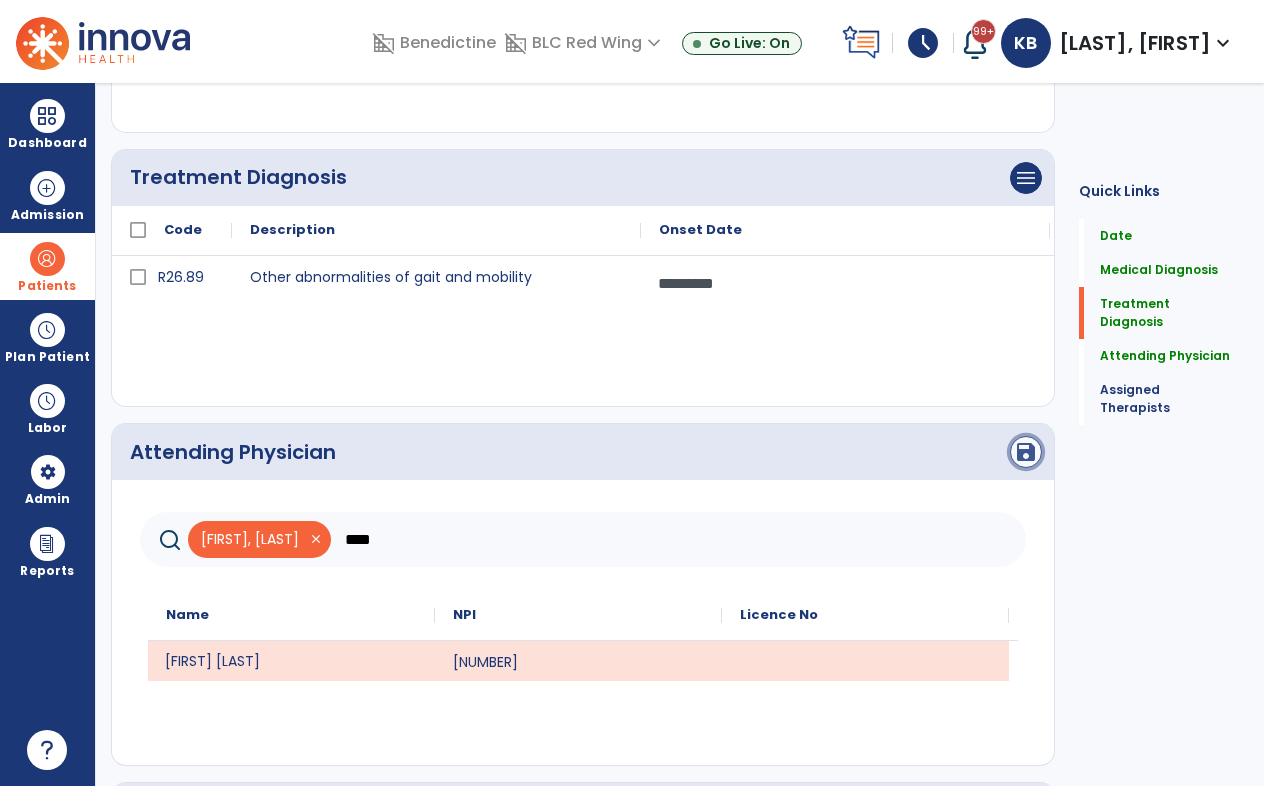 click on "save" 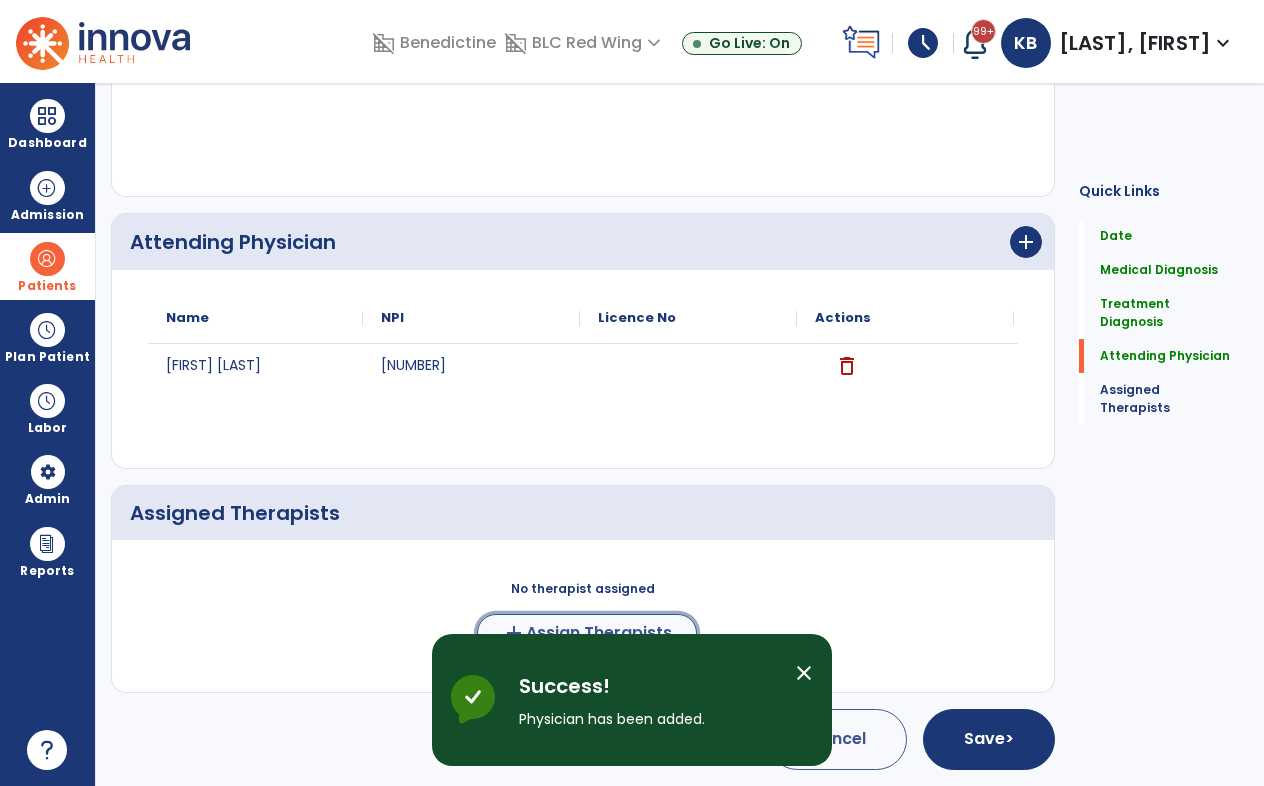 click on "Assign Therapists" 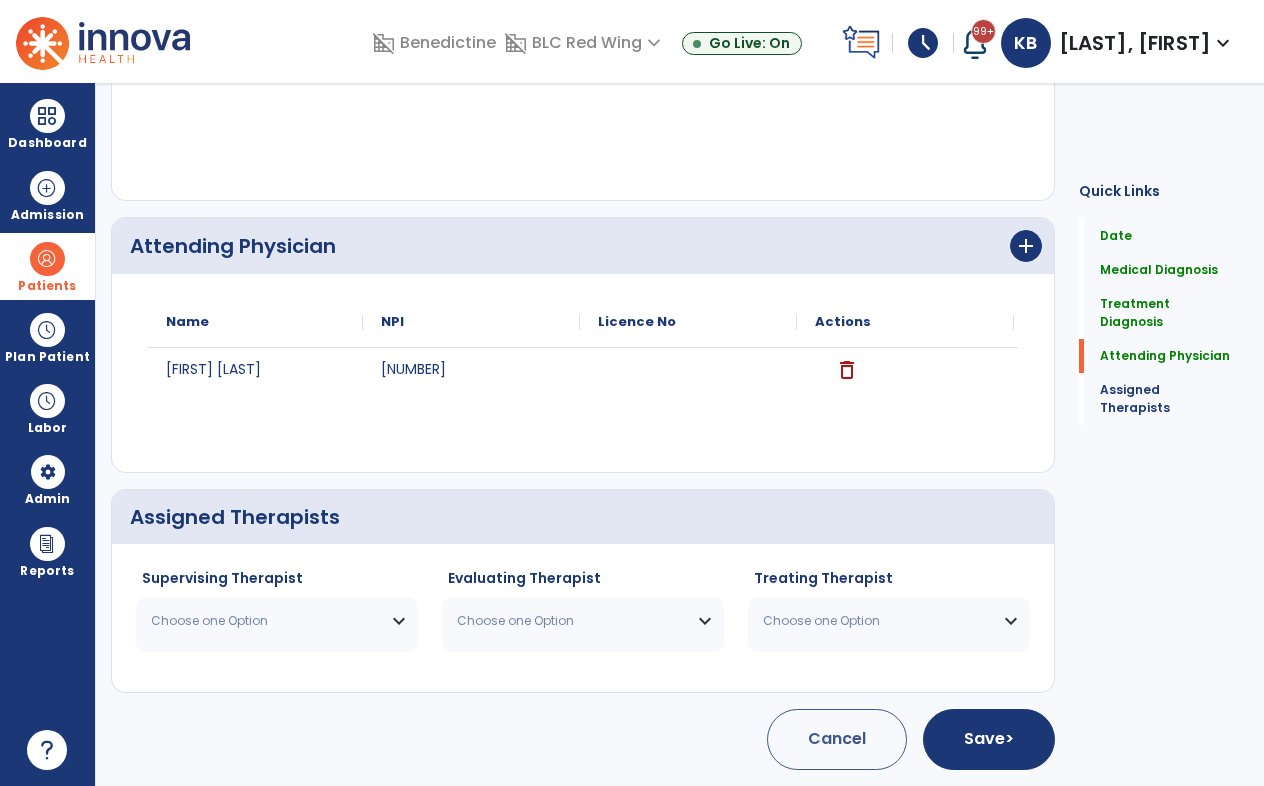 scroll, scrollTop: 606, scrollLeft: 0, axis: vertical 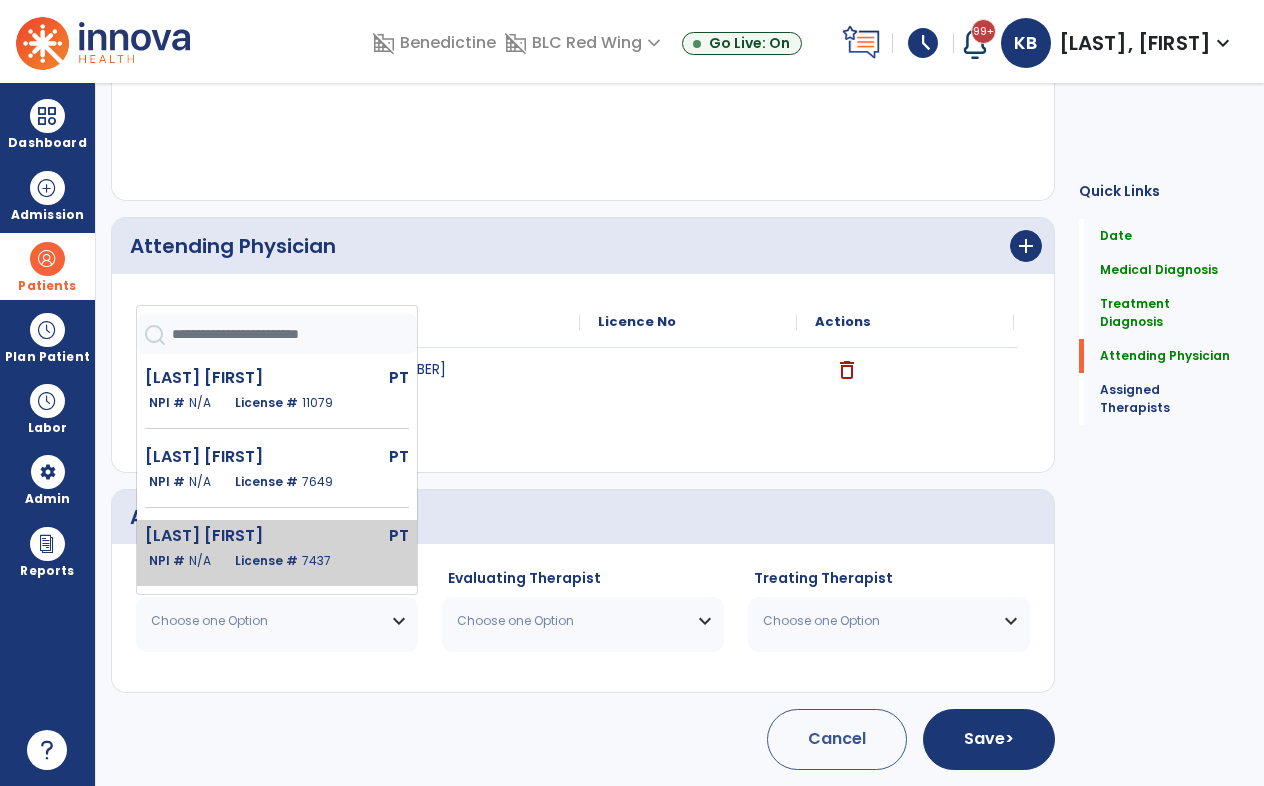 click on "7437" 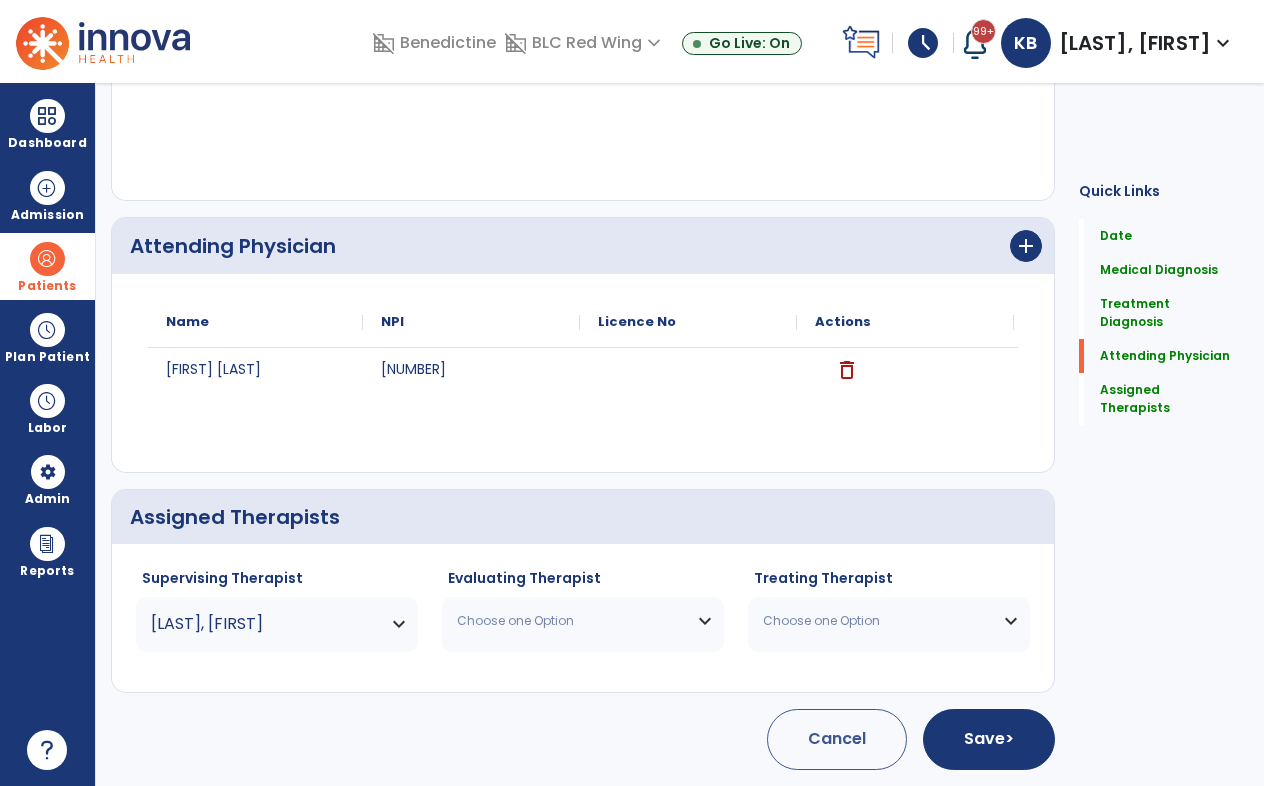 click on "Choose one Option" at bounding box center [570, 621] 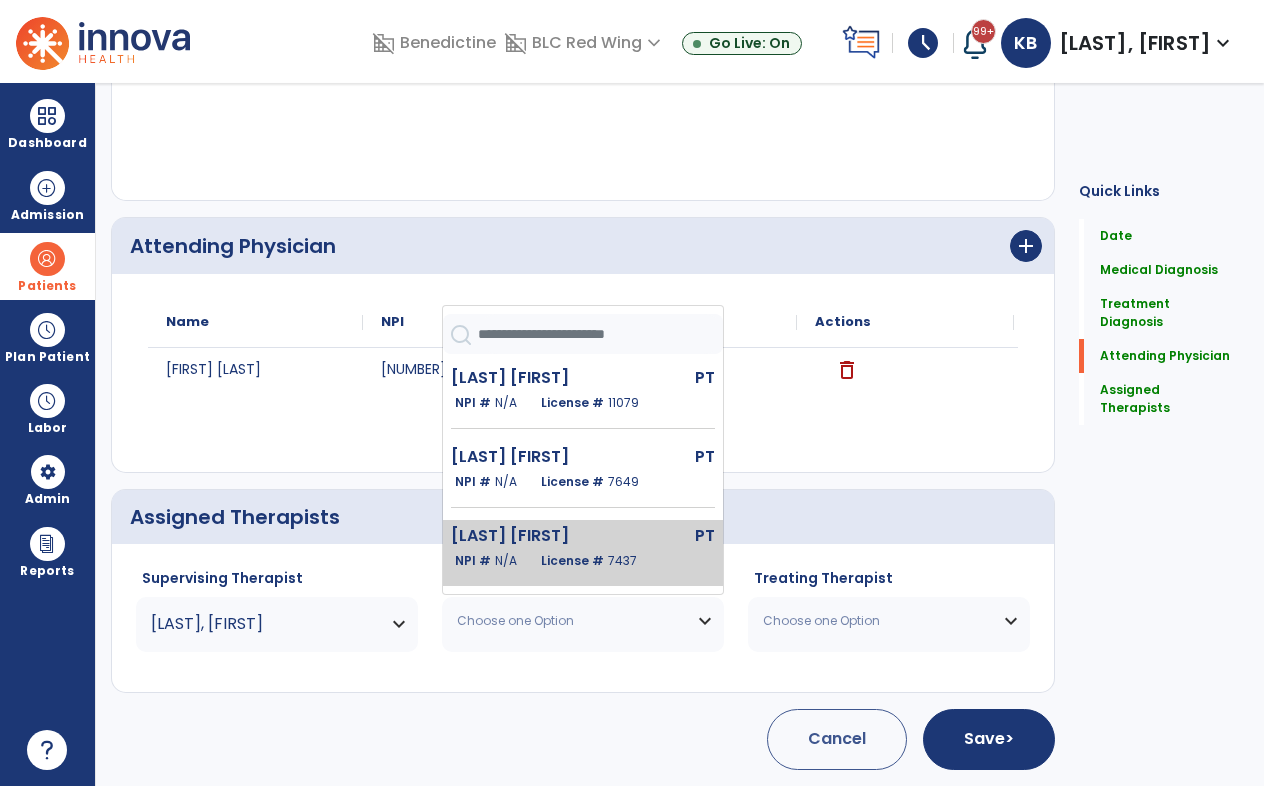 click on "N/A" 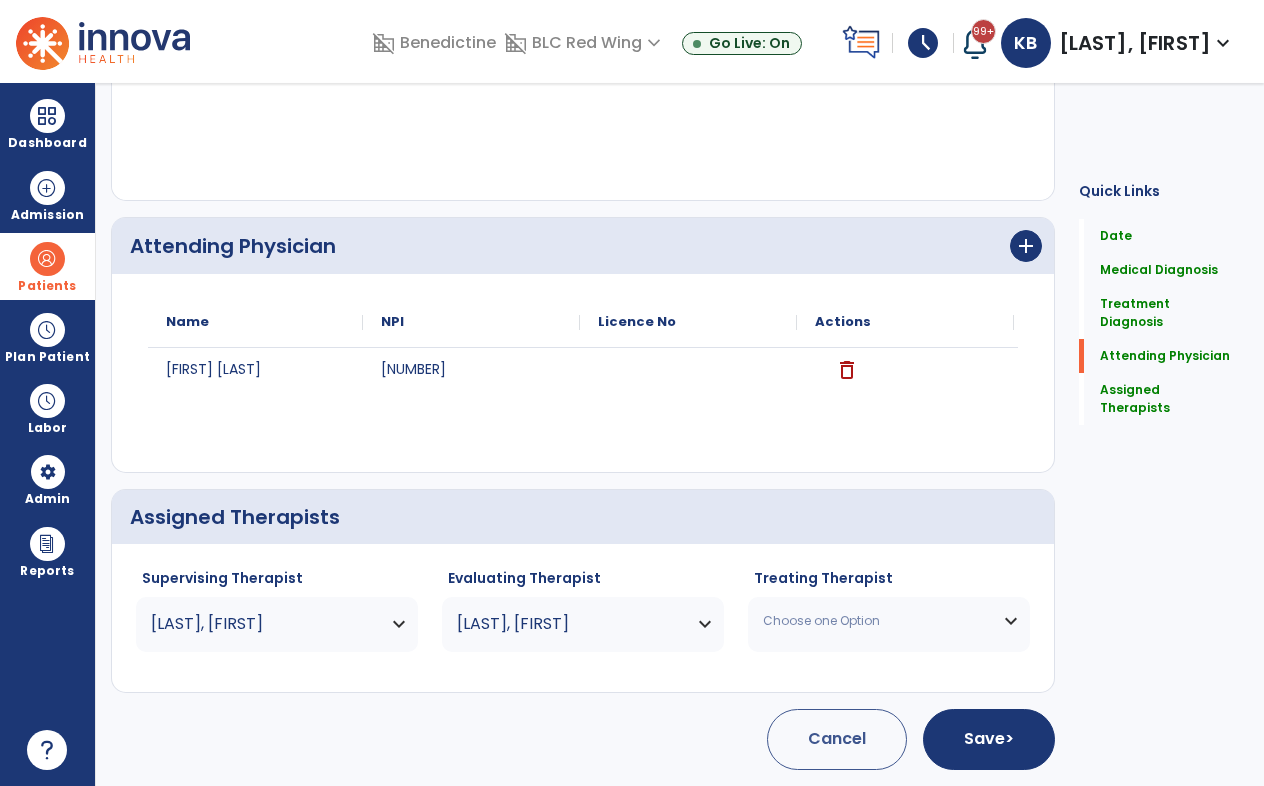 click on "Choose one Option" at bounding box center (876, 621) 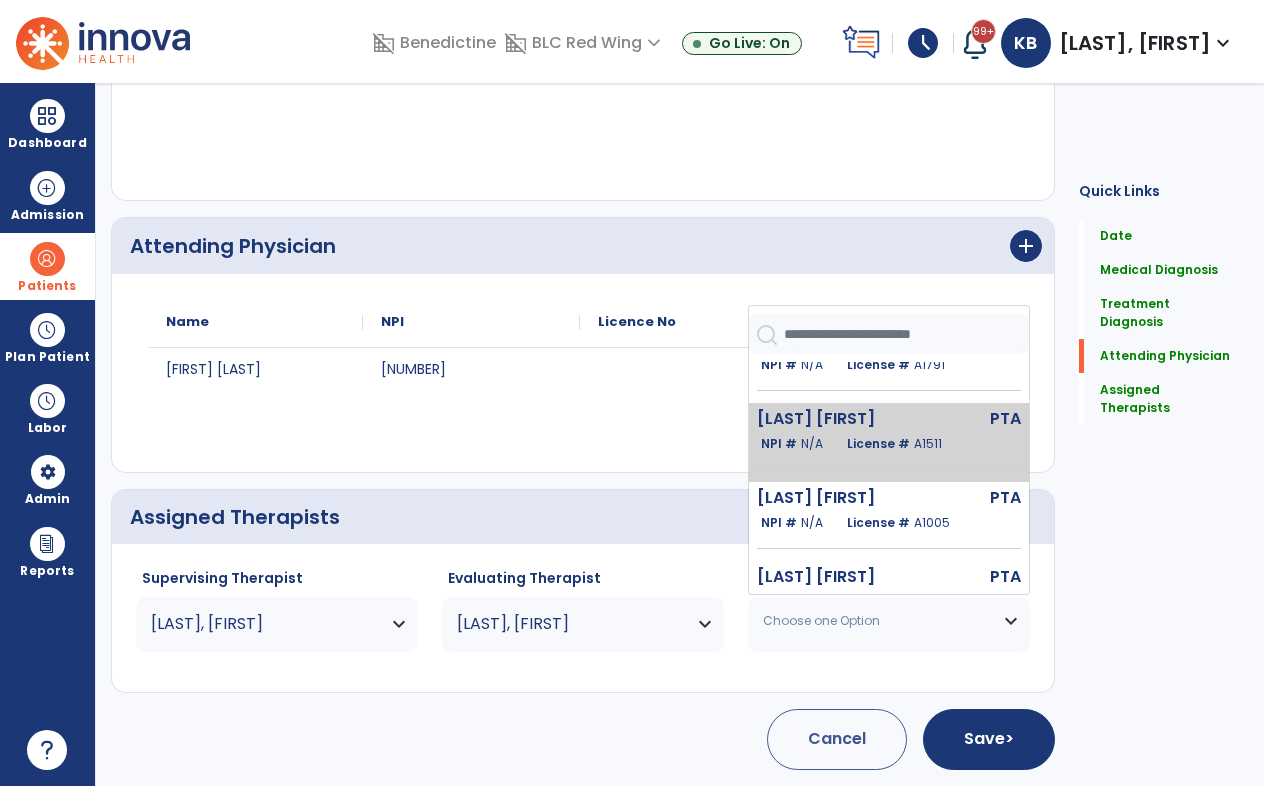 scroll, scrollTop: 1100, scrollLeft: 0, axis: vertical 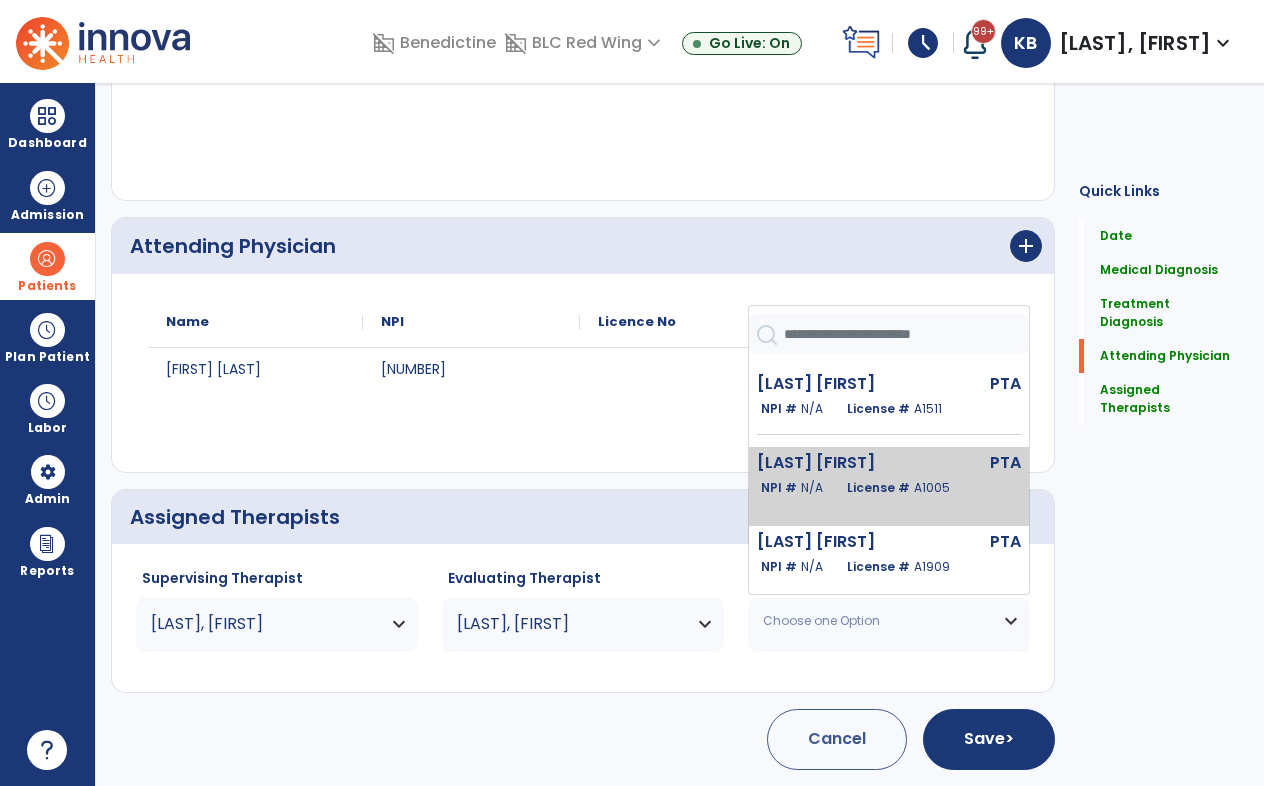 click on "Rohr Theresa" 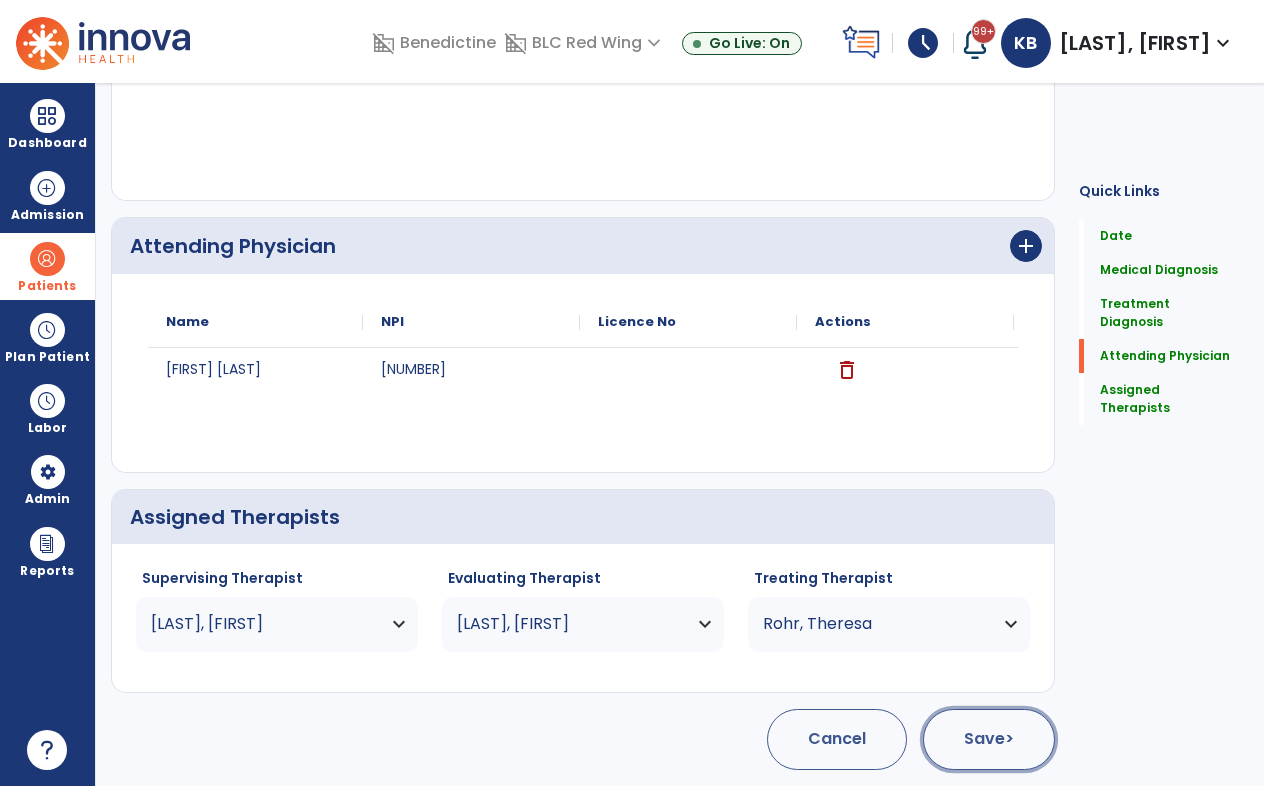 click on "Save  >" 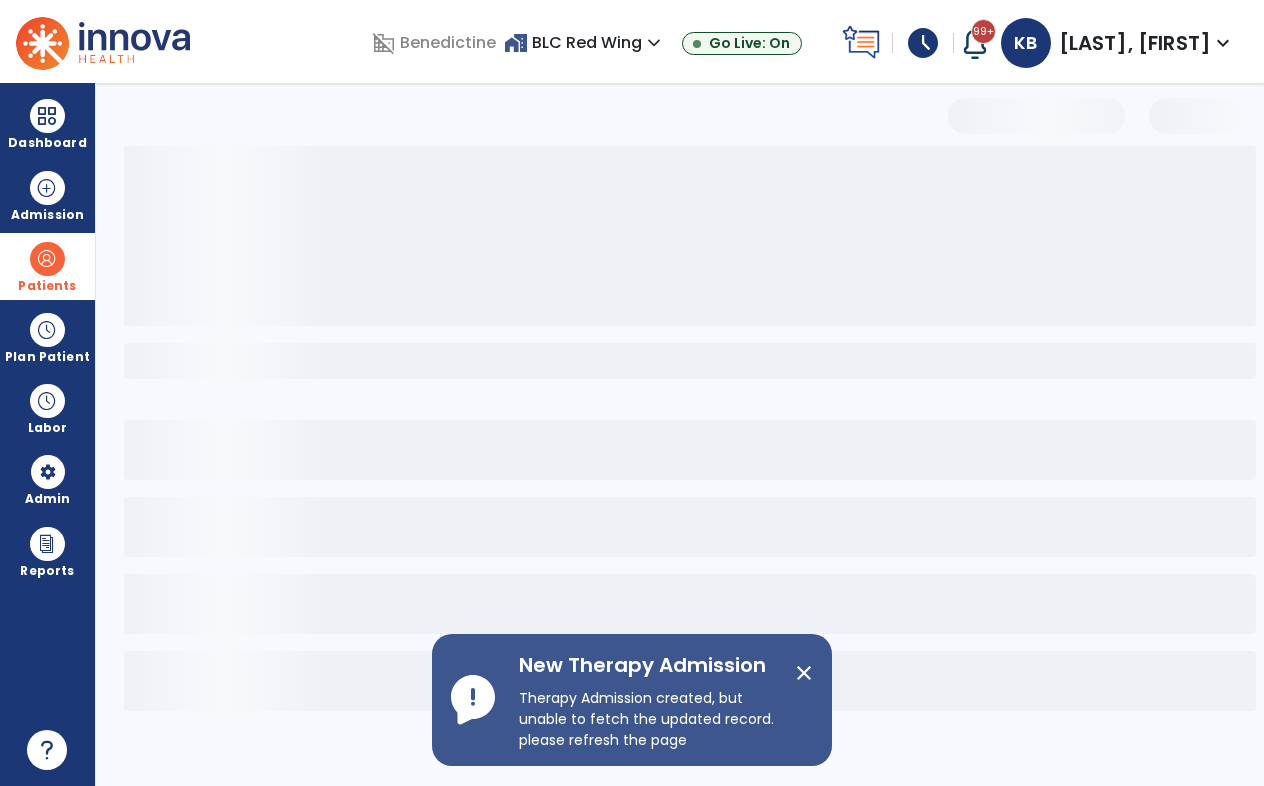 scroll, scrollTop: 0, scrollLeft: 0, axis: both 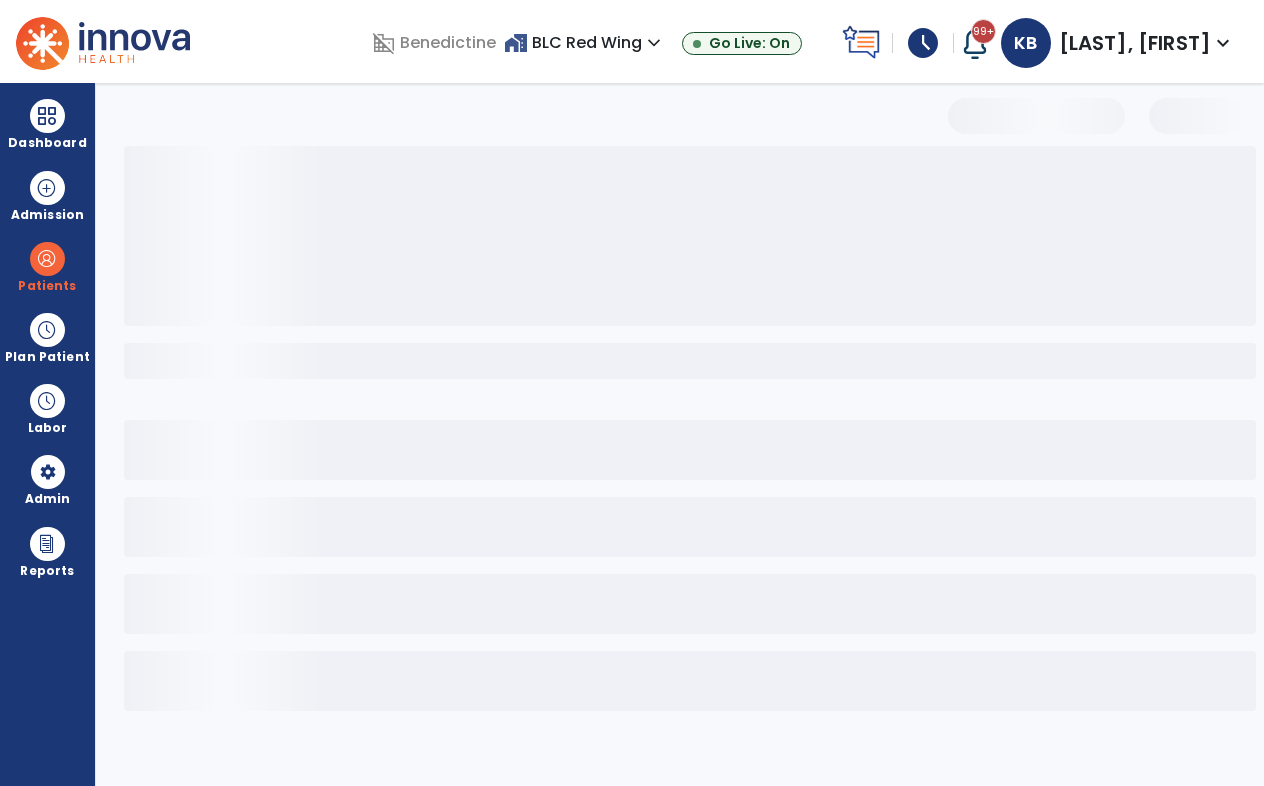 select on "***" 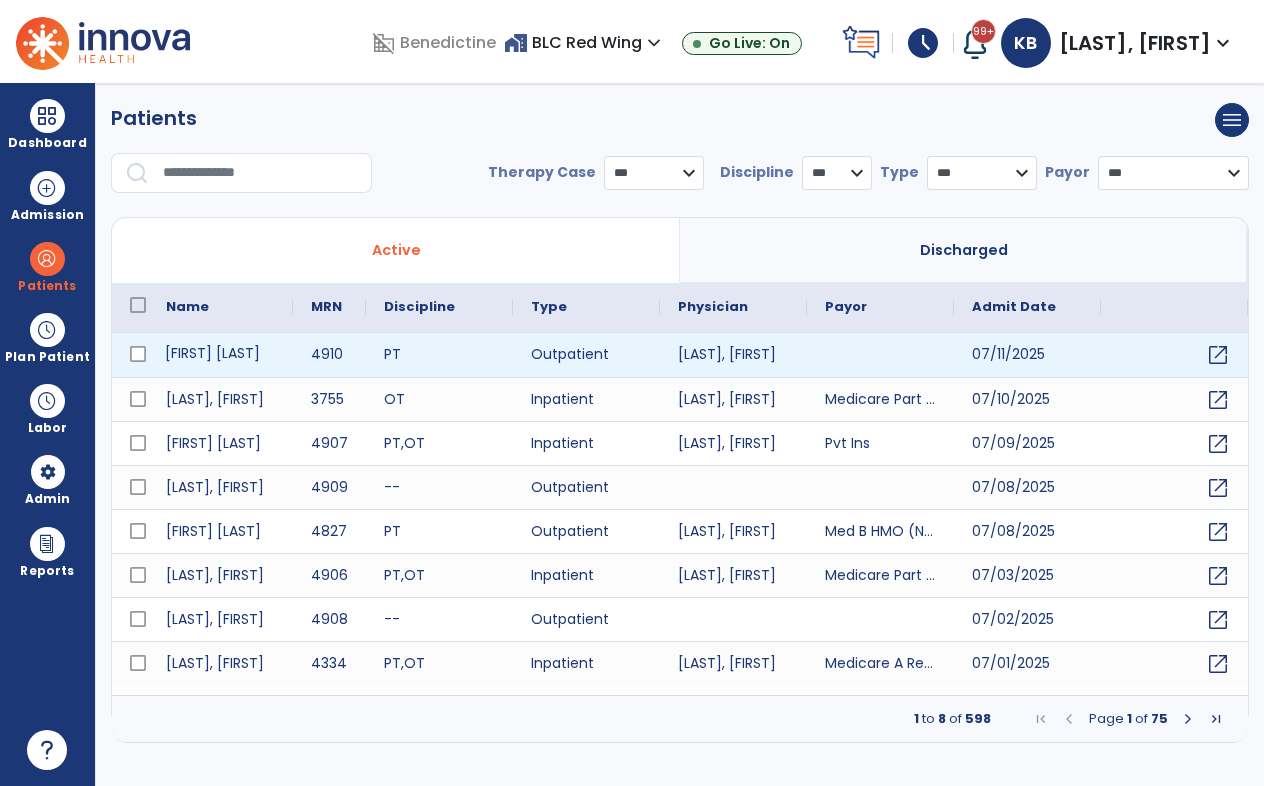 click on "[FIRST] [LAST]" at bounding box center (220, 355) 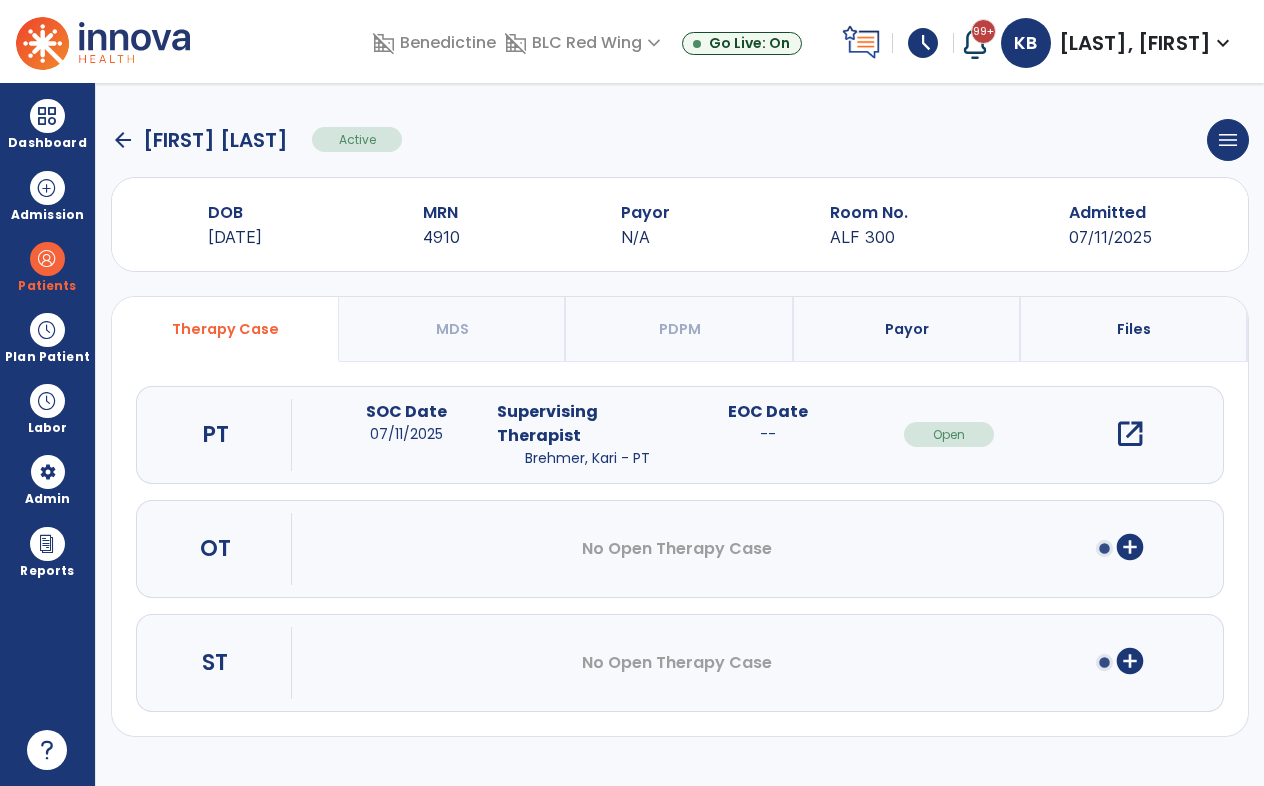 click on "Payor" at bounding box center (907, 329) 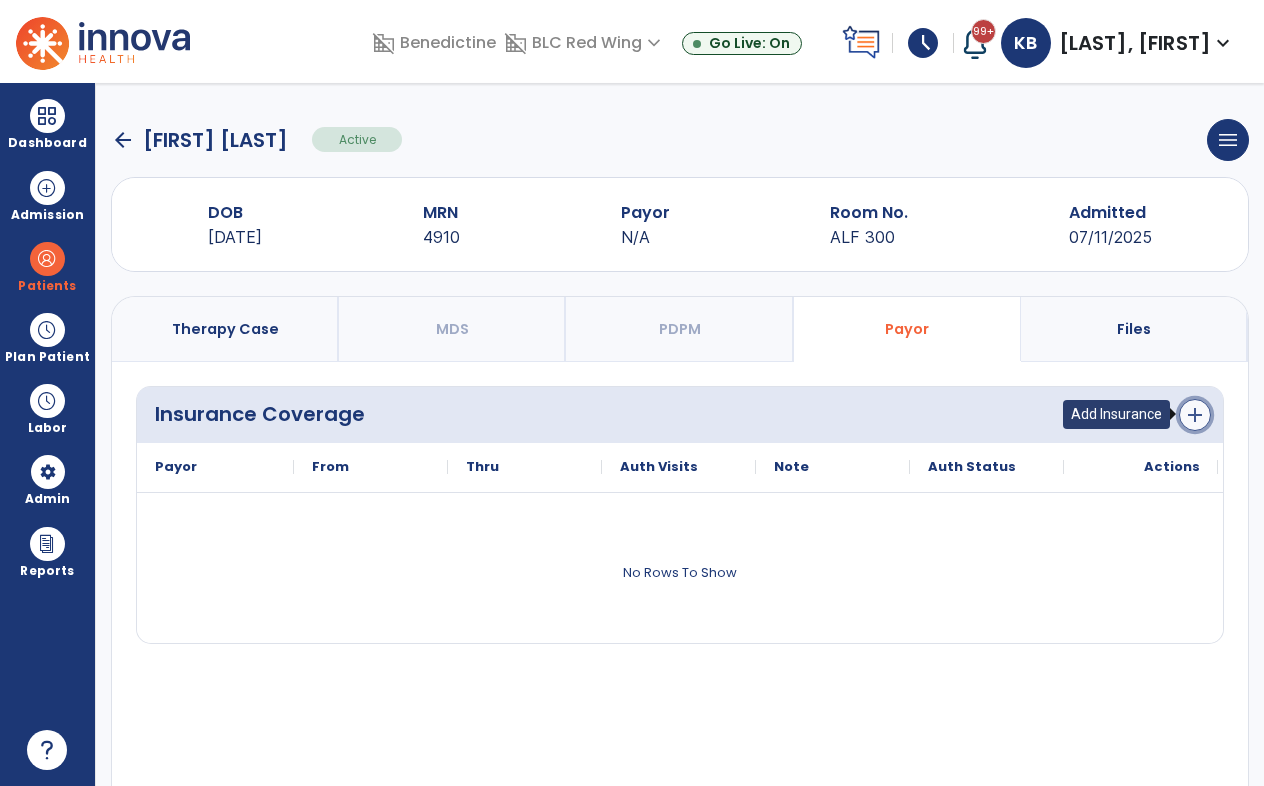 click on "add" 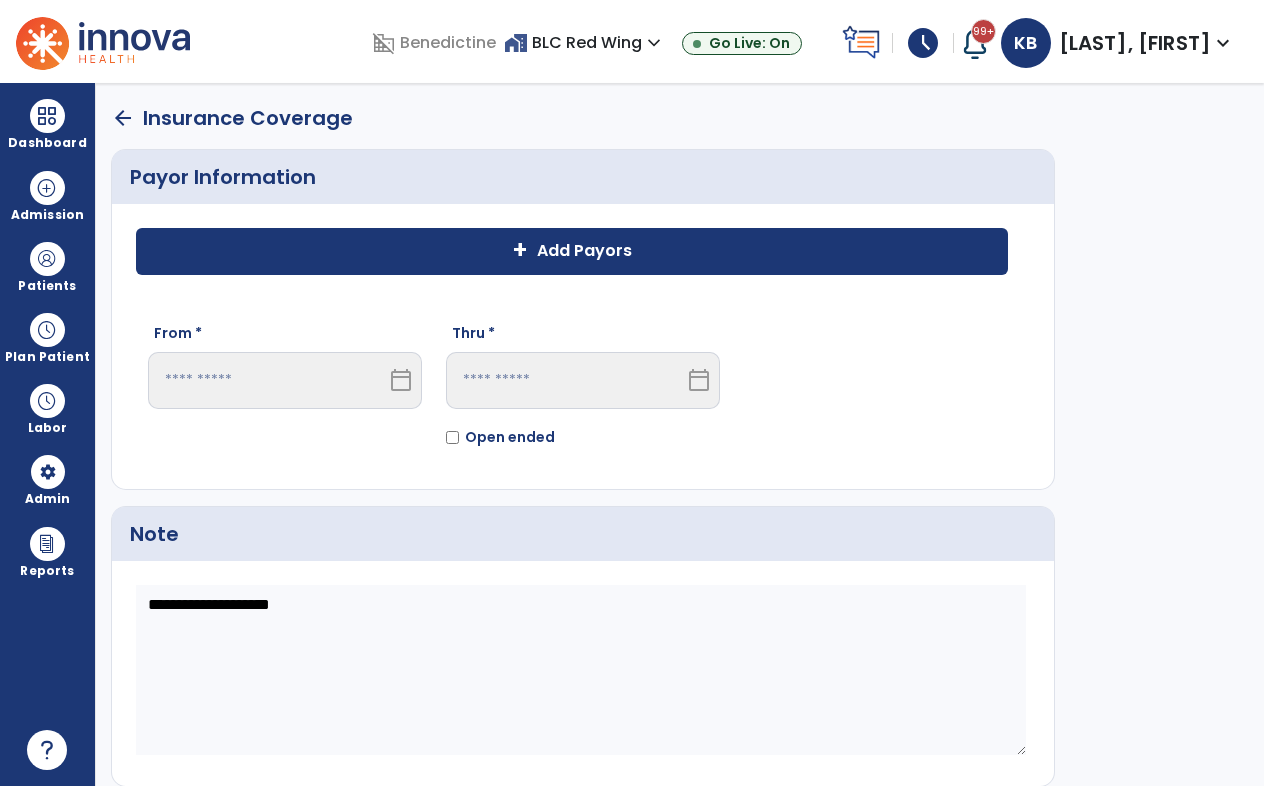 click on "Add Payors" 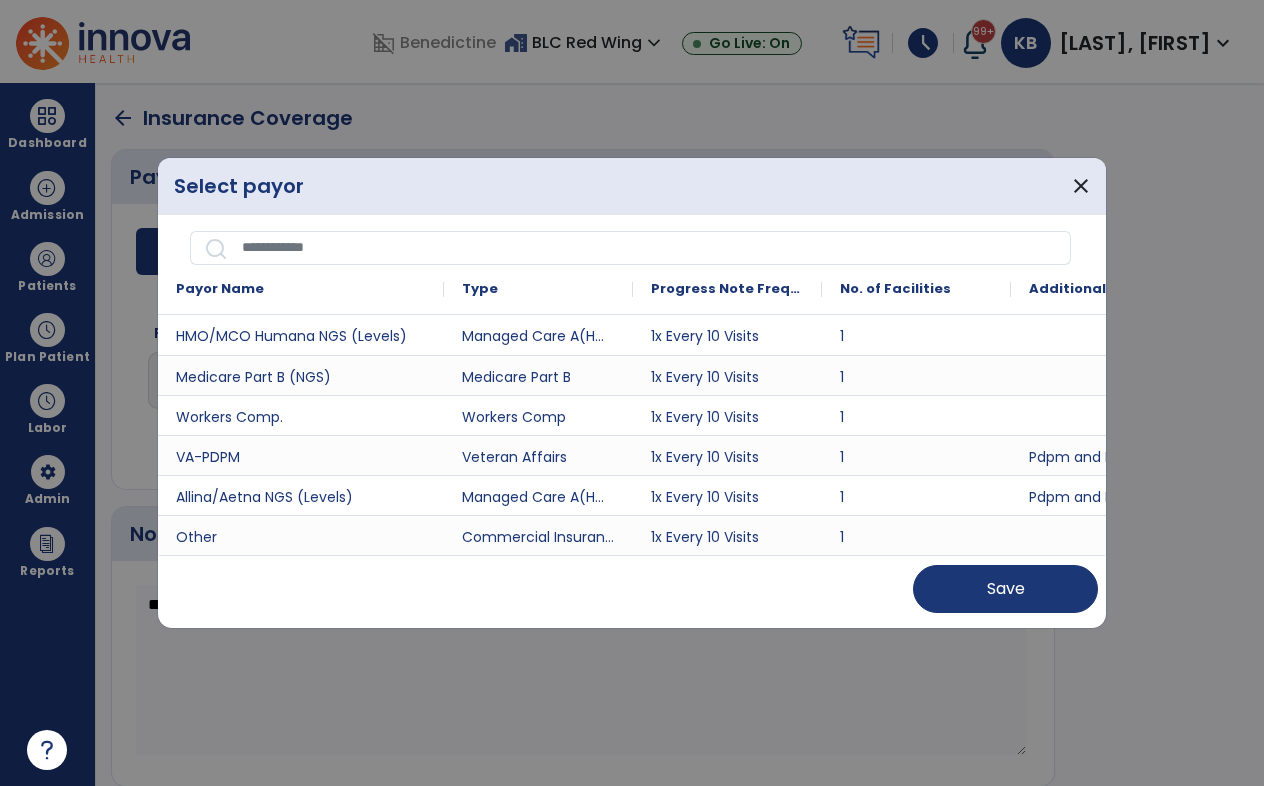 drag, startPoint x: 358, startPoint y: 288, endPoint x: 443, endPoint y: 291, distance: 85.052925 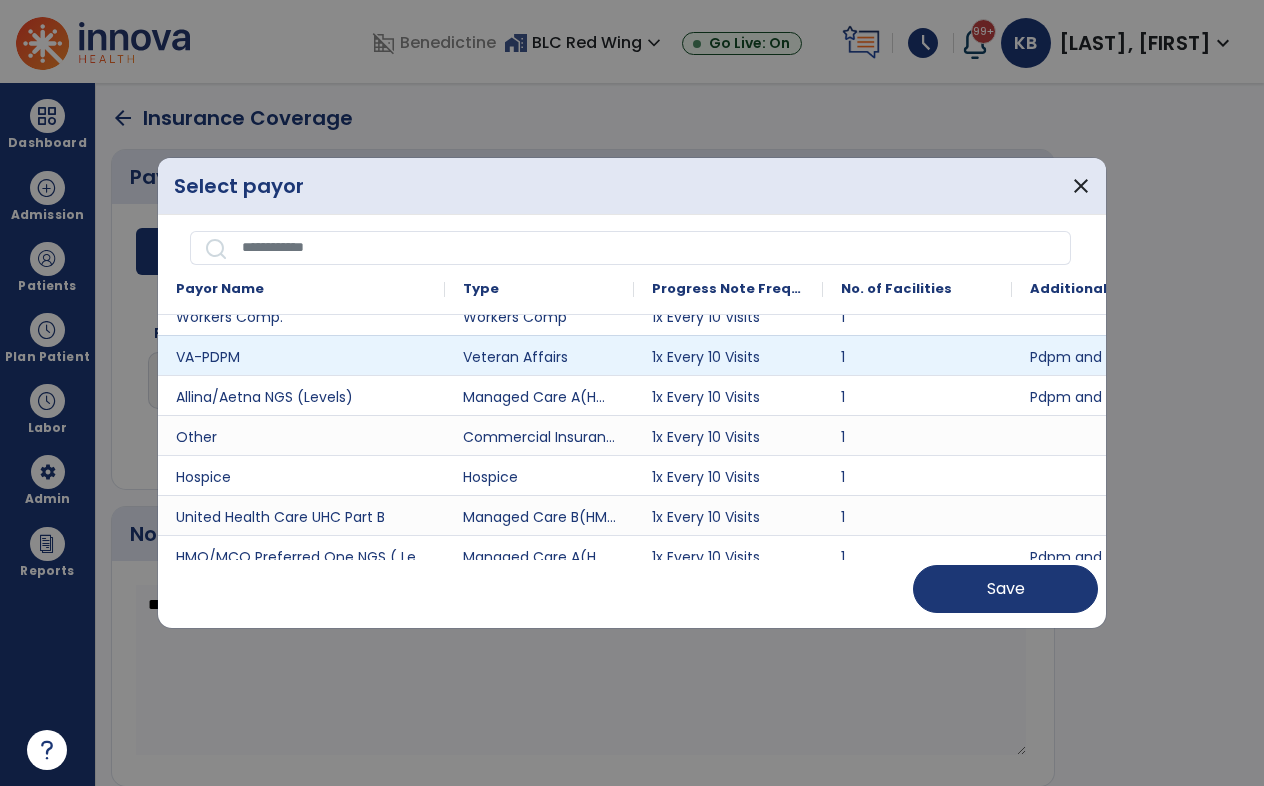 scroll, scrollTop: 200, scrollLeft: 0, axis: vertical 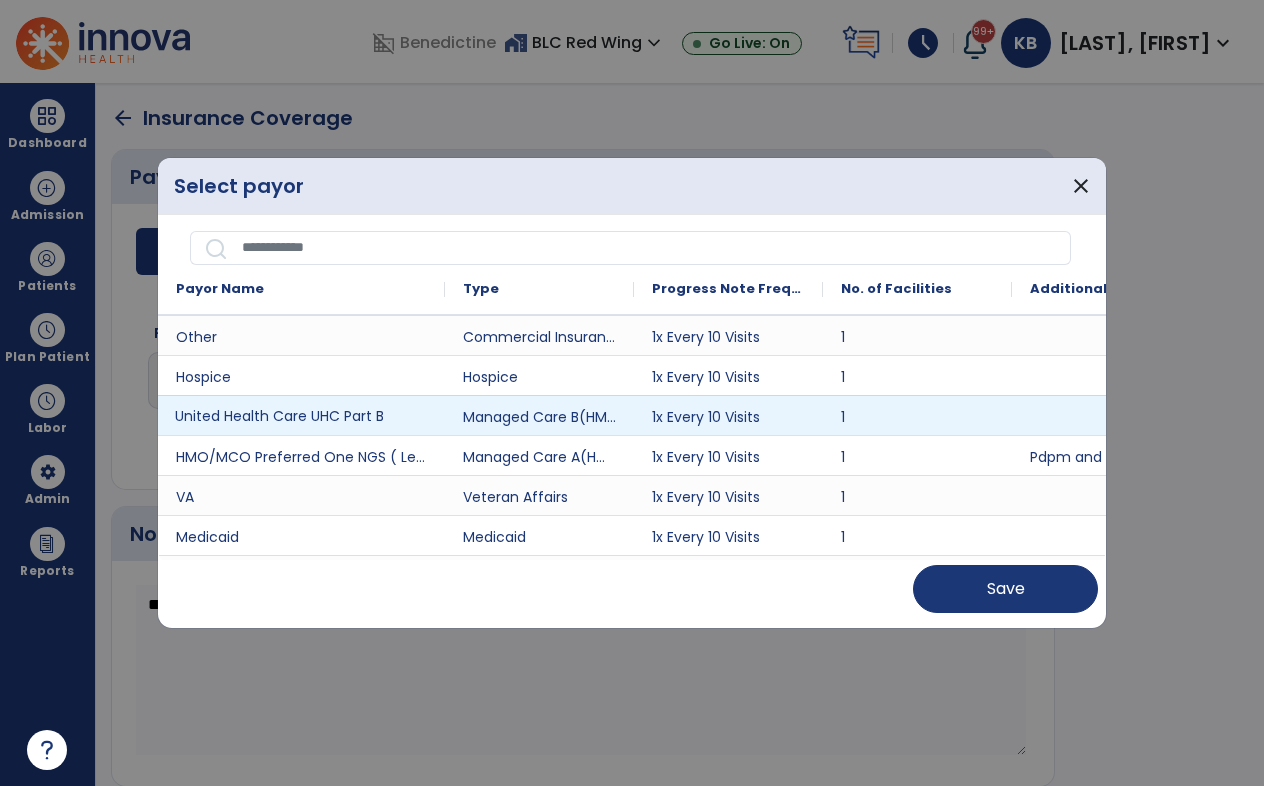 click on "United Health Care UHC Part B" at bounding box center [301, 415] 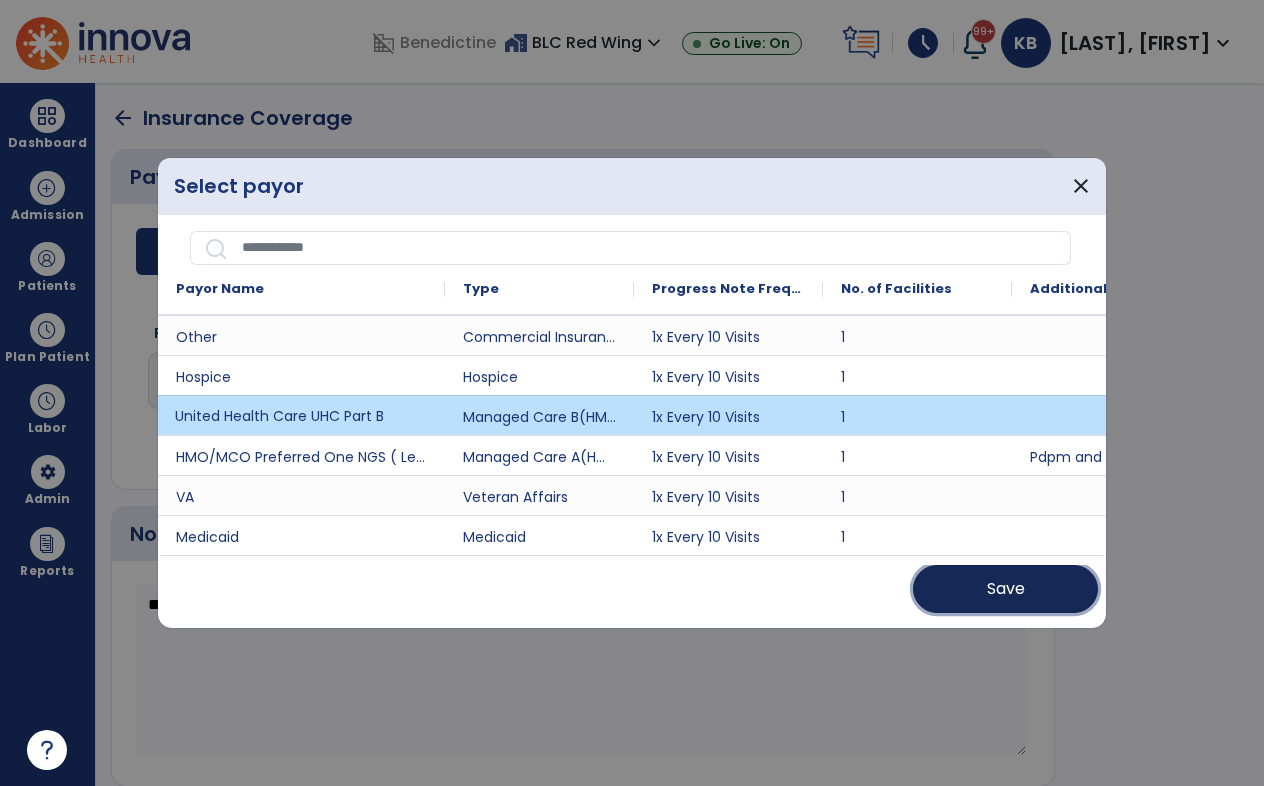 click on "Save" at bounding box center (1005, 589) 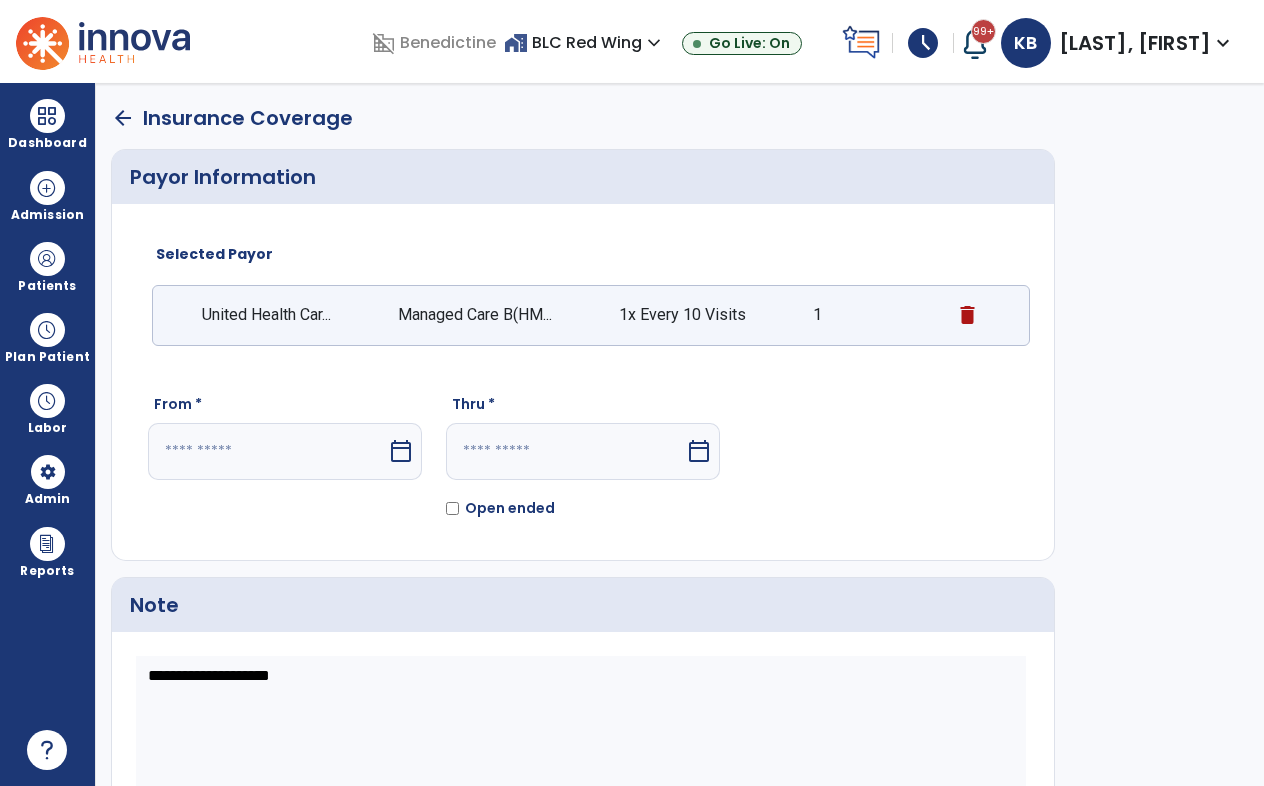 click on "calendar_today" at bounding box center (401, 451) 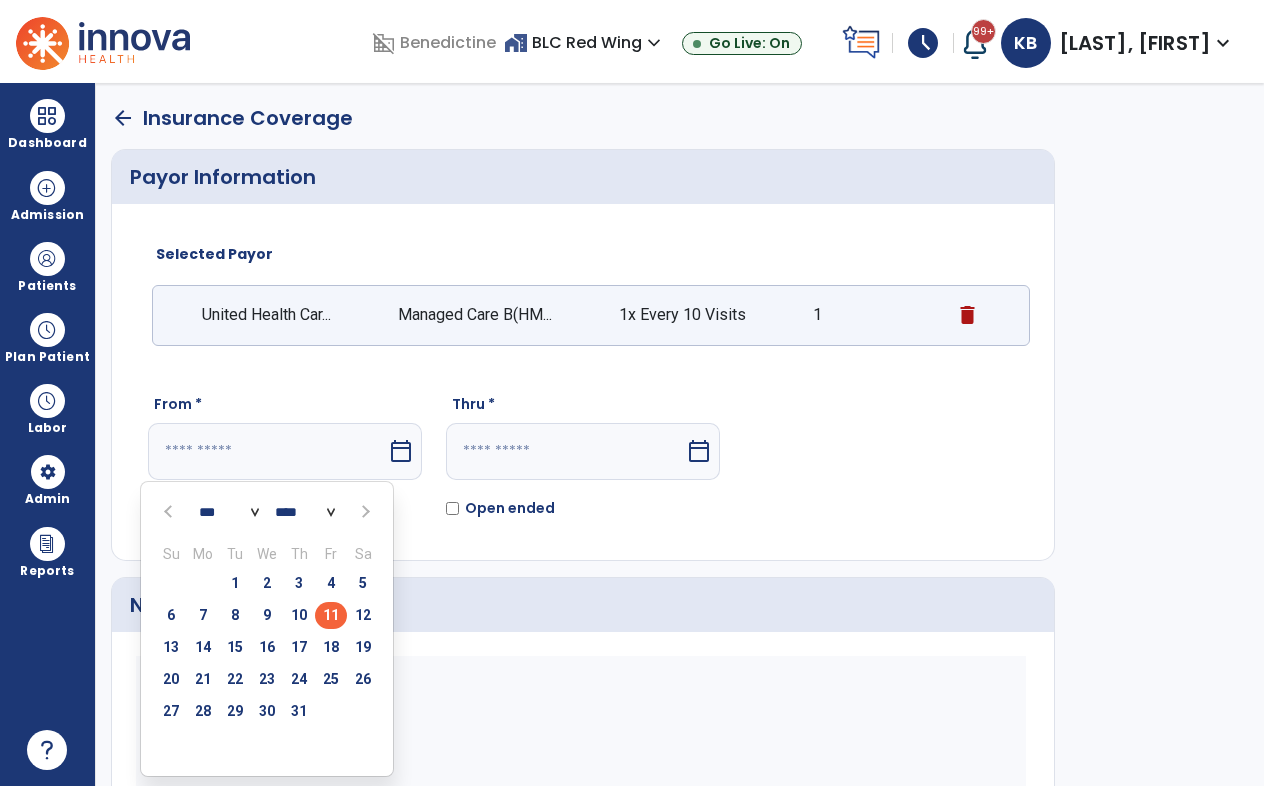 click on "11" at bounding box center [331, 615] 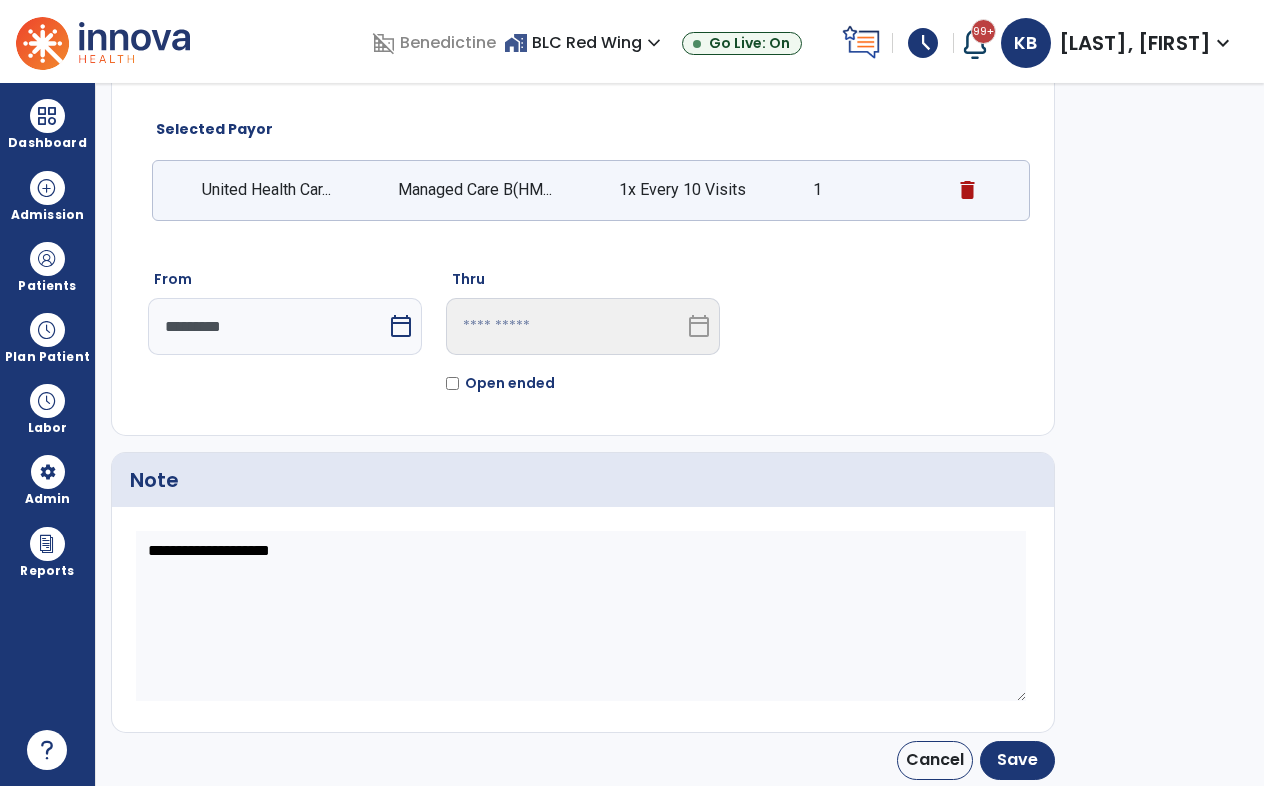 scroll, scrollTop: 126, scrollLeft: 0, axis: vertical 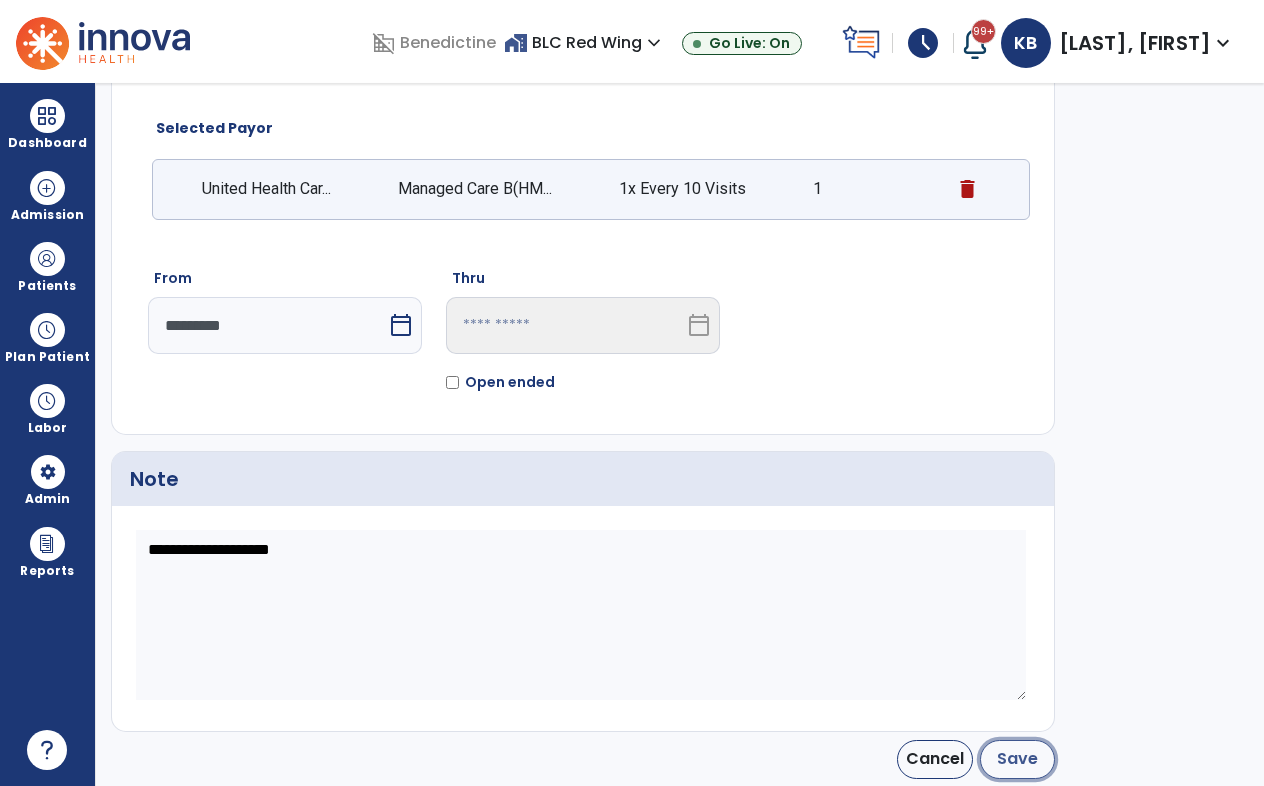 click on "Save" 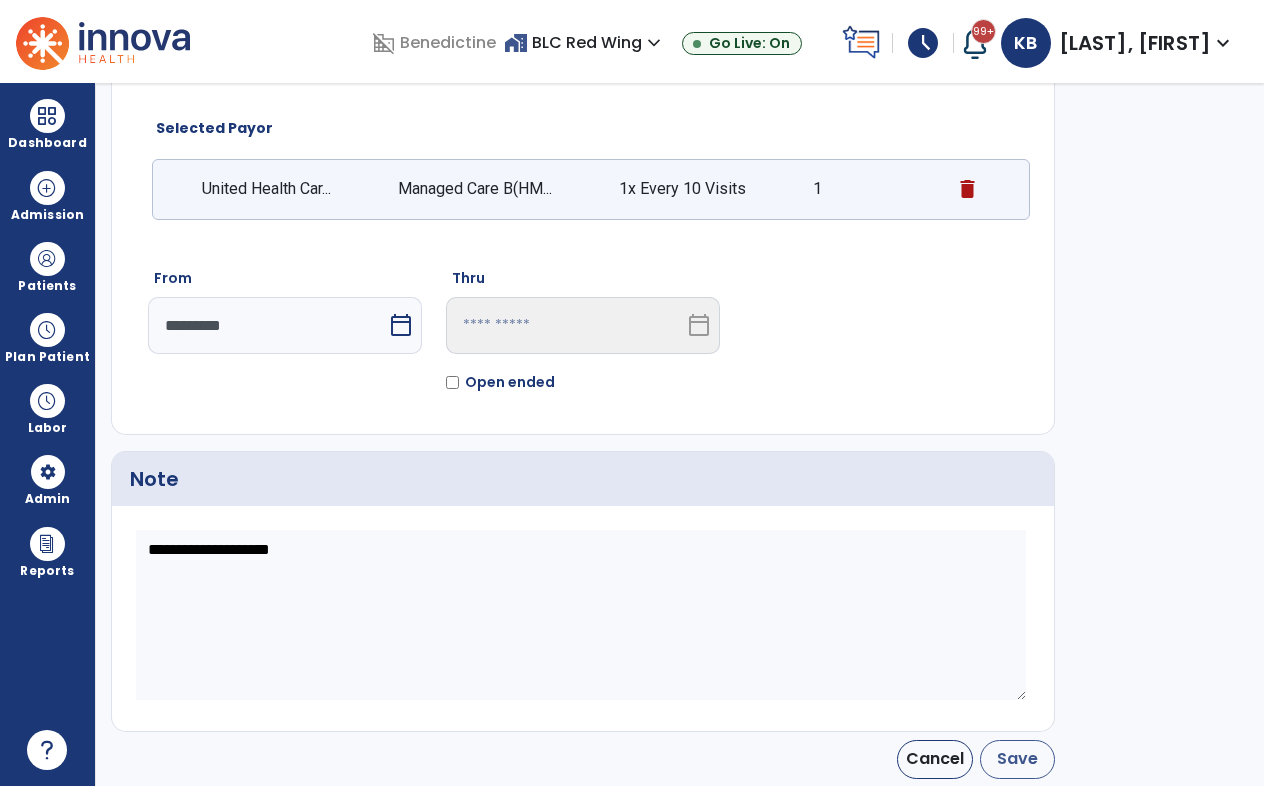 type on "*********" 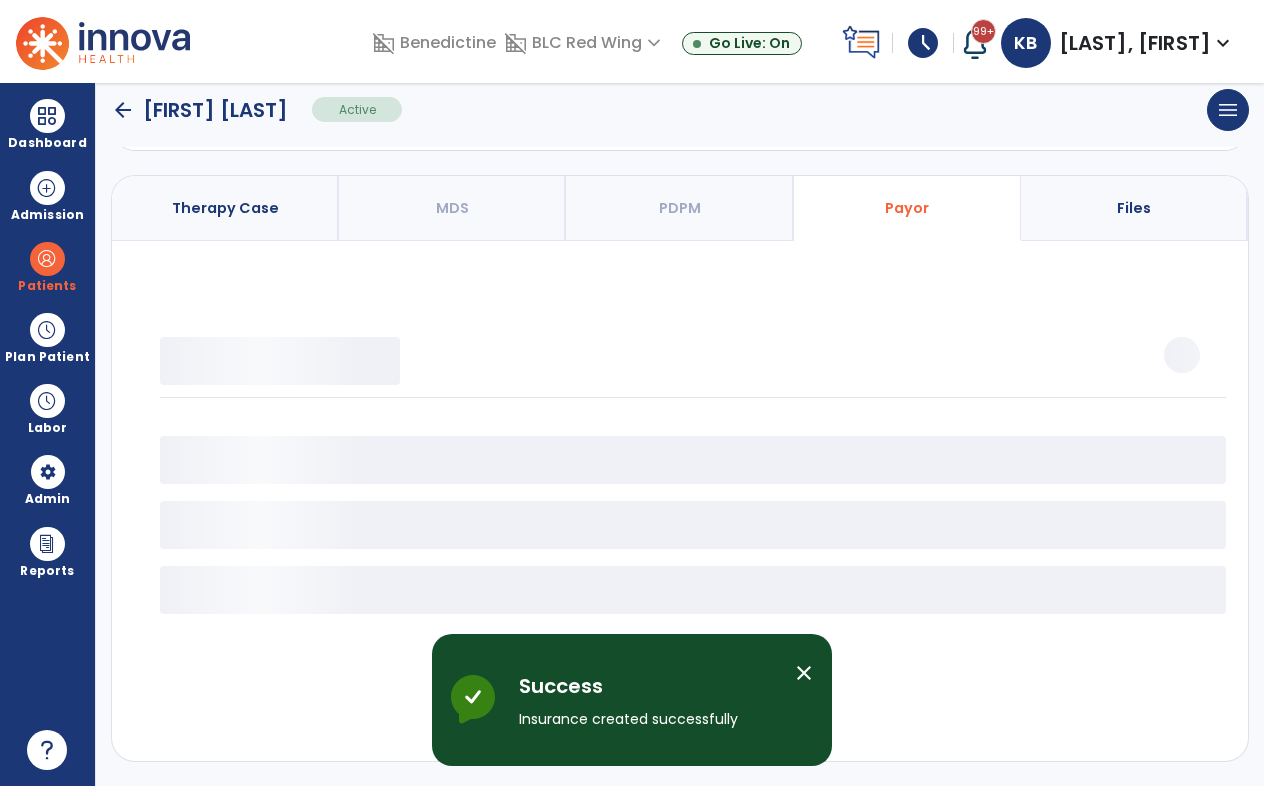scroll, scrollTop: 121, scrollLeft: 0, axis: vertical 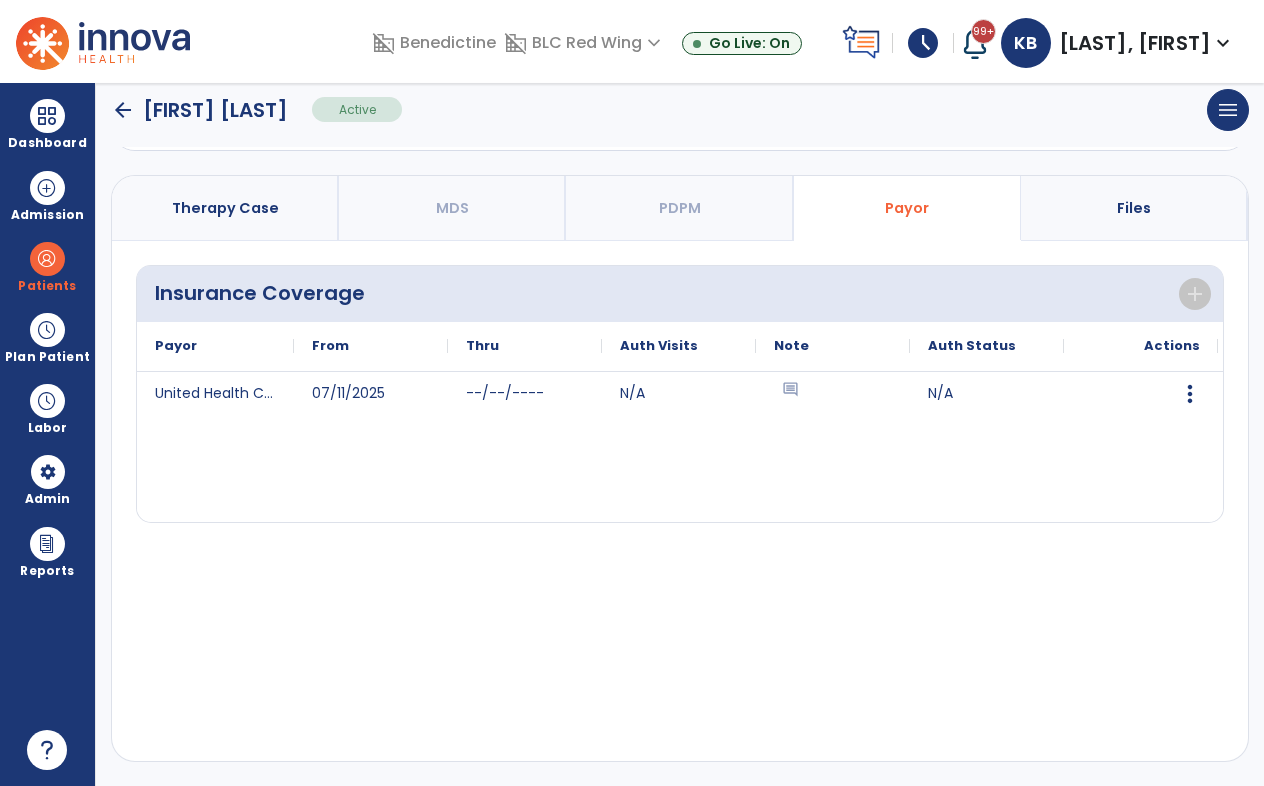 click on "arrow_back" 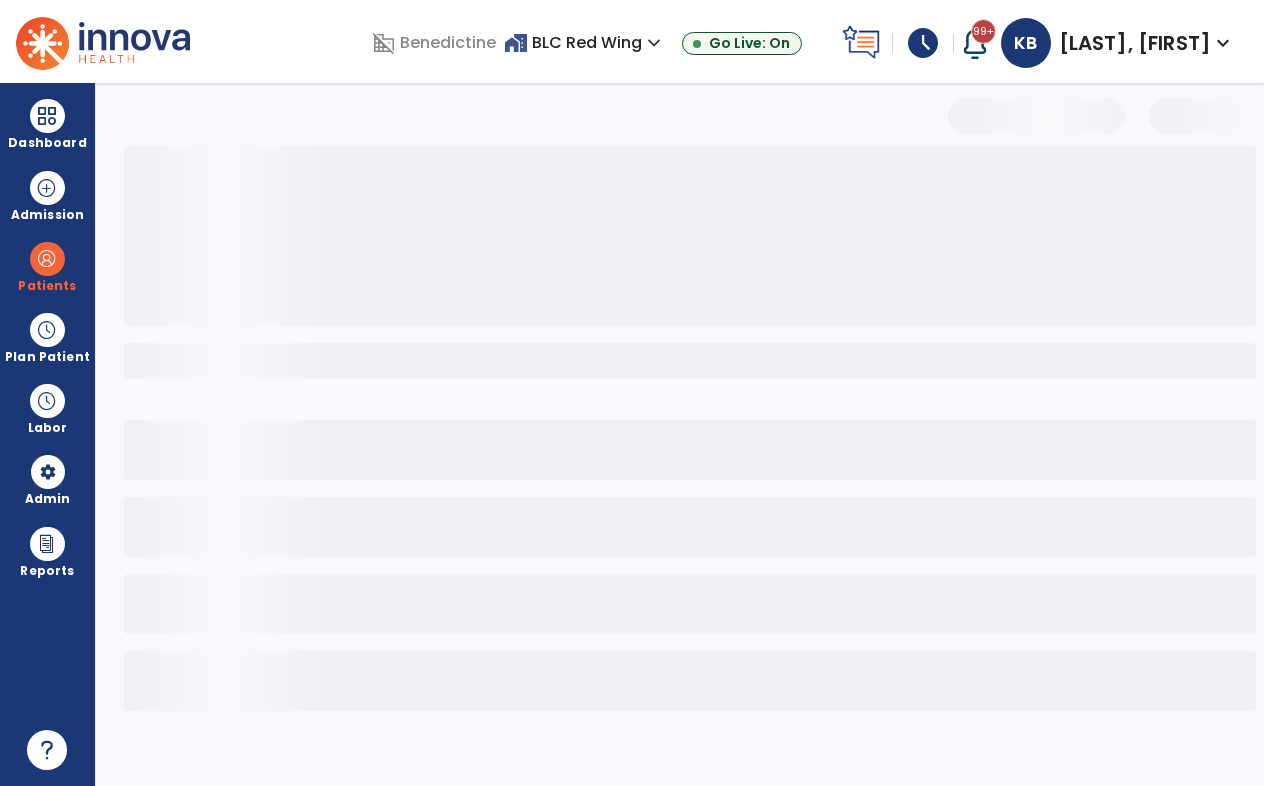 select on "***" 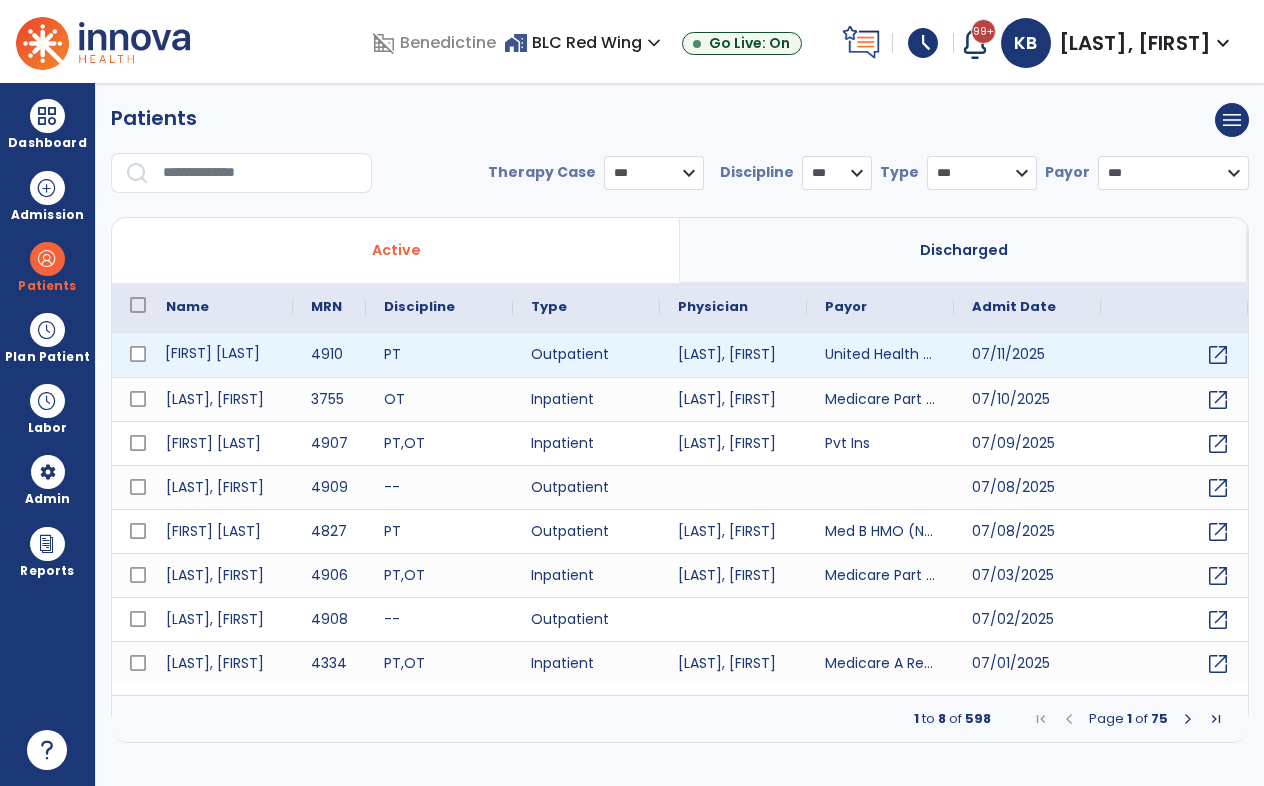 click on "[FIRST] [LAST]" at bounding box center [220, 355] 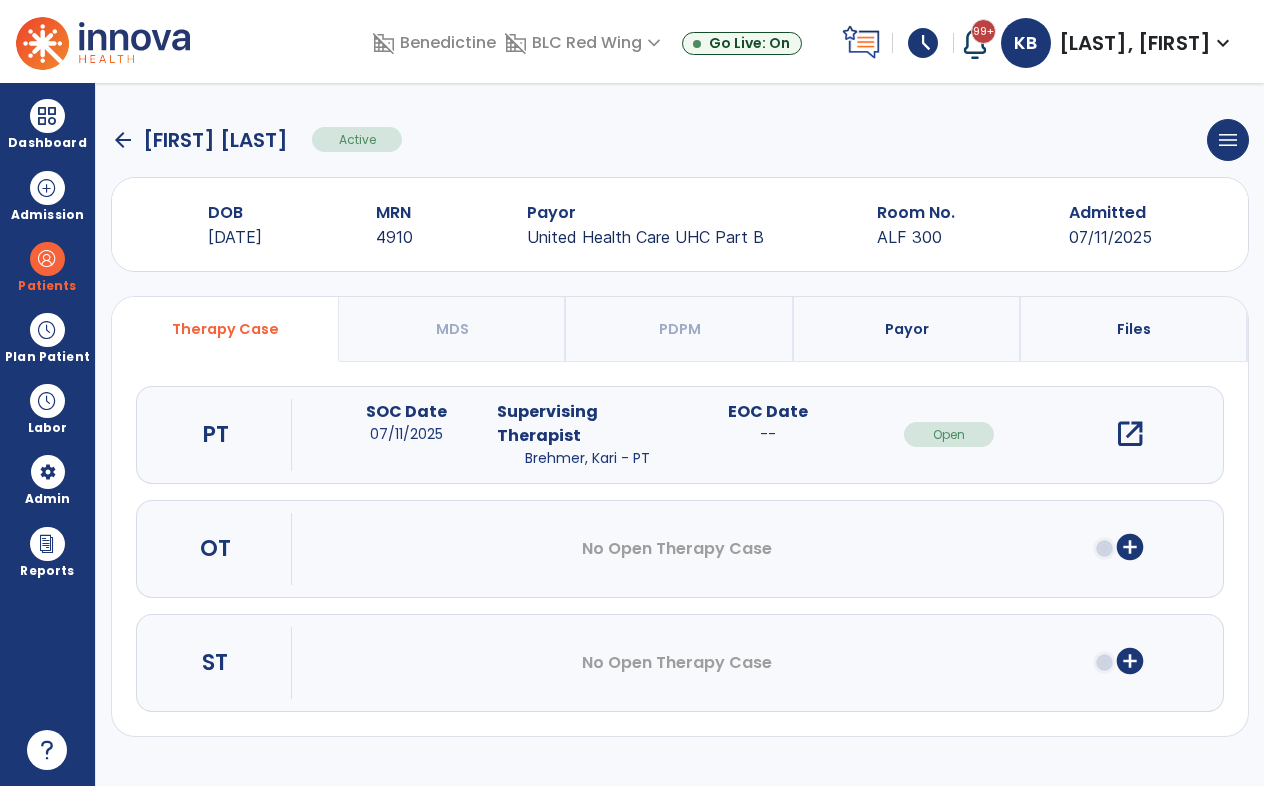 click on "open_in_new" at bounding box center [1130, 434] 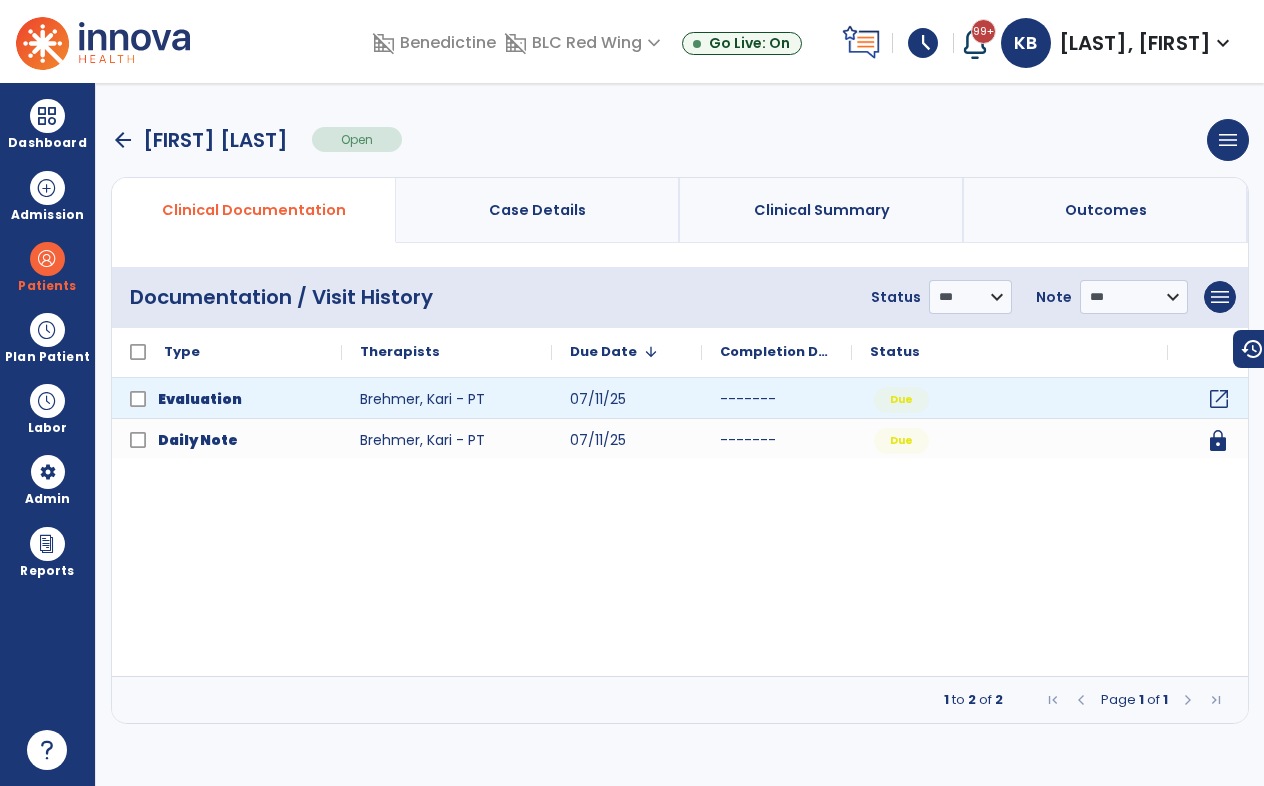 click on "open_in_new" 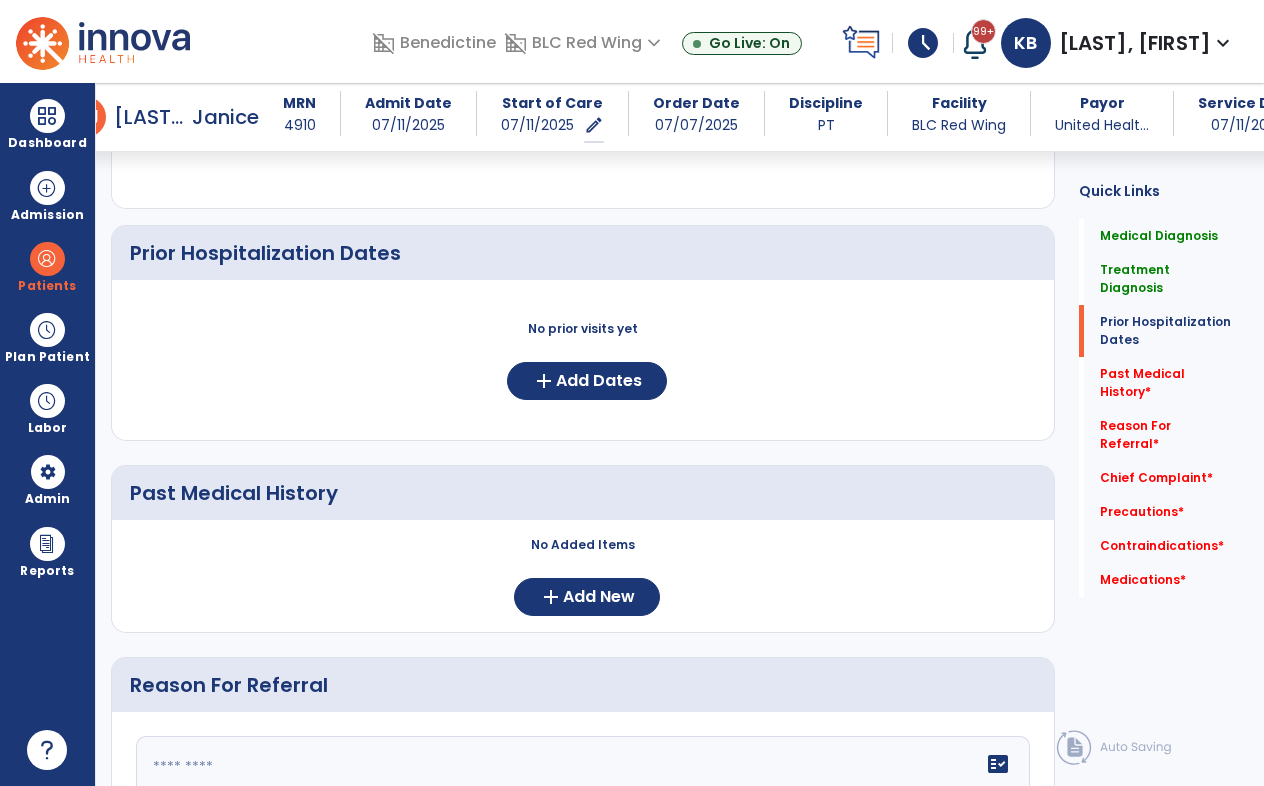 scroll, scrollTop: 700, scrollLeft: 0, axis: vertical 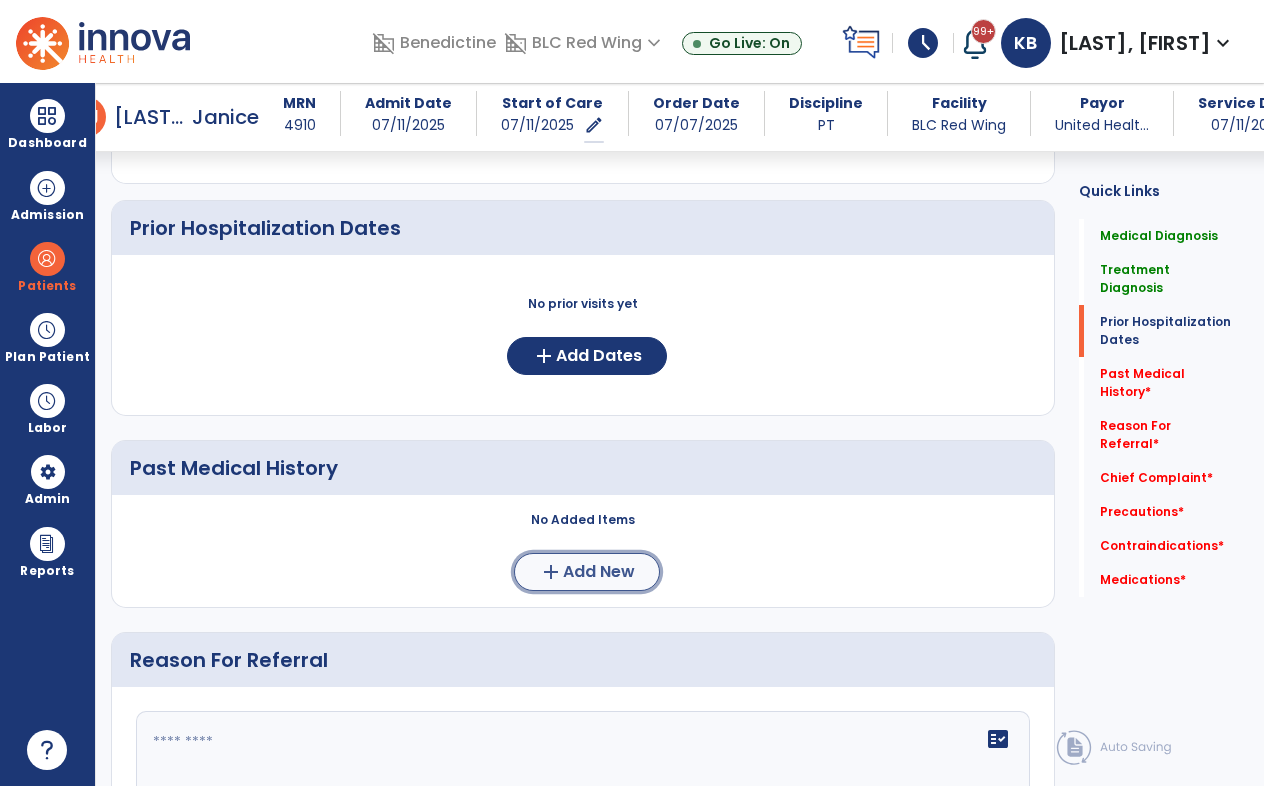 click on "Add New" 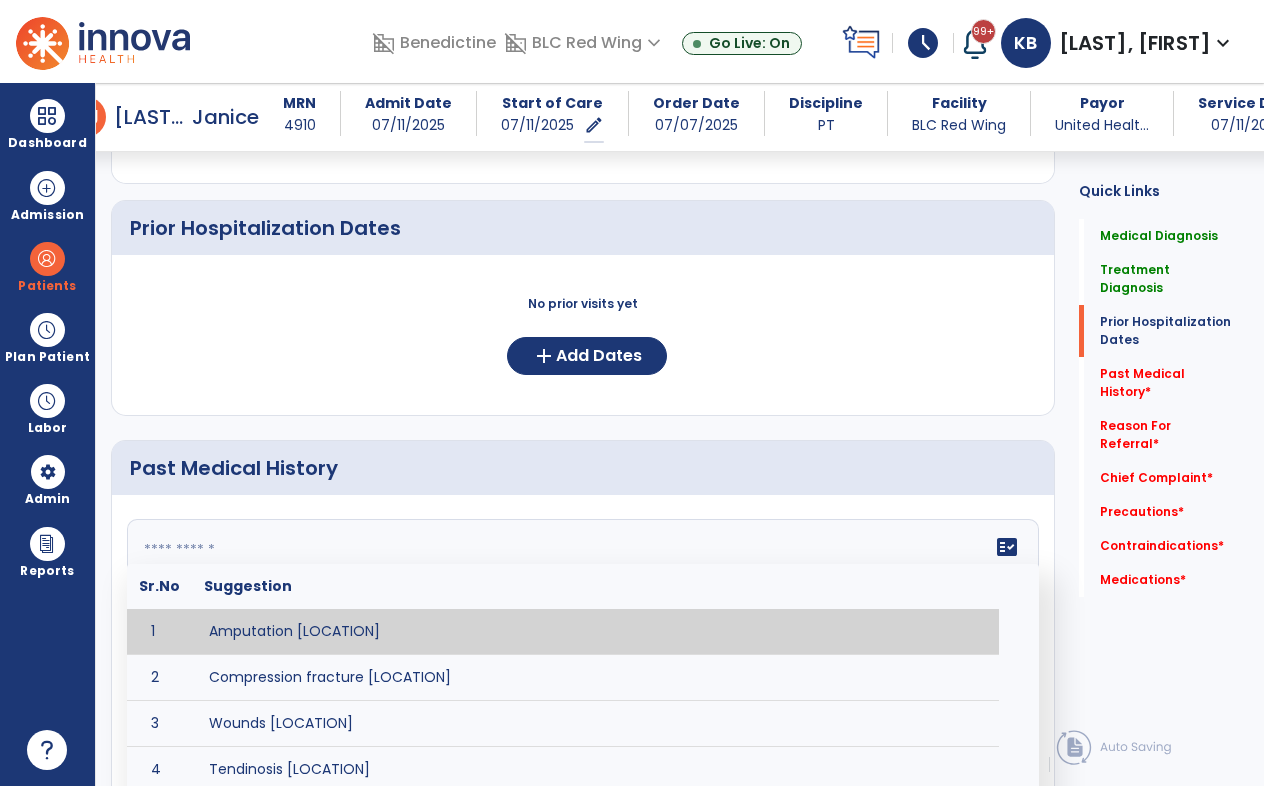 click on "fact_check  Sr.No Suggestion 1 Amputation [LOCATION] 2 Compression fracture [LOCATION] 3 Wounds [LOCATION] 4 Tendinosis [LOCATION] 5 Venous stasis ulcer [LOCATION] 6 Achilles tendon tear [LOCATION] 7 ACL tear surgically repaired [LOCATION] 8 Above knee amputation (AKA) [LOCATION] 9 Below knee amputation (BKE) [LOCATION] 10 Cancer (SITE/TYPE) 11 Surgery (TYPE) 12 AAA (Abdominal Aortic Aneurysm) 13 Achilles tendon tear [LOCATION] 14 Acute Renal Failure 15 AIDS (Acquired Immune Deficiency Syndrome) 16 Alzheimer's Disease 17 Anemia 18 Angina 19 Anxiety 20 ASHD (Arteriosclerotic Heart Disease) 21 Atrial Fibrillation 22 Bipolar Disorder 23 Bowel Obstruction 24 C-Diff 25 Coronary Artery Bypass Graft (CABG) 26 CAD (Coronary Artery Disease) 27 Carpal tunnel syndrome 28 Chronic bronchitis 29 Chronic renal failure 30 Colostomy 31 COPD (Chronic Obstructive Pulmonary Disease) 32 CRPS (Complex Regional Pain Syndrome) 33 CVA (Cerebrovascular Accident) 34 CVI (Chronic Venous Insufficiency) 35 DDD (Degenerative Disc Disease)" 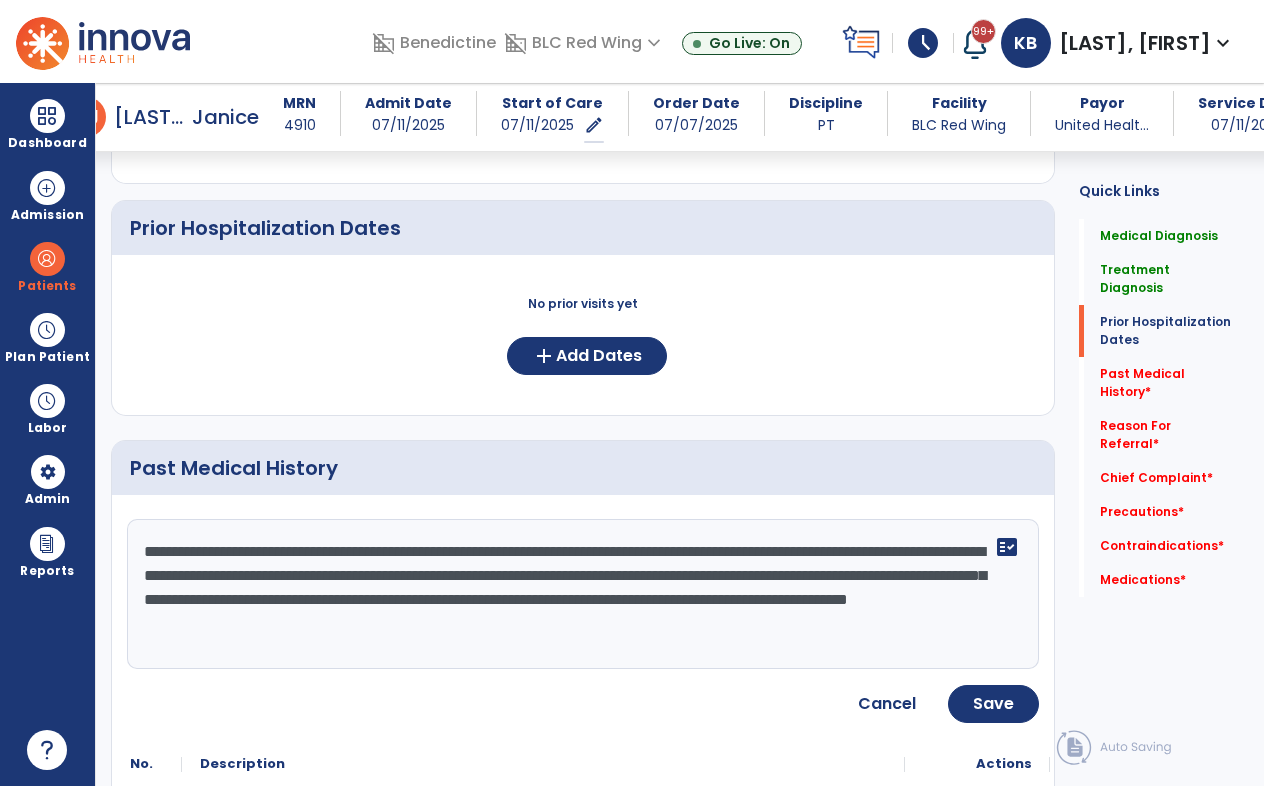 click on "**********" 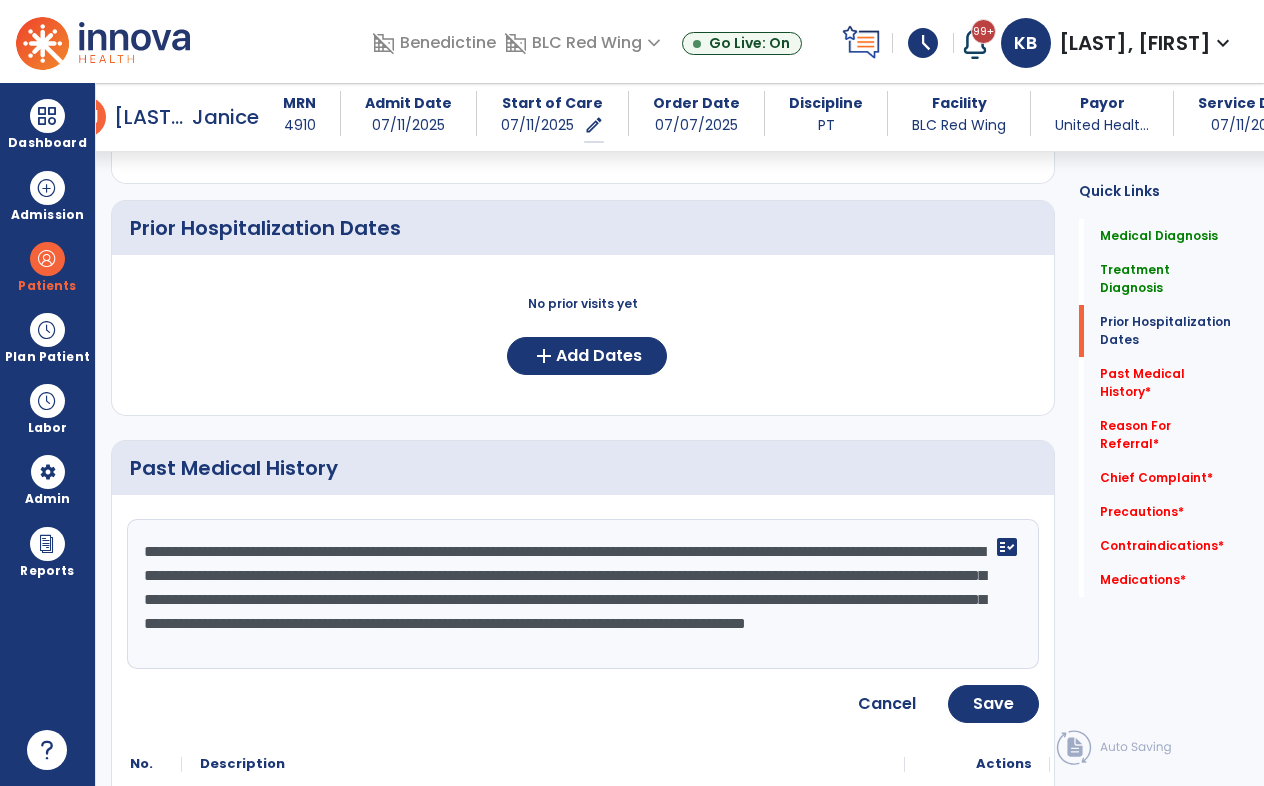 click on "**********" 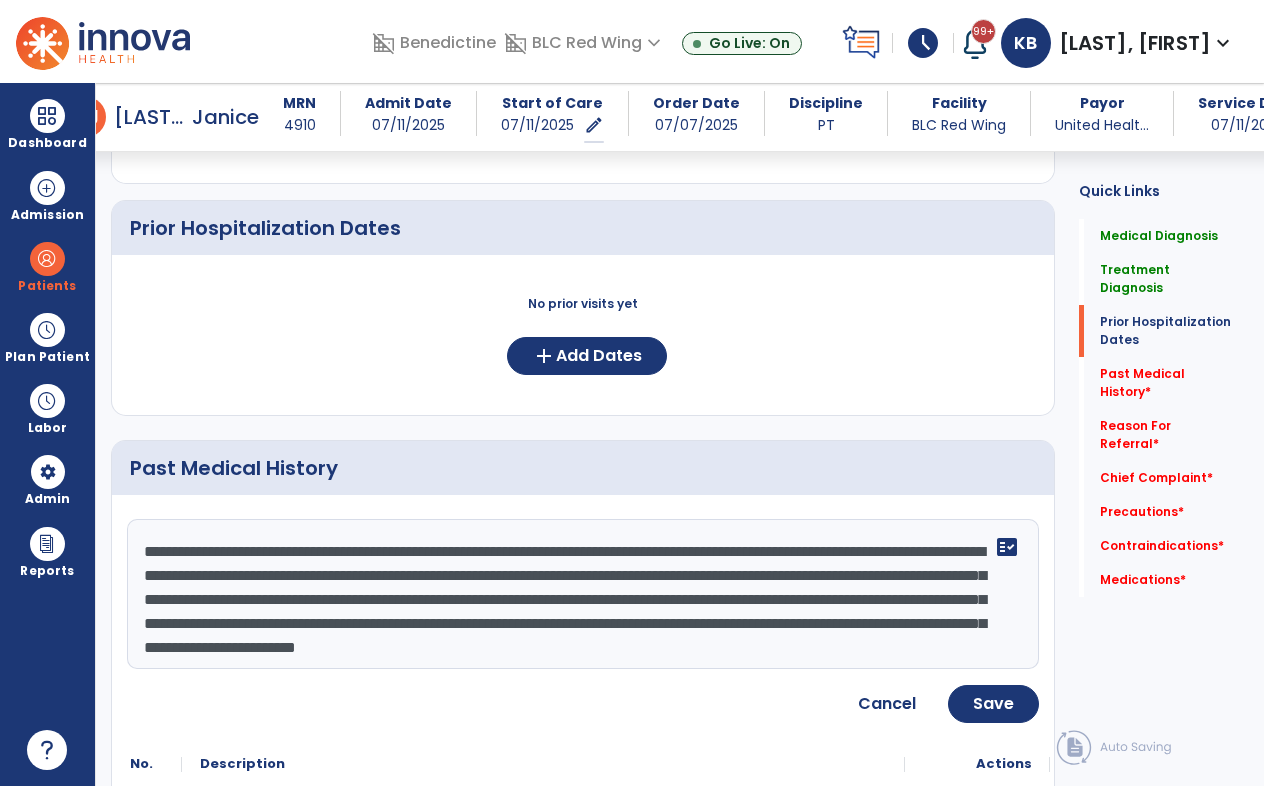 scroll, scrollTop: 15, scrollLeft: 0, axis: vertical 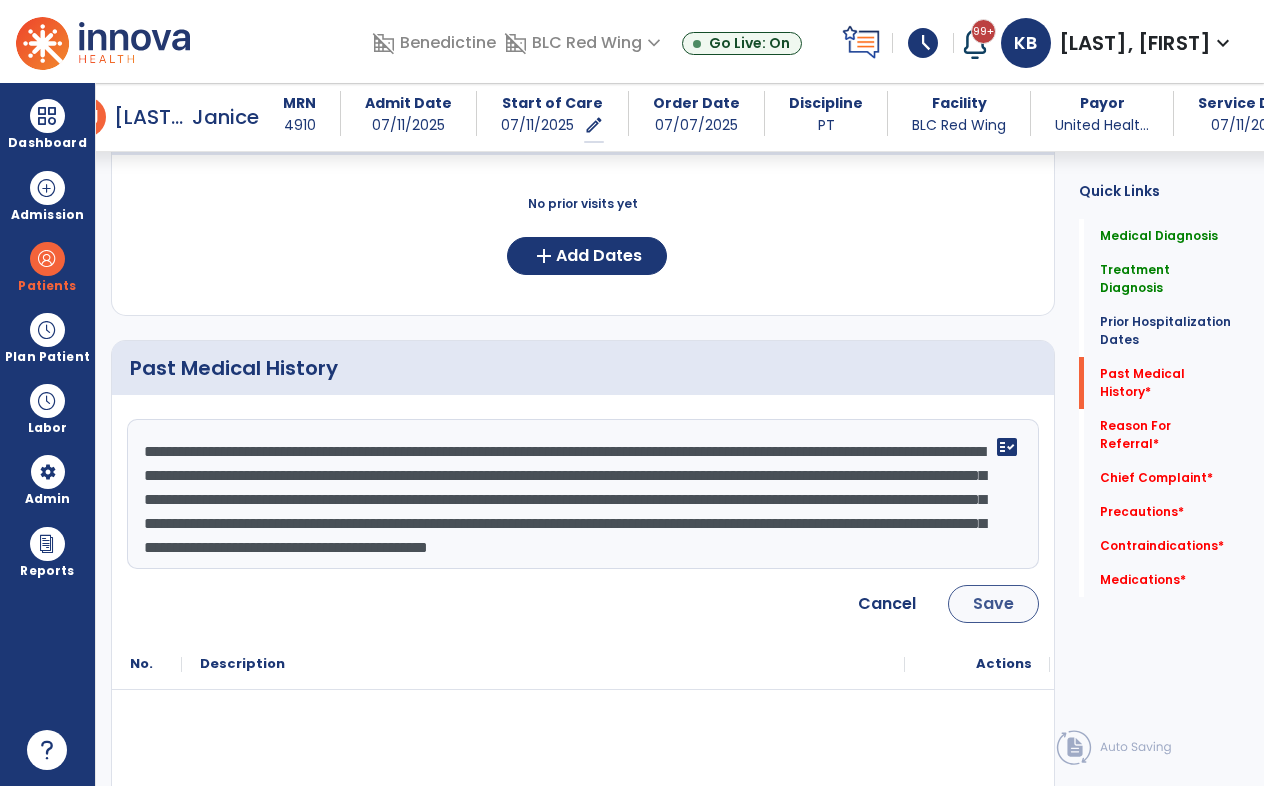 type on "**********" 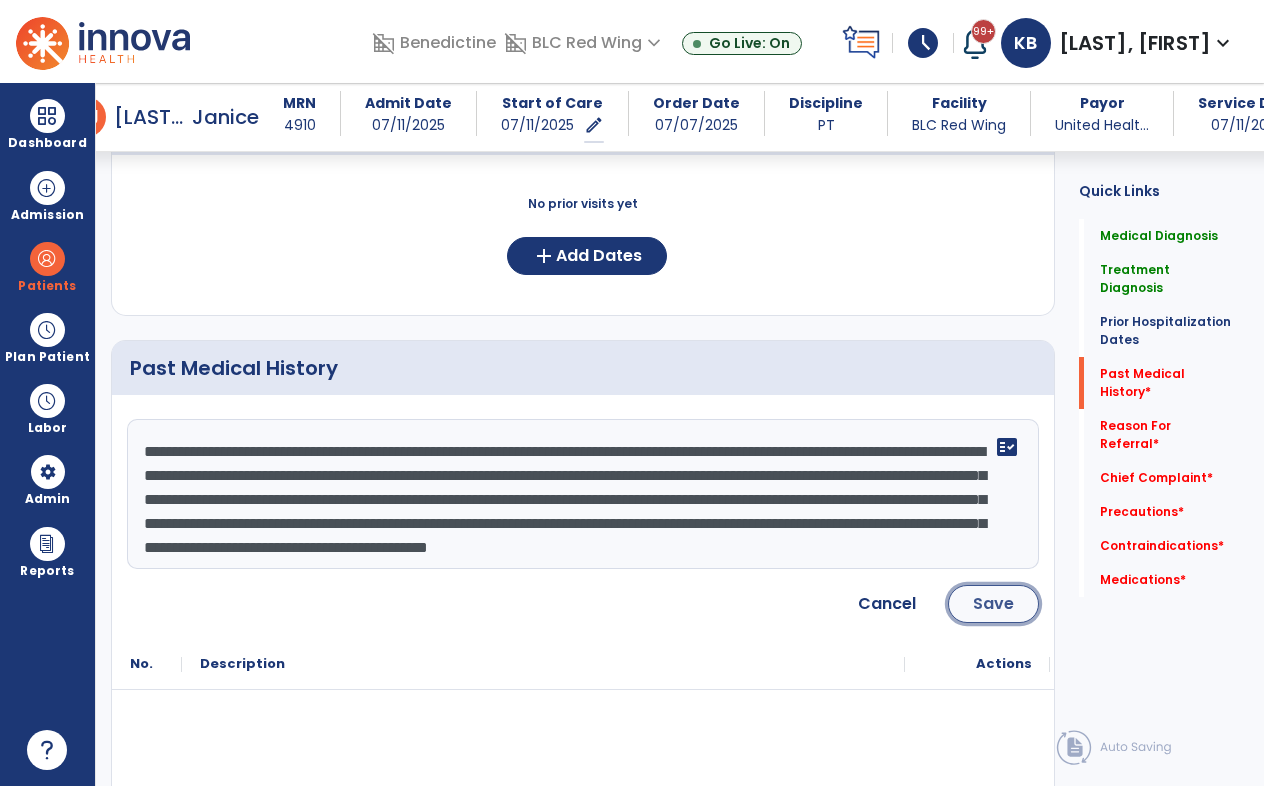 click on "Save" 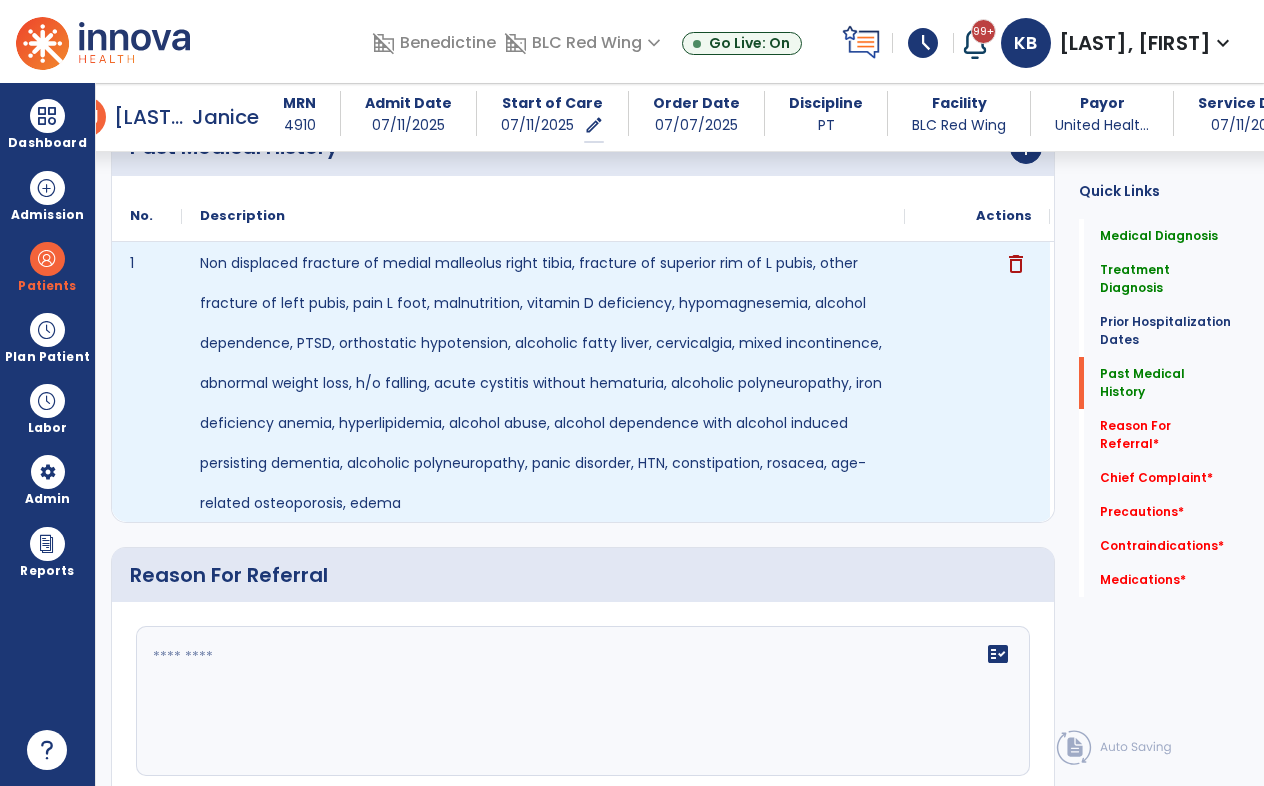 scroll, scrollTop: 1200, scrollLeft: 0, axis: vertical 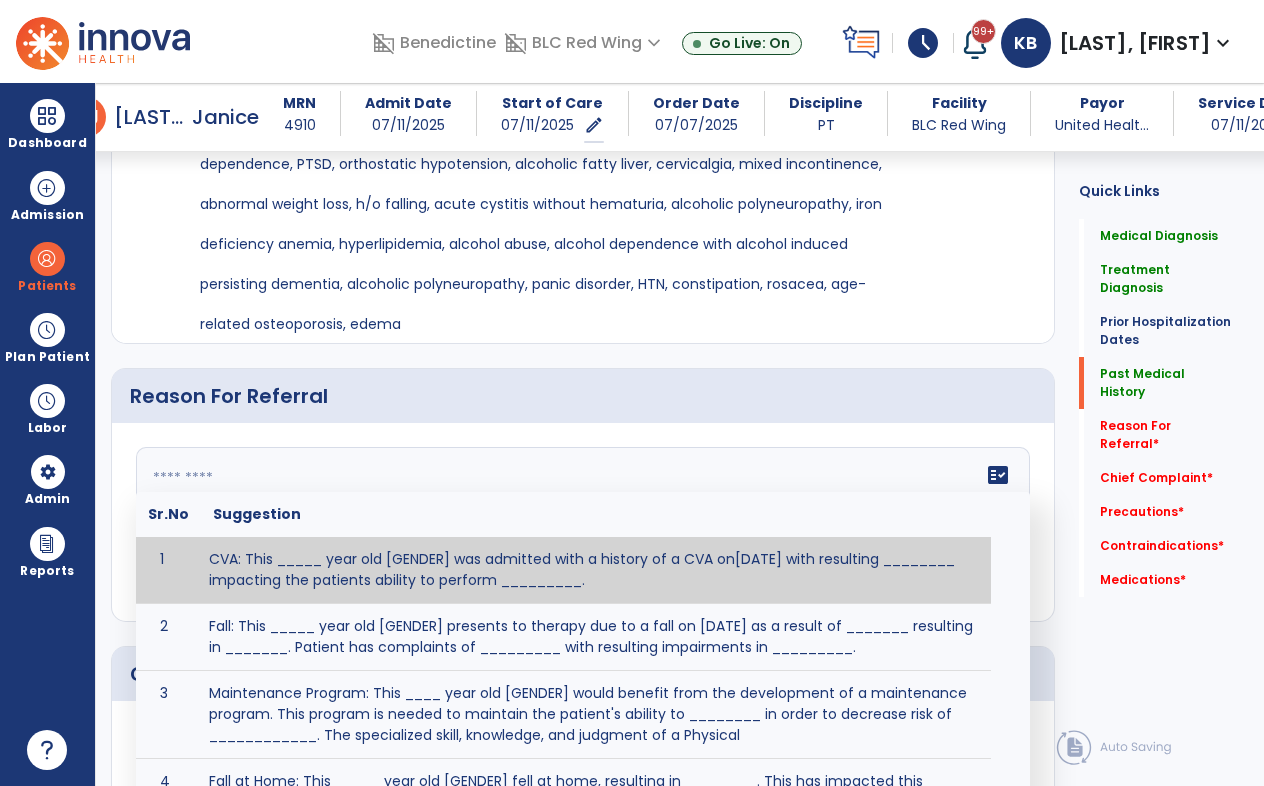 click on "fact_check  Sr.No Suggestion 1 CVA: This _____ year old [GENDER] was admitted with a history of a CVA on[DATE] with resulting ________ impacting the patients ability to perform _________. 2 Fall: This _____ year old [GENDER] presents to therapy due to a fall on [DATE] as a result of _______ resulting in _______.  Patient has complaints of _________ with resulting impairments in _________. 3 Maintenance Program: This ____ year old [GENDER] would benefit from the development of a maintenance program.  This program is needed to maintain the patient's ability to ________ in order to decrease risk of ____________.  The specialized skill, knowledge, and judgment of a Physical  4 Fall at Home: This _____ year old [GENDER] fell at home, resulting  in ________.  This has impacted this patient's _______.  As a result of these noted limitations in functional activities, this patient is unable to safely return to home.  This patient requires skilled therapy in order to improve safety and function. 5 6 7 8 9 10" 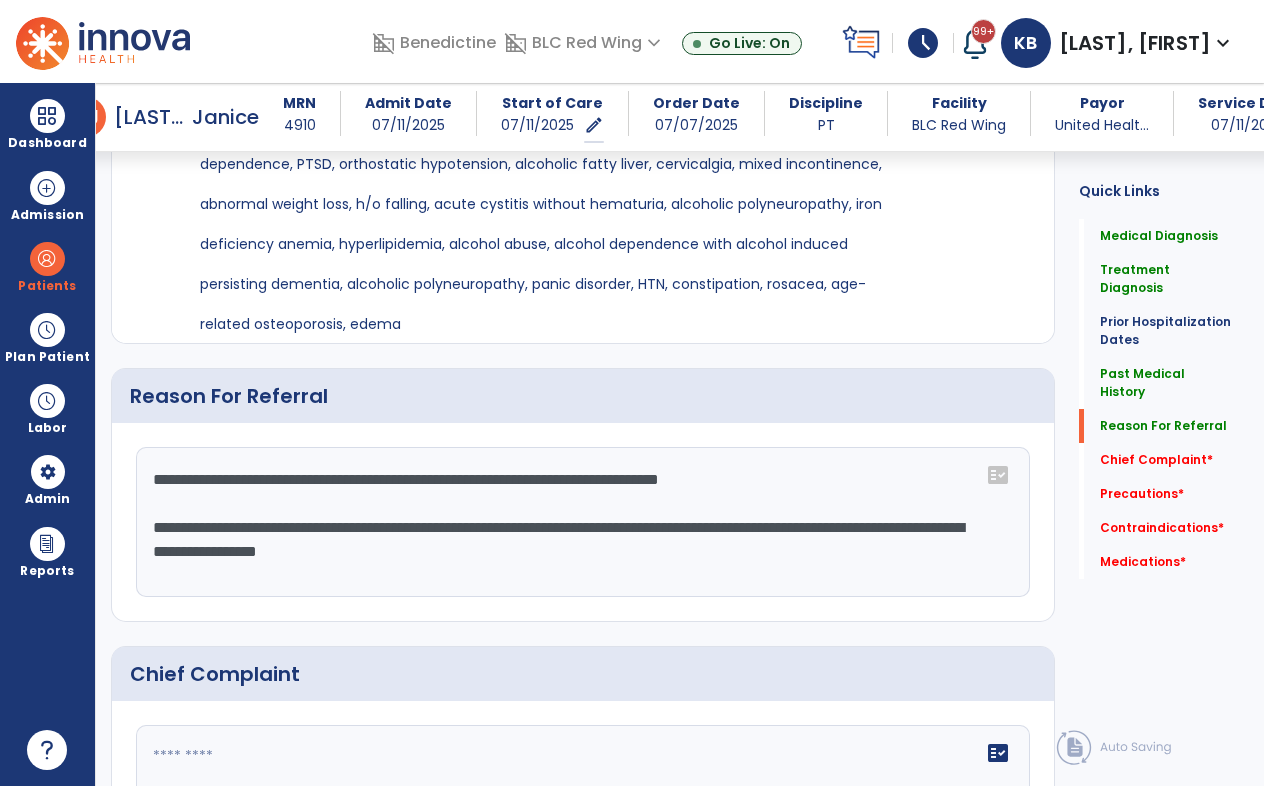 type on "**********" 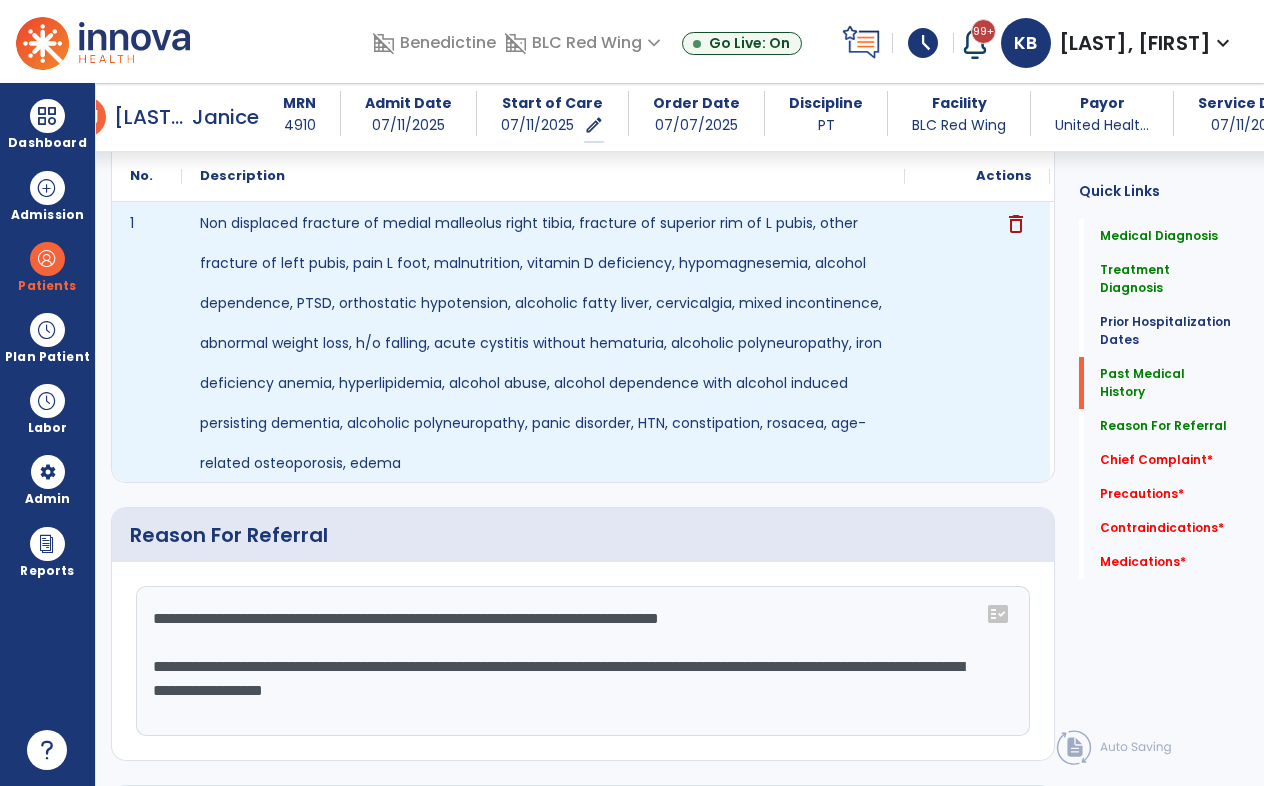 scroll, scrollTop: 1100, scrollLeft: 0, axis: vertical 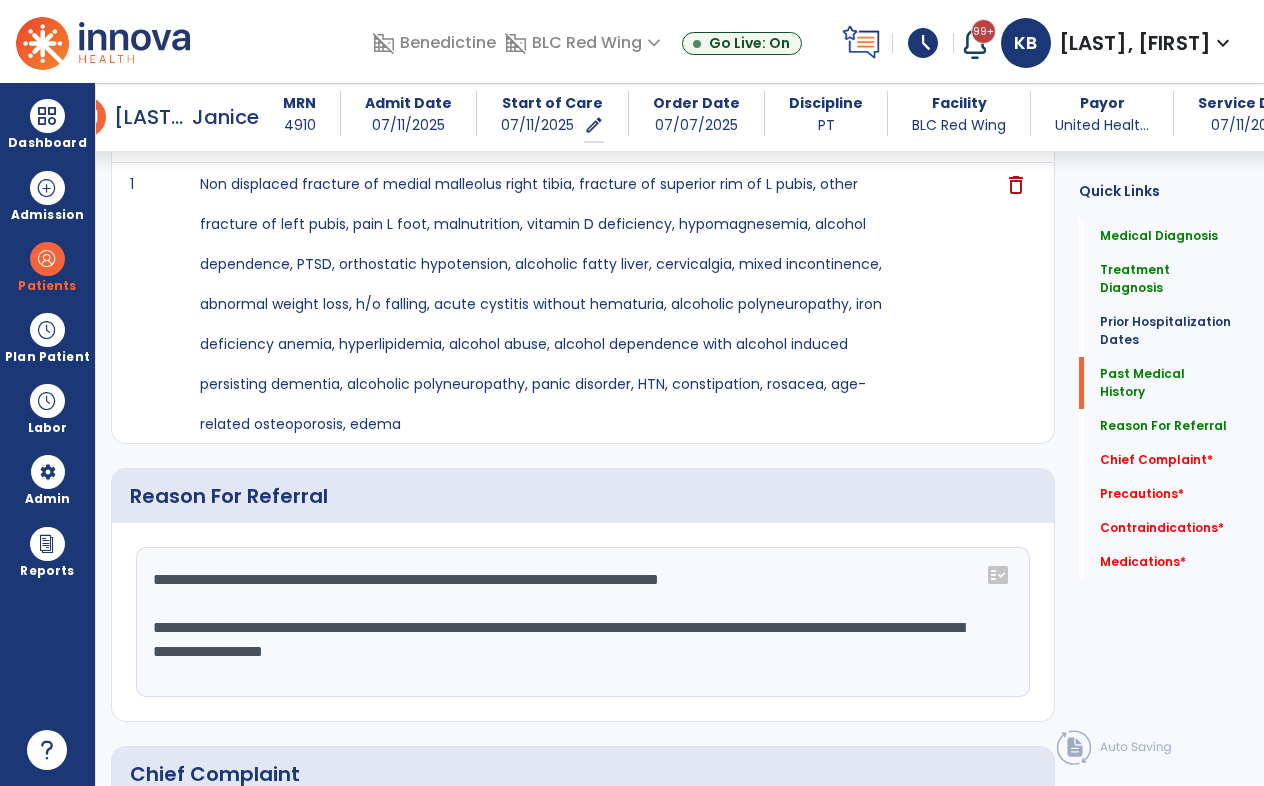 drag, startPoint x: 152, startPoint y: 579, endPoint x: 594, endPoint y: 655, distance: 448.48633 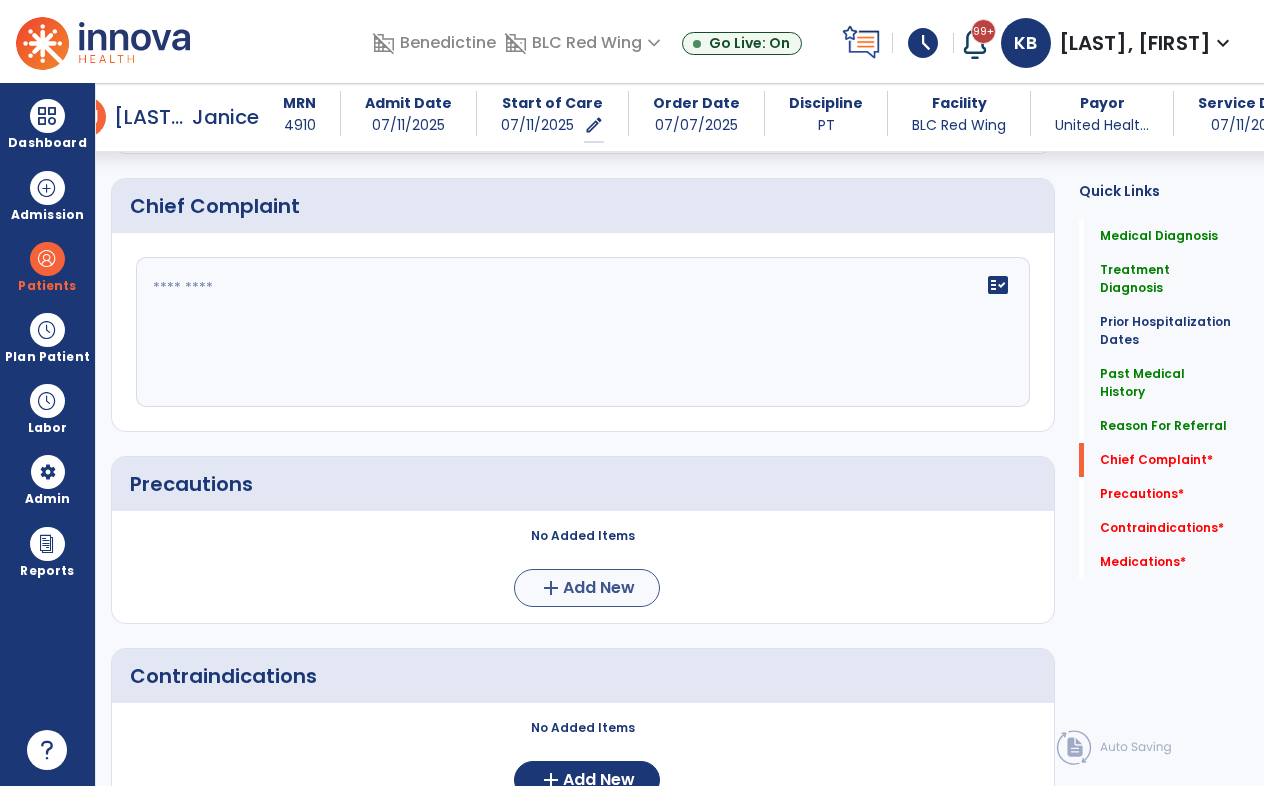 scroll, scrollTop: 1700, scrollLeft: 0, axis: vertical 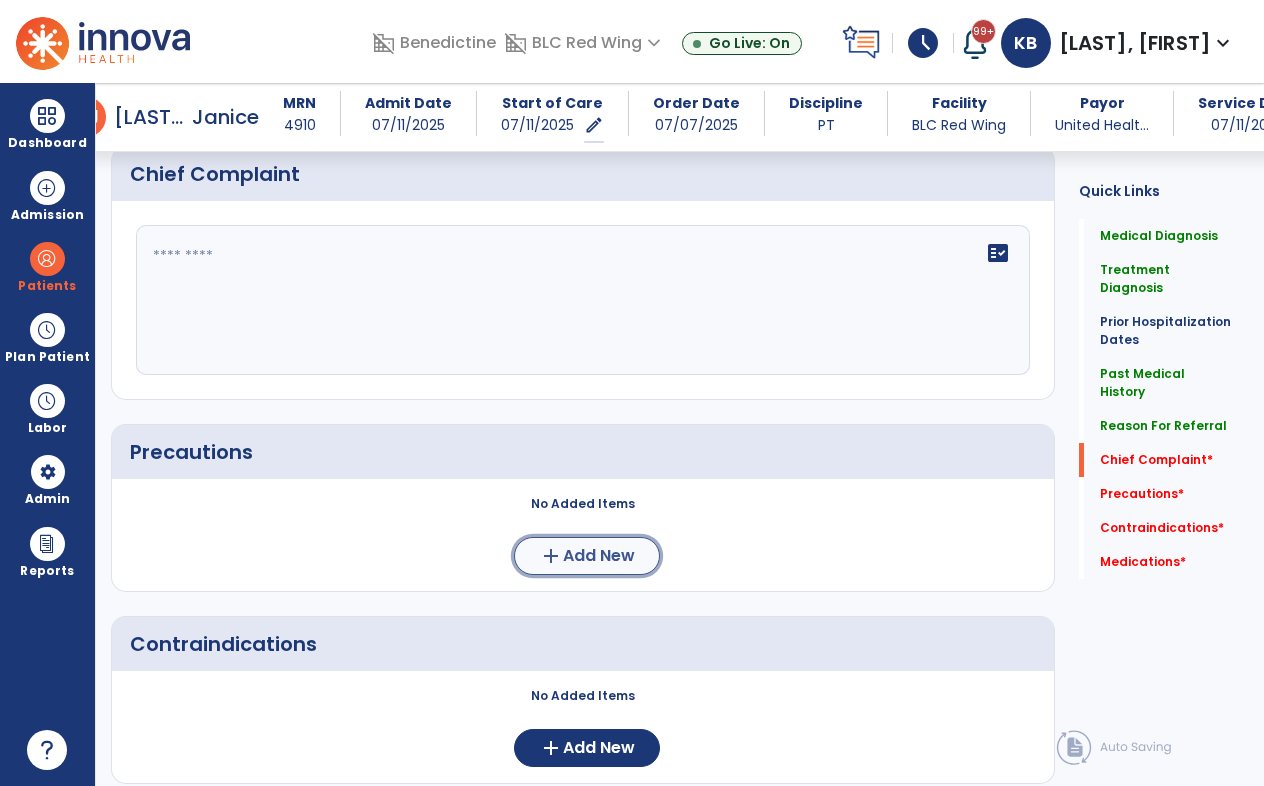 click on "add" 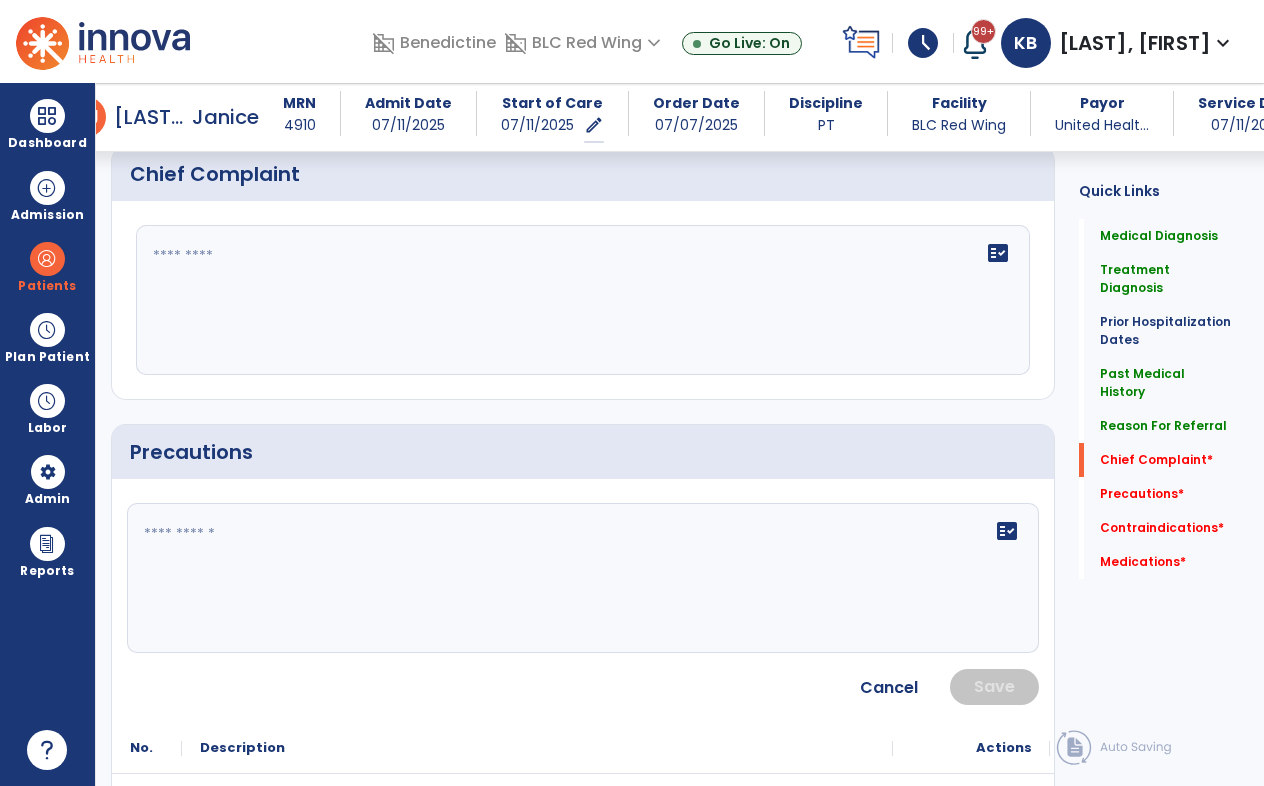 click on "fact_check" 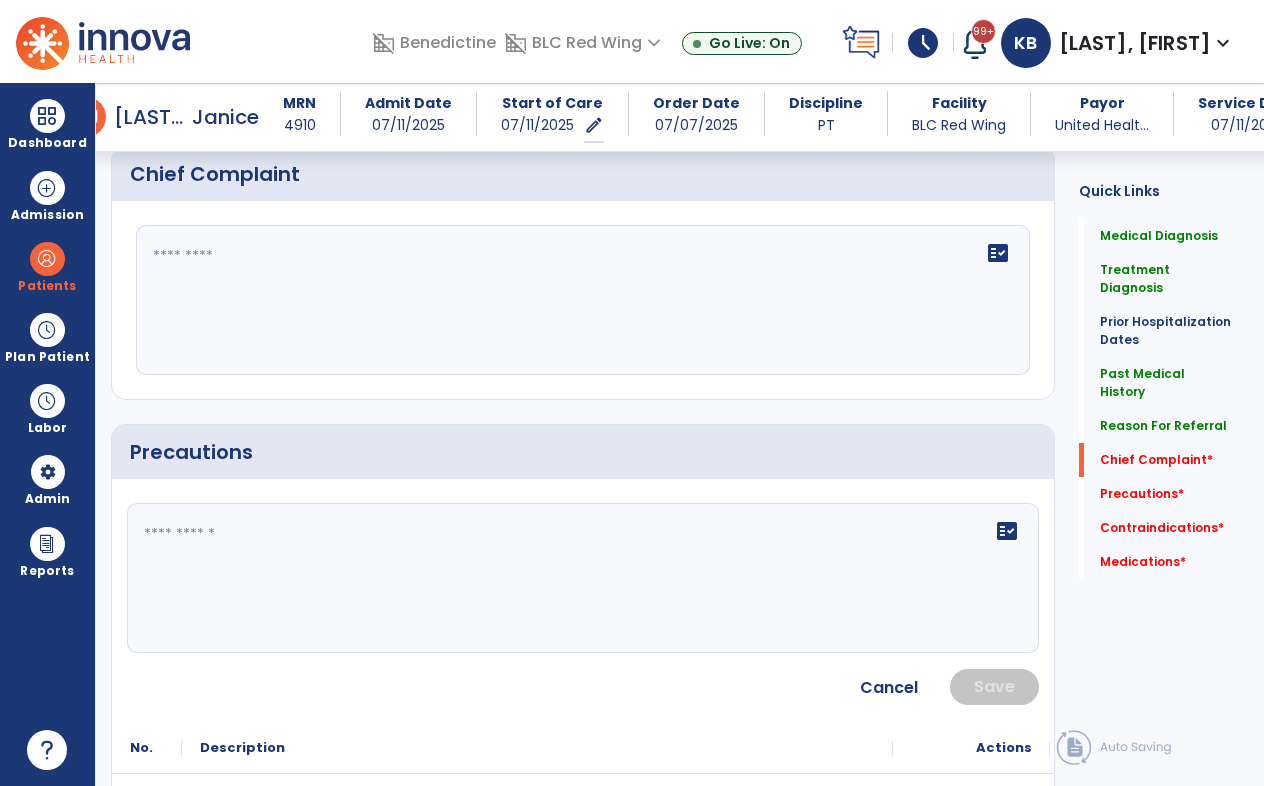 click 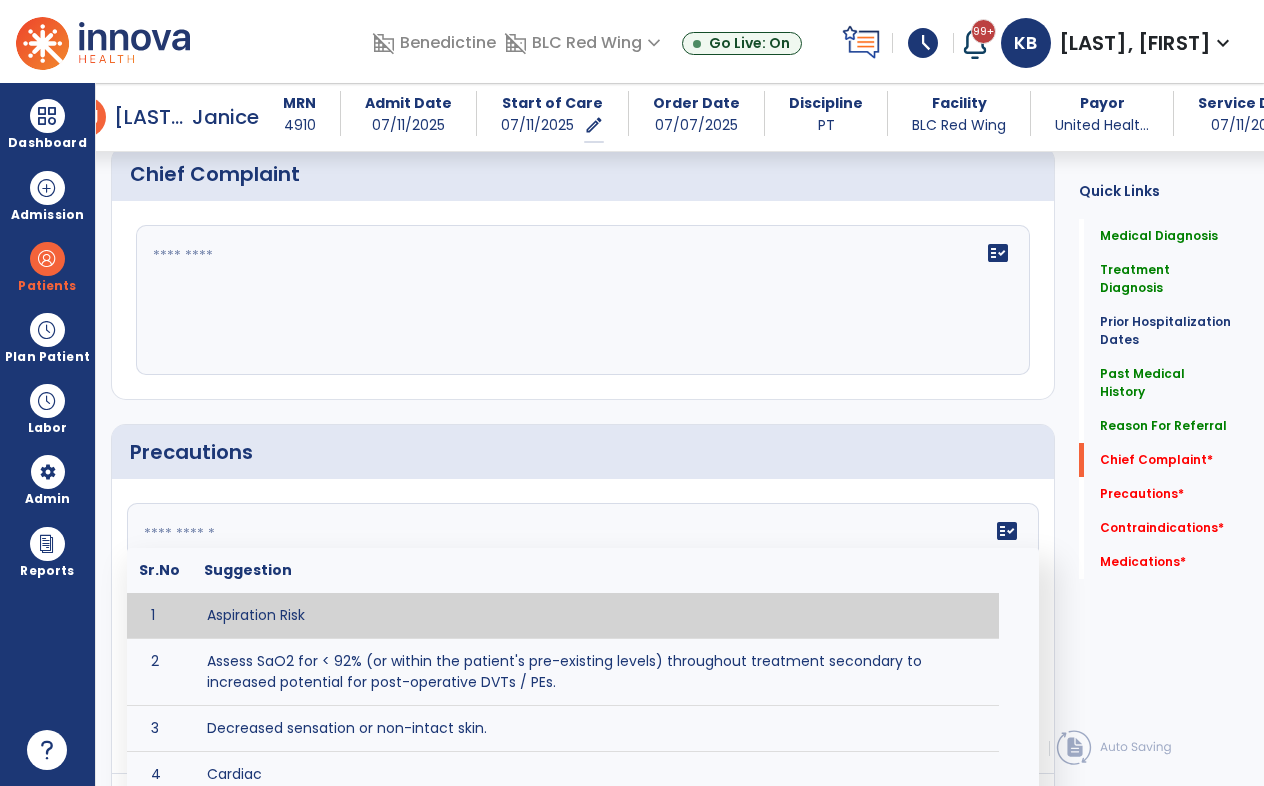 paste on "**********" 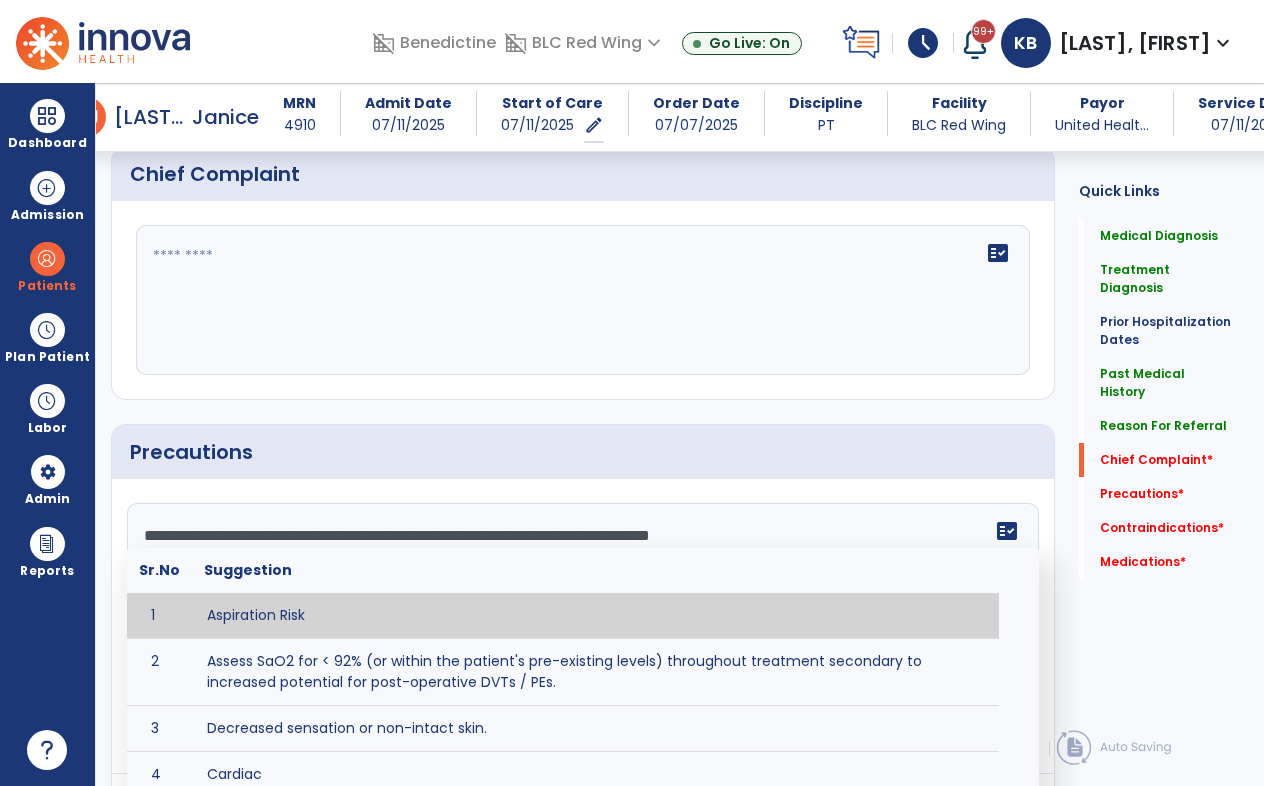 click on "**********" 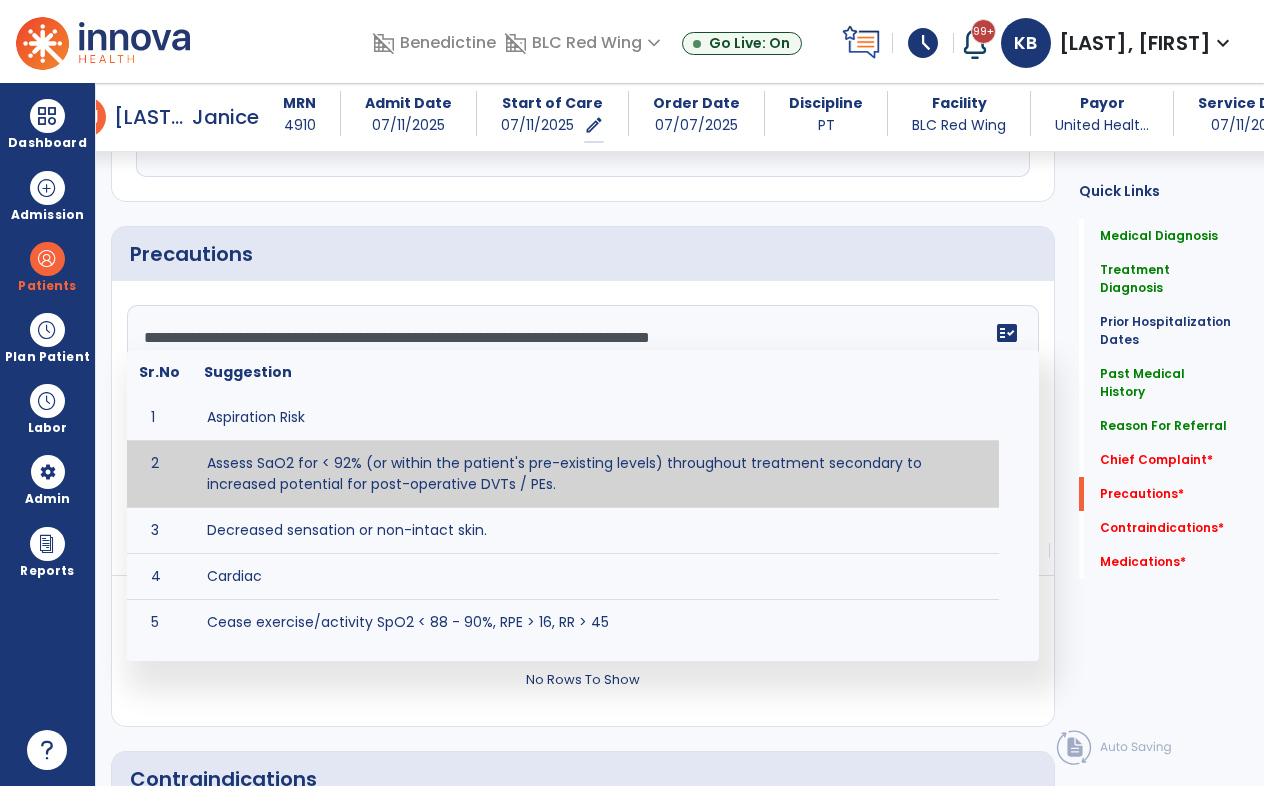 scroll, scrollTop: 1900, scrollLeft: 0, axis: vertical 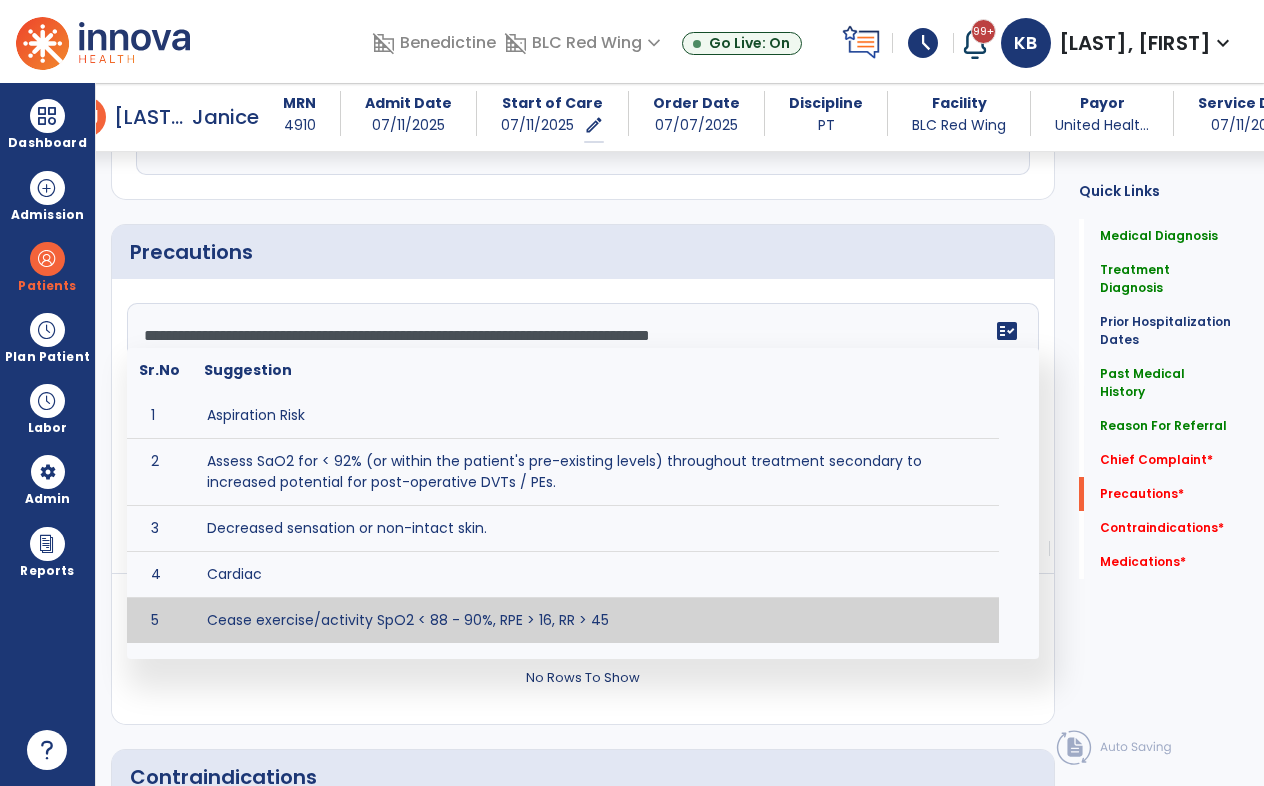 type on "**********" 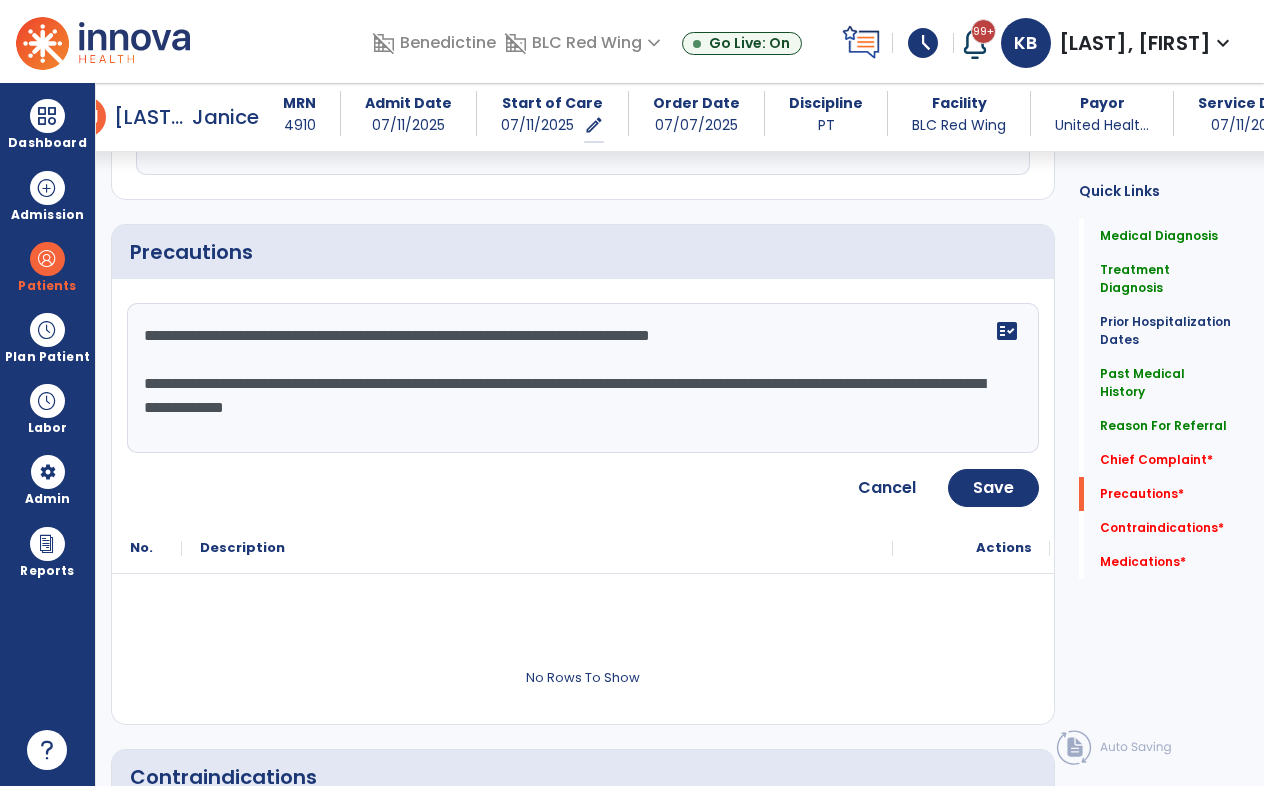 click 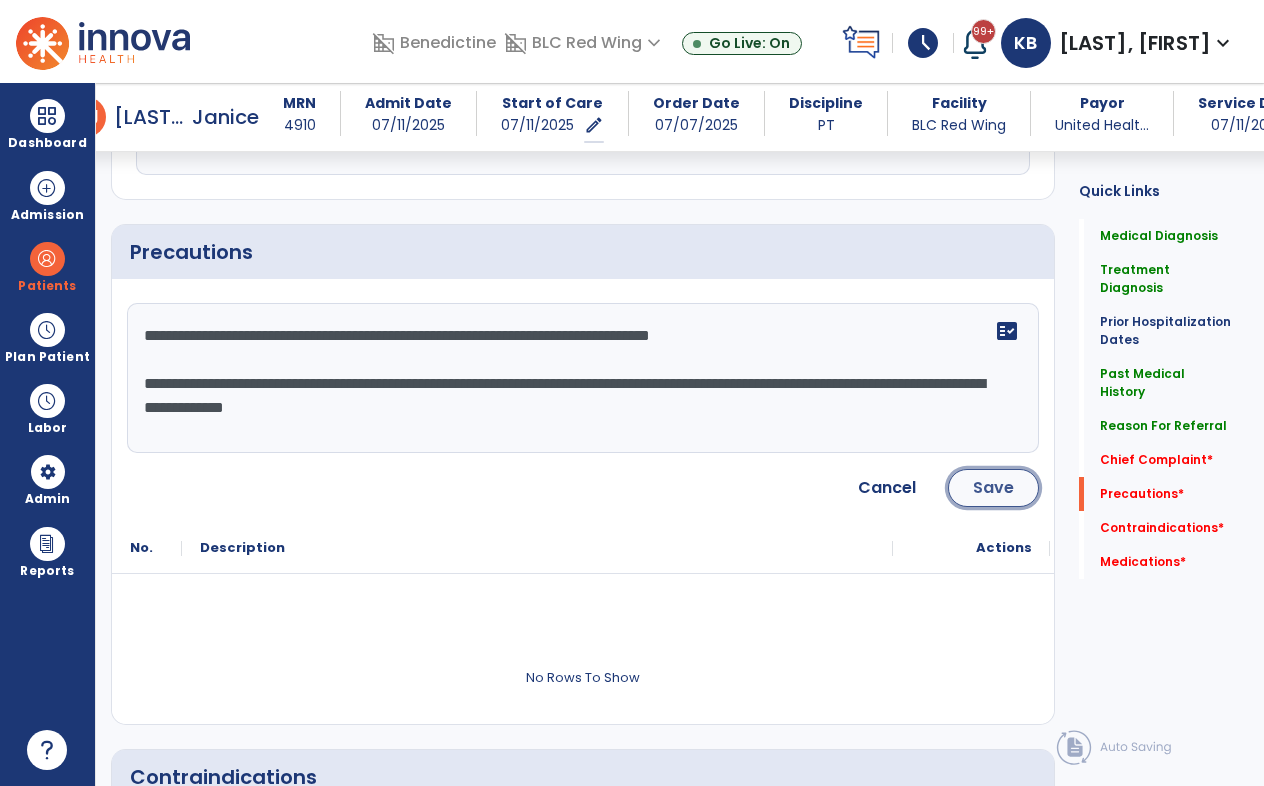 click on "Save" 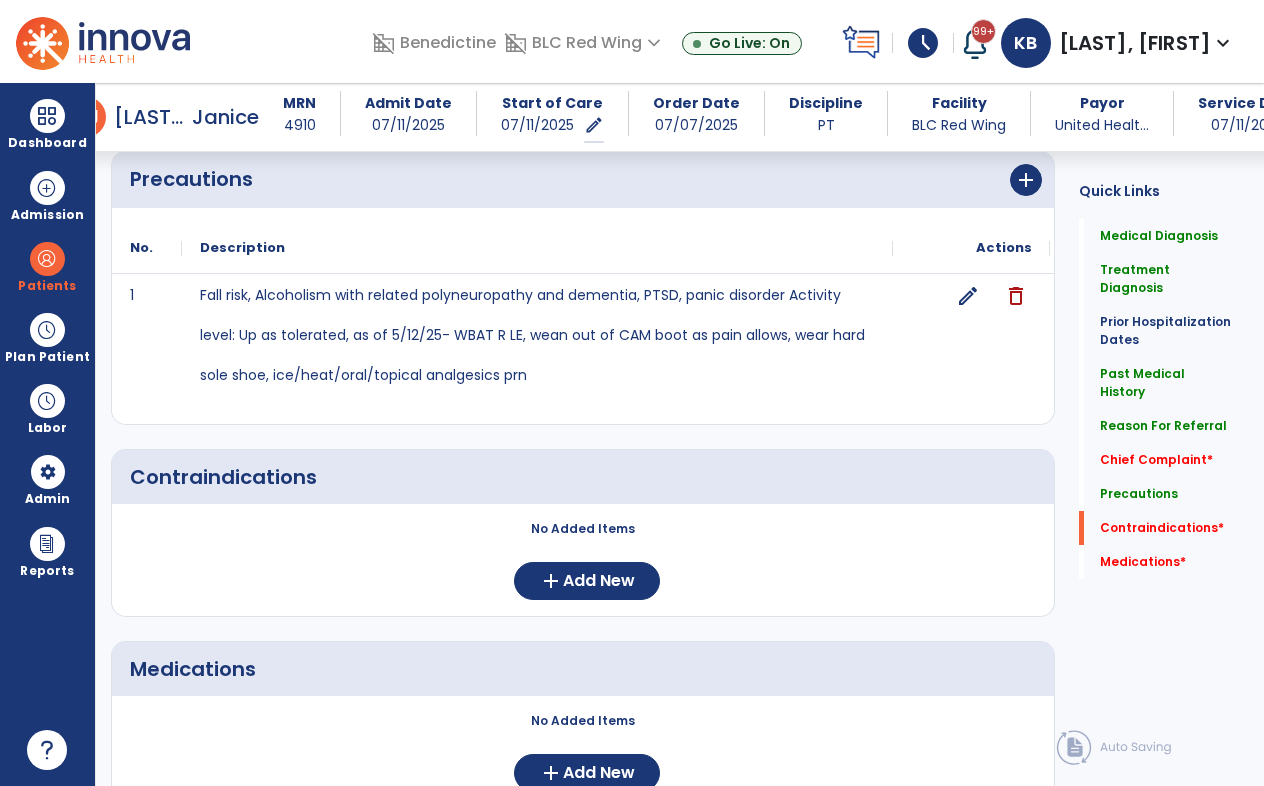 scroll, scrollTop: 2066, scrollLeft: 0, axis: vertical 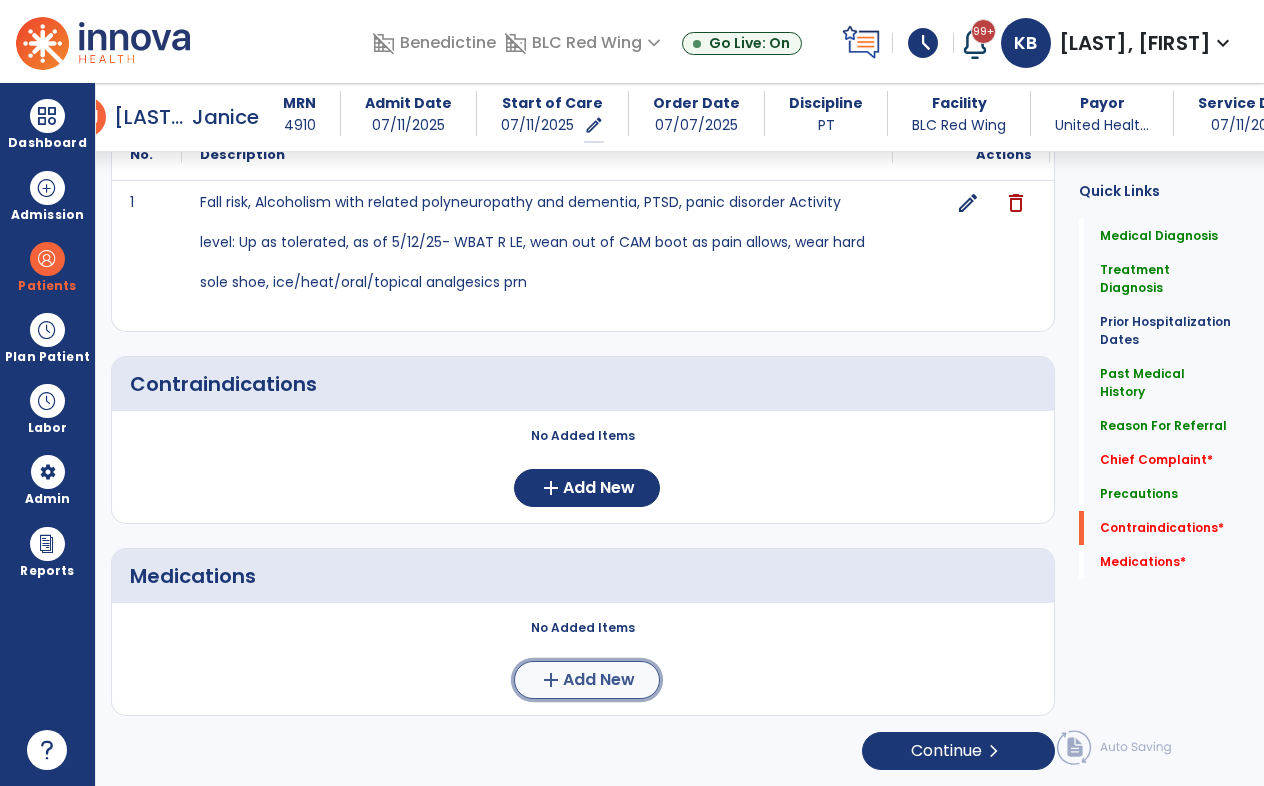 click on "Add New" 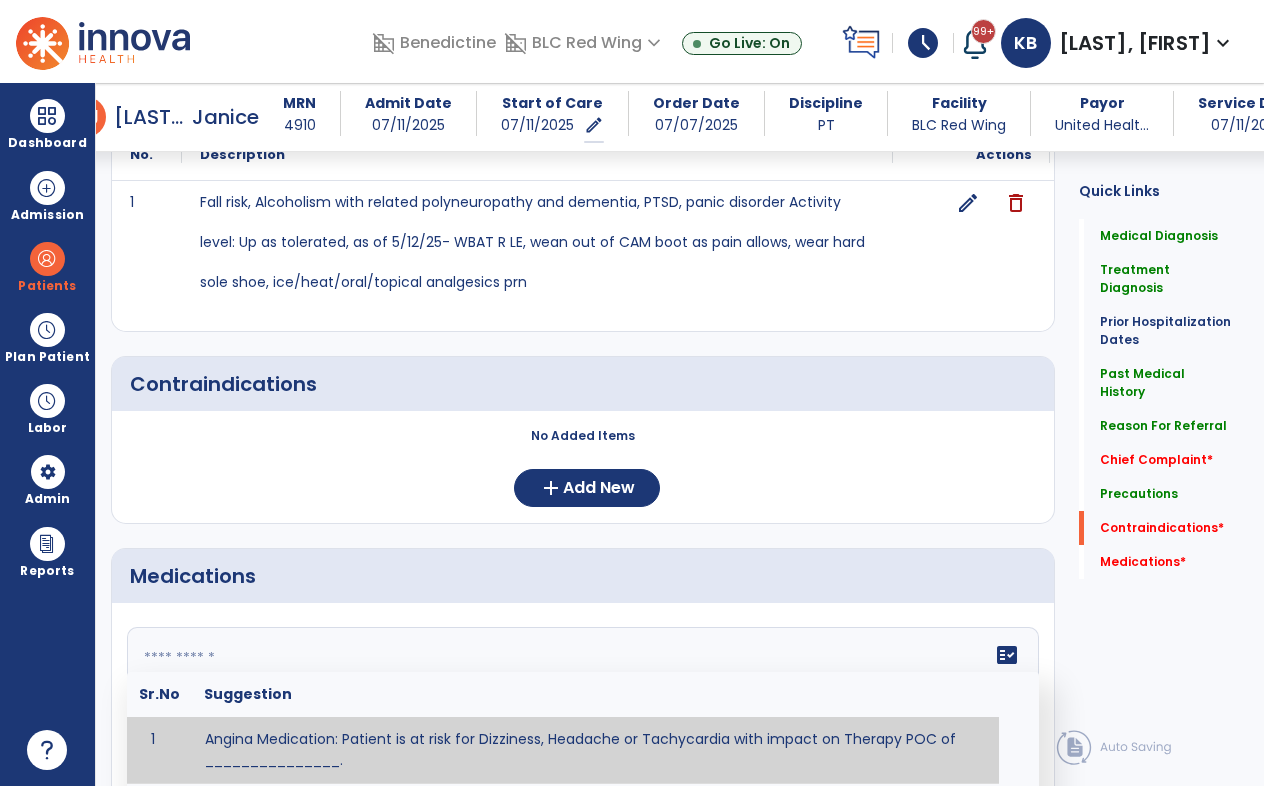 click on "fact_check  Sr.No Suggestion 1 Angina Medication: Patient is at risk for Dizziness, Headache or Tachycardia with impact on Therapy POC of _______________. 2 Anti-Anxiety Medication: at risk for Abnormal thinking, Anxiety, Arrhythmias, Clumsiness, Dizziness, Drowsiness, Dry mouth, GI disturbances, Headache, Increased appetite, Loss of appetite, Orthostatic hypotension, Sedation, Seizures, Tachycardia, Unsteadiness, Weakness or Weight gain with impact on Therapy POC of _____________. 3 Anti-Arrhythmic Agents: at risk for Arrhythmias, Confusion, EKG changes, Hallucinations, Hepatotoxicity, Increased blood pressure, Increased heart rate, Lethargy or Toxicity with impact on Therapy POC of 4 Anti-Coagulant medications: with potential risk for hemorrhage (including rectal bleeding and coughing up blood), and heparin-induced thrombocytopenia(HIT syndrome). Potential impact on therapy progress includes _________. 5 6 7 8 Aspirin for ______________. 9 10 11 12 13 14 15 16 17 18 19 20 21 22 23 24" 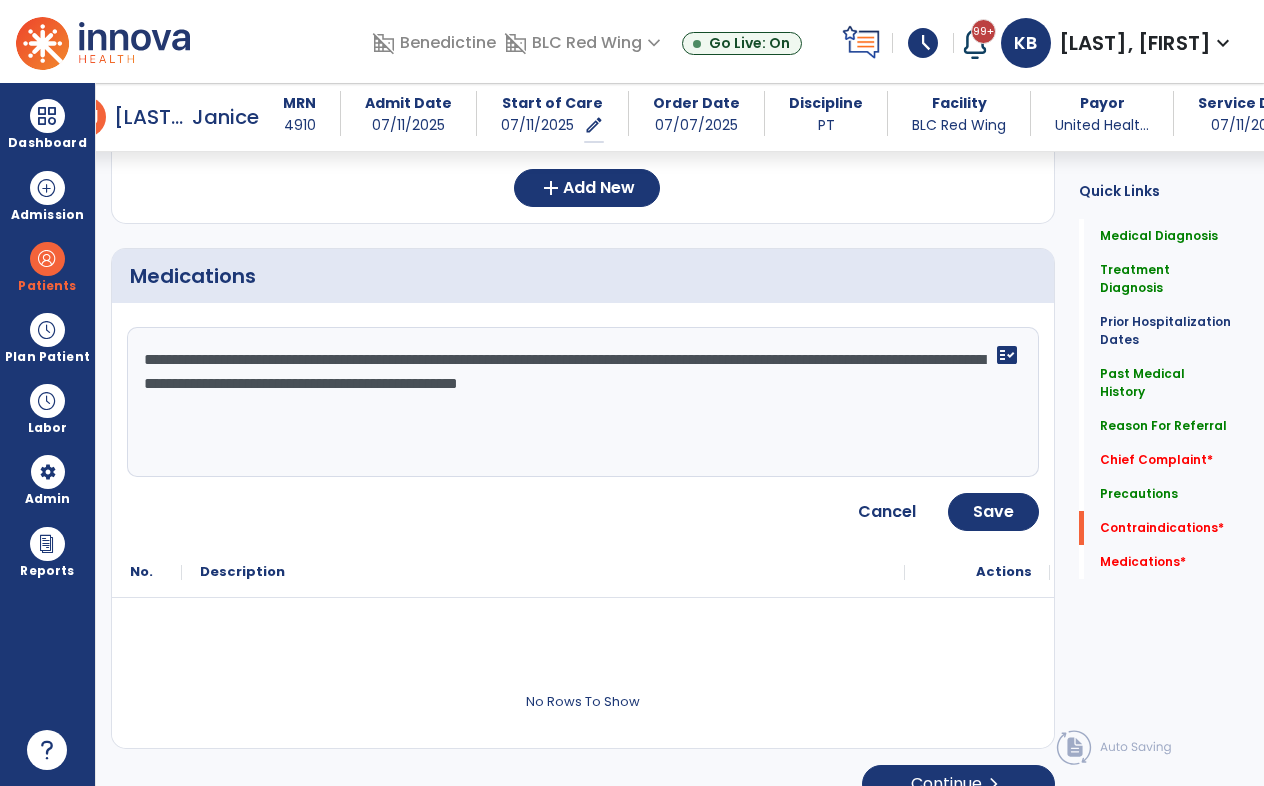 type on "**********" 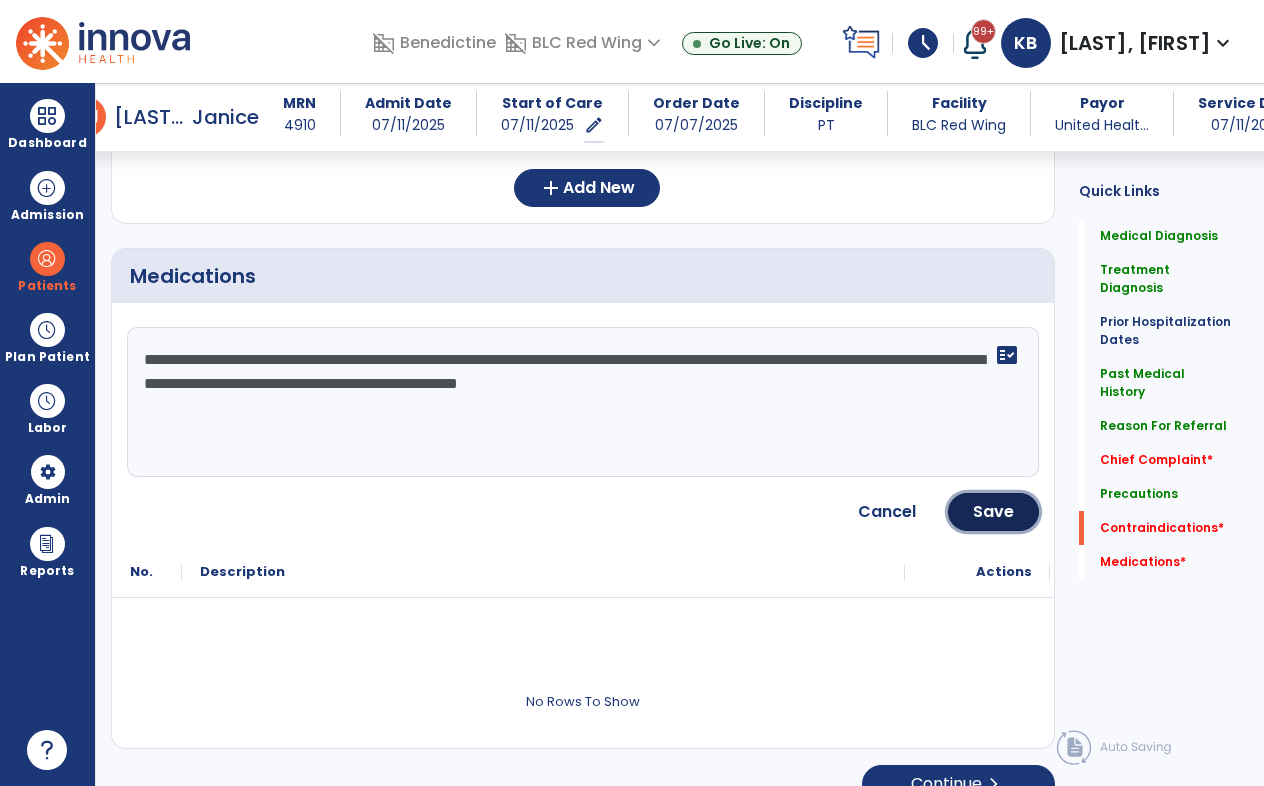 click on "Save" 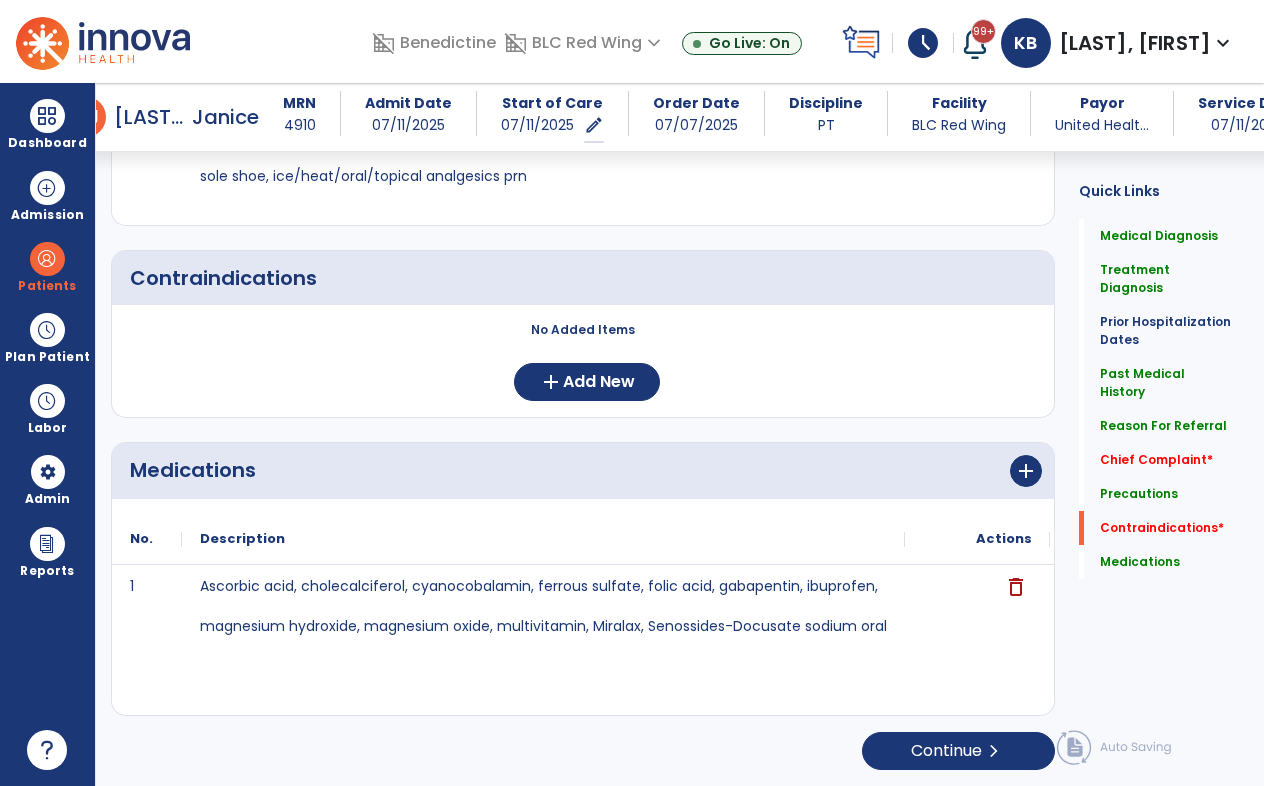 scroll, scrollTop: 2172, scrollLeft: 0, axis: vertical 